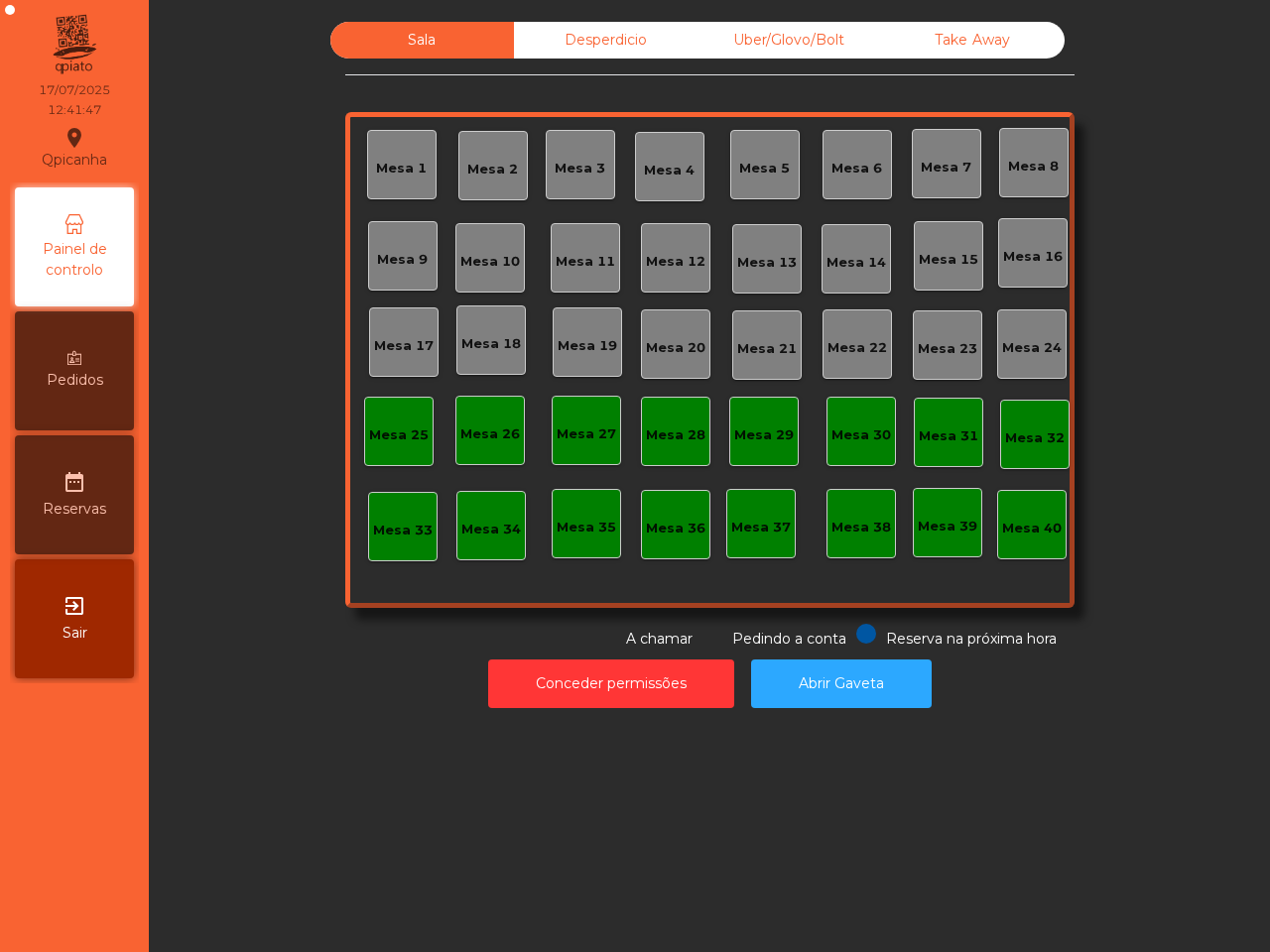 scroll, scrollTop: 0, scrollLeft: 0, axis: both 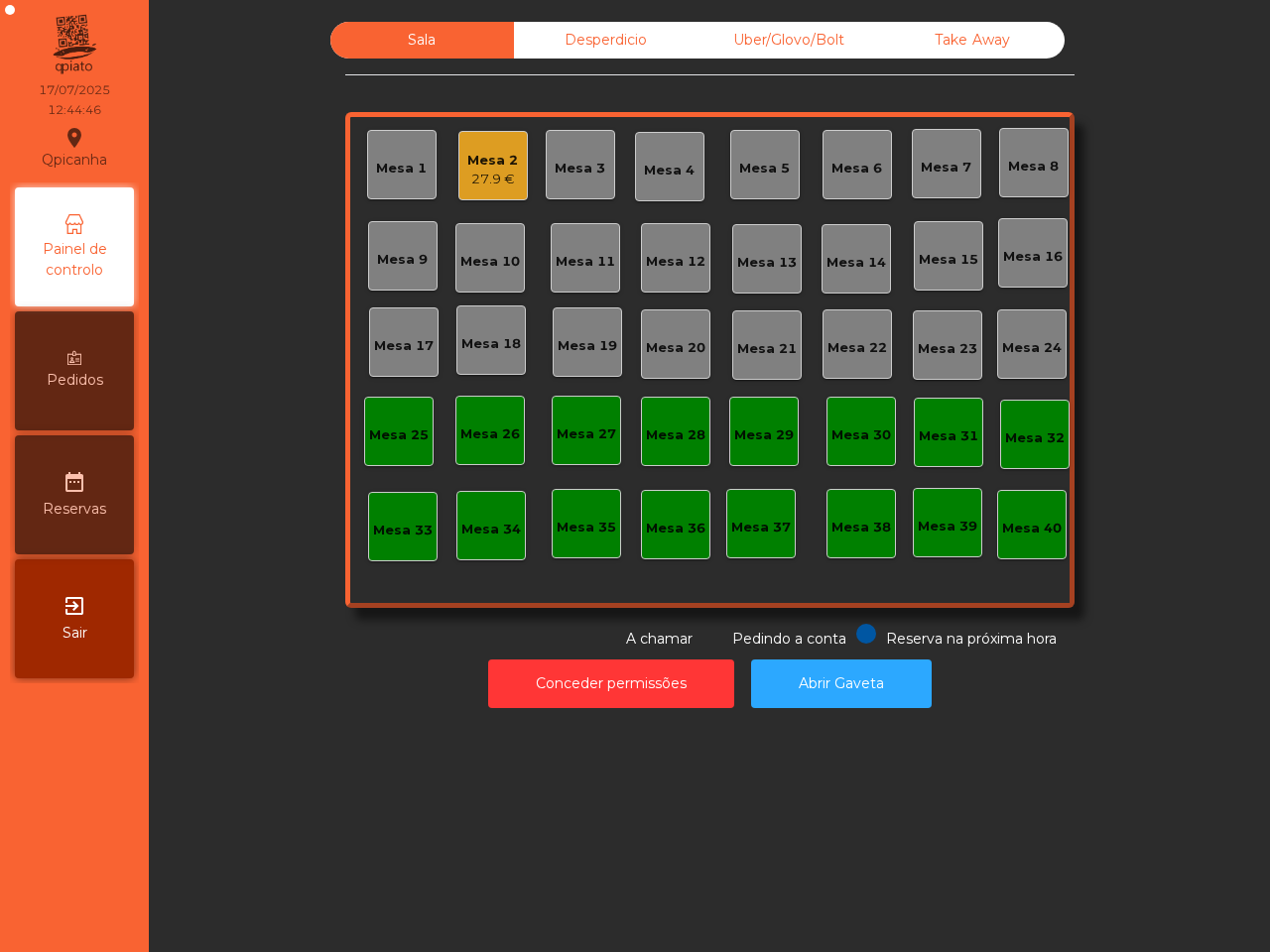 click on "Mesa 1   Mesa 2   27.9 €   Mesa 3   Mesa 4   Mesa 5   Mesa 6   Mesa 7   Mesa 8   Mesa 9   Mesa 10   Mesa 11   Mesa 12   Mesa 13   Mesa 14   Mesa 15   Mesa 16   Mesa 17   Mesa 18   Mesa 19   Mesa 20   Mesa 21   Mesa 22   Mesa 23   Mesa 24   Mesa 25   Mesa 26   Mesa 27   Mesa 28   Mesa 29   Mesa 30   Mesa 31   Mesa 32   Mesa 33   Mesa 34   Mesa 35   Mesa 36   Mesa 37   Mesa 38   Mesa 39   Mesa 40" 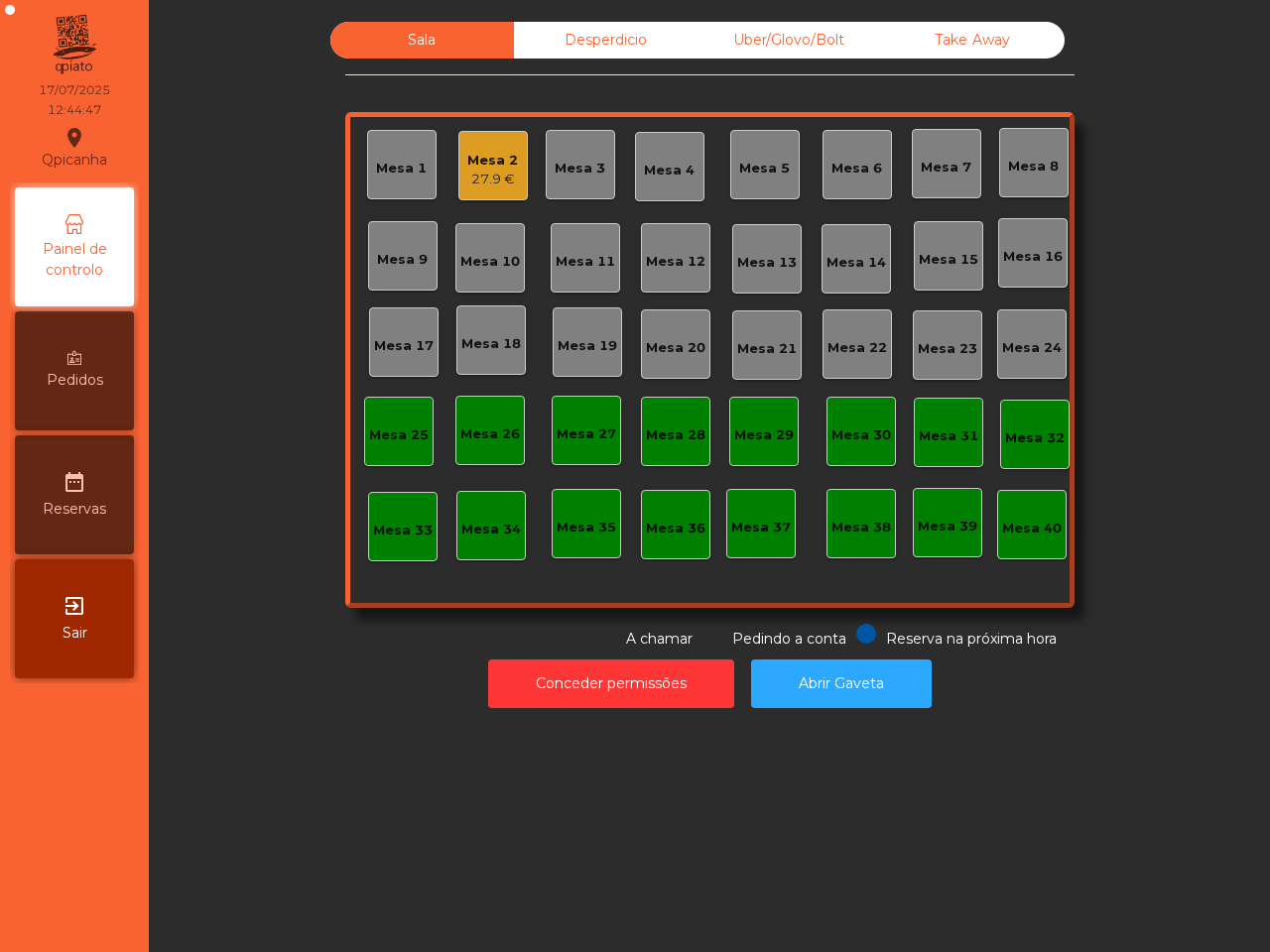 click on "27.9 €" 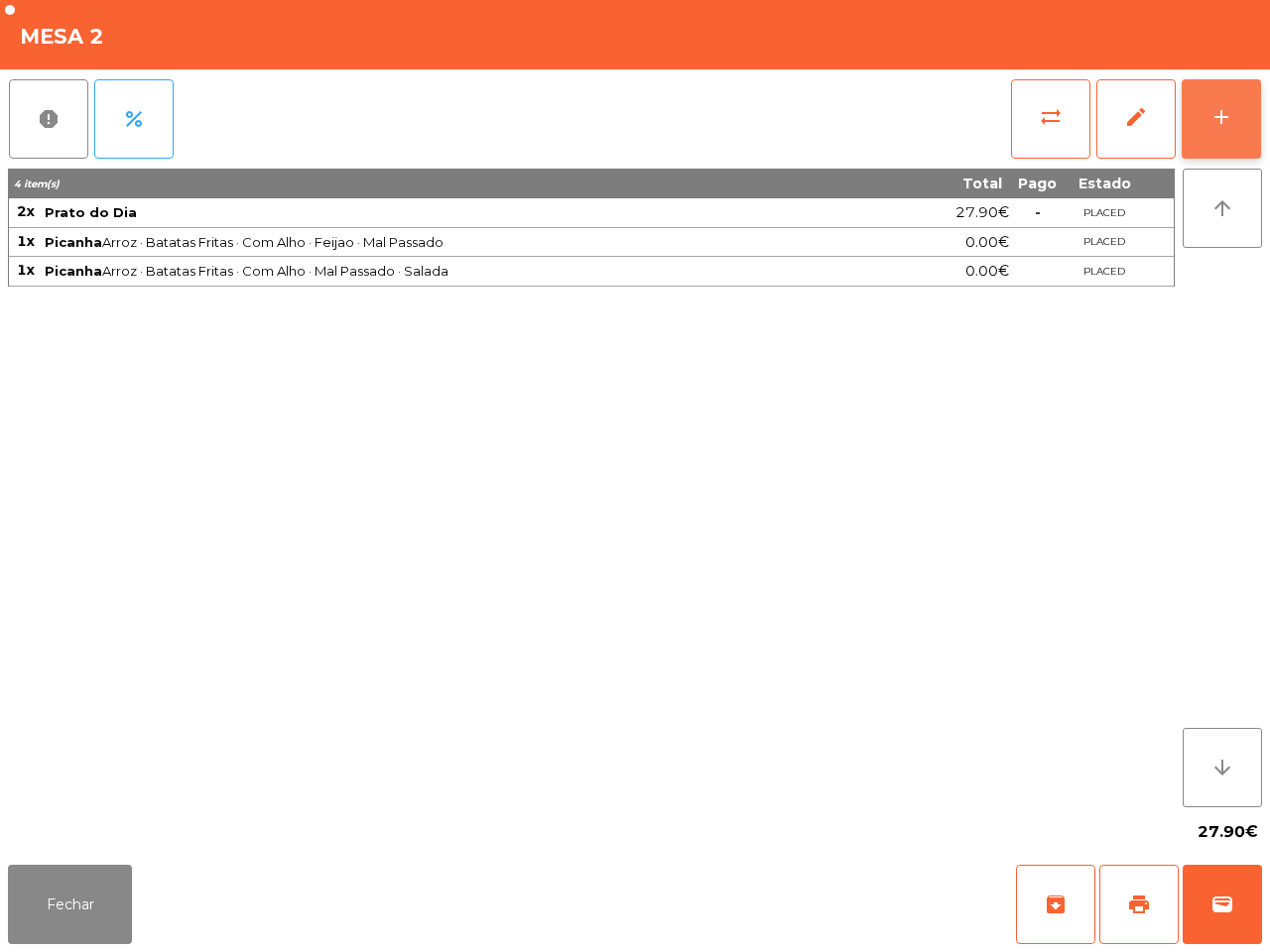 click on "add" 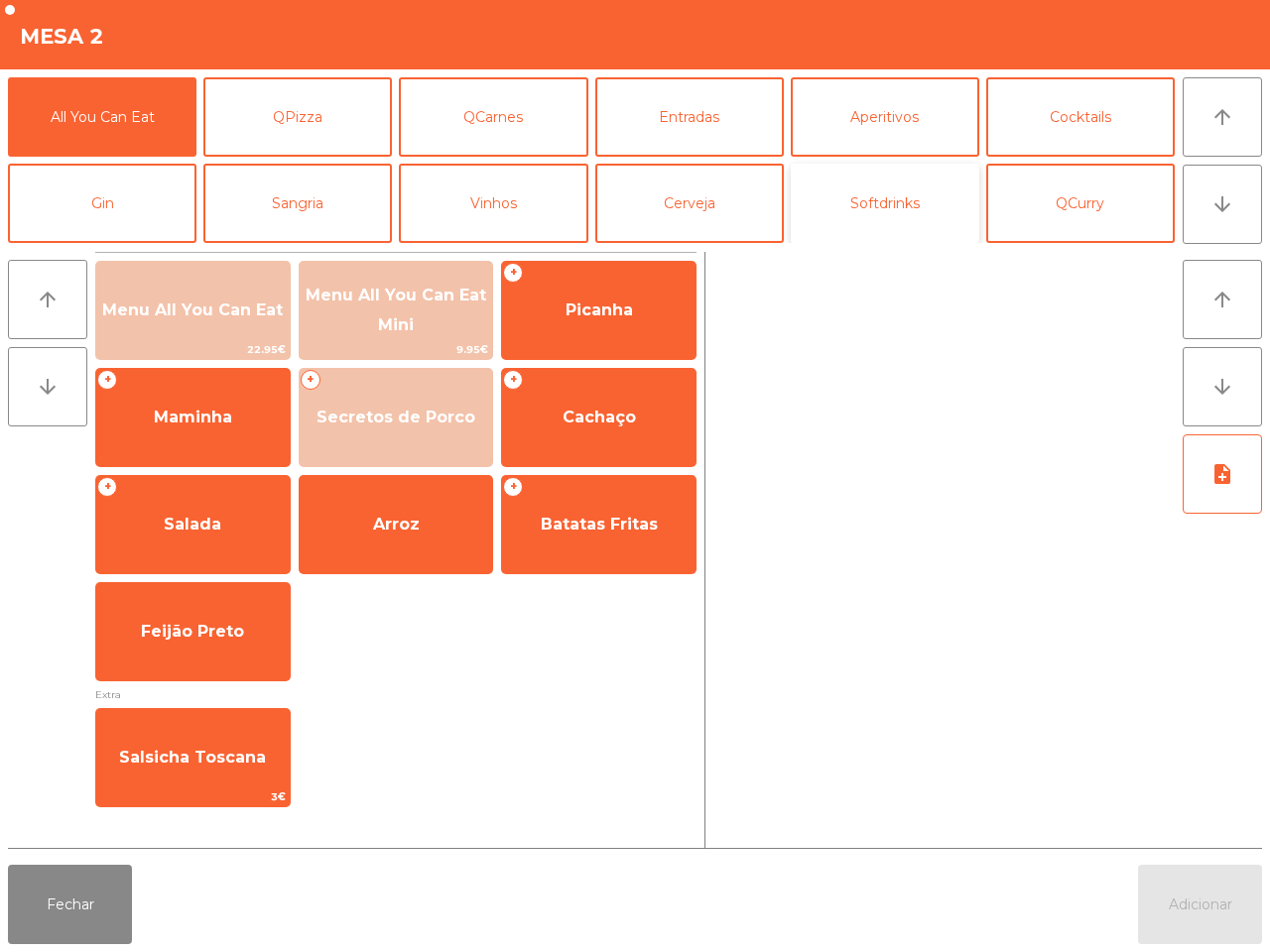 click on "Softdrinks" 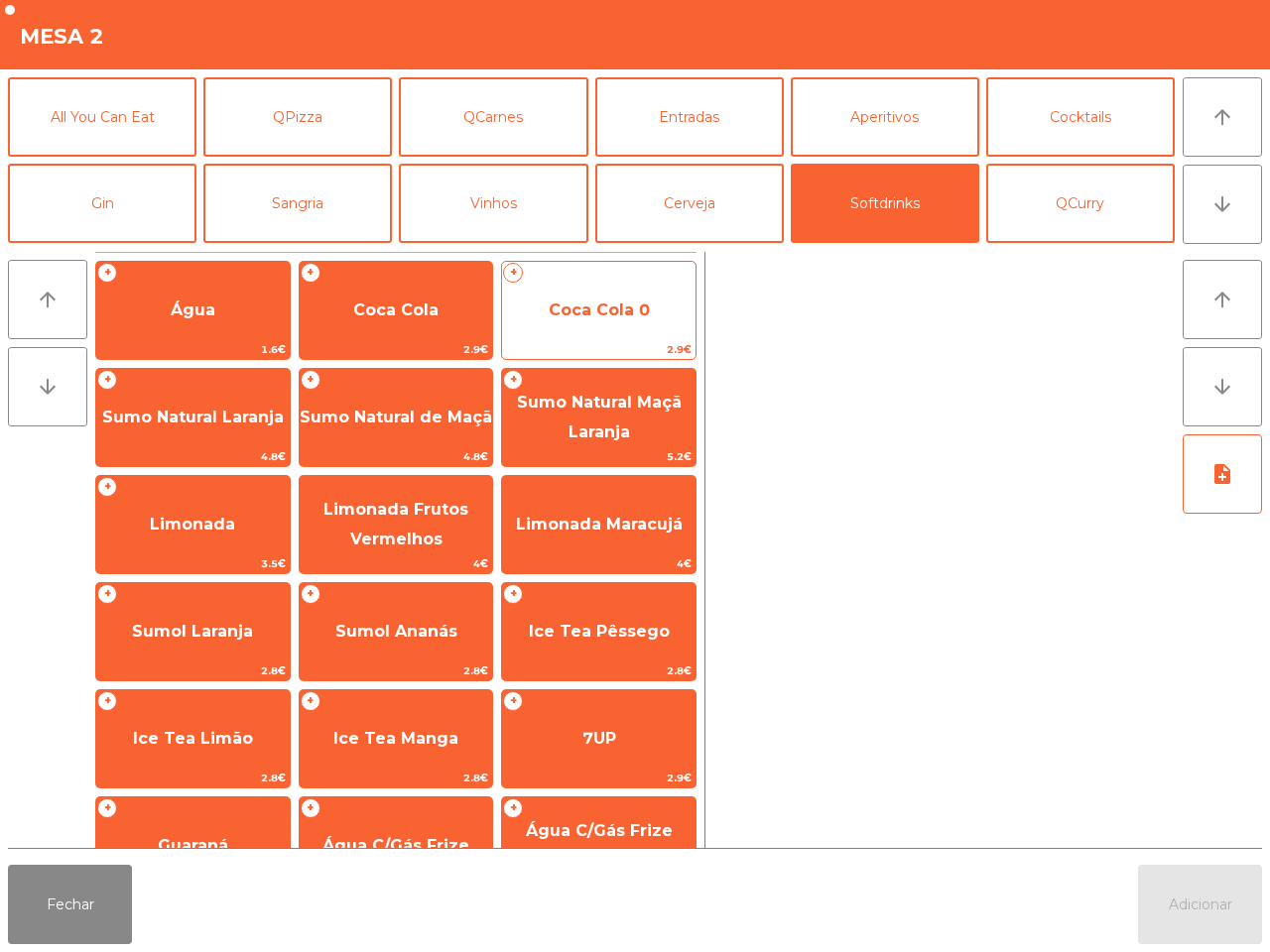 click on "Coca Cola 0" 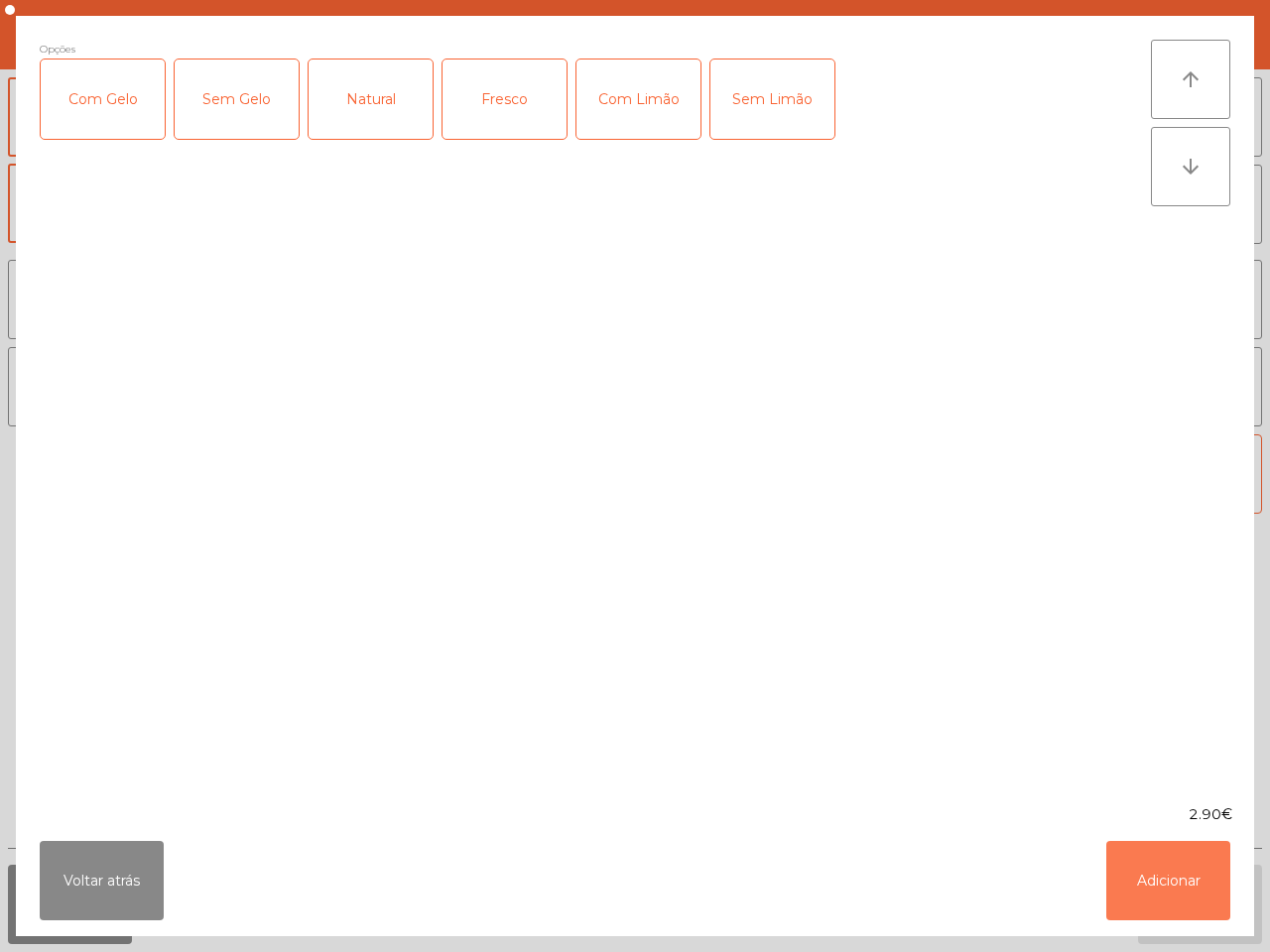 click on "Adicionar" 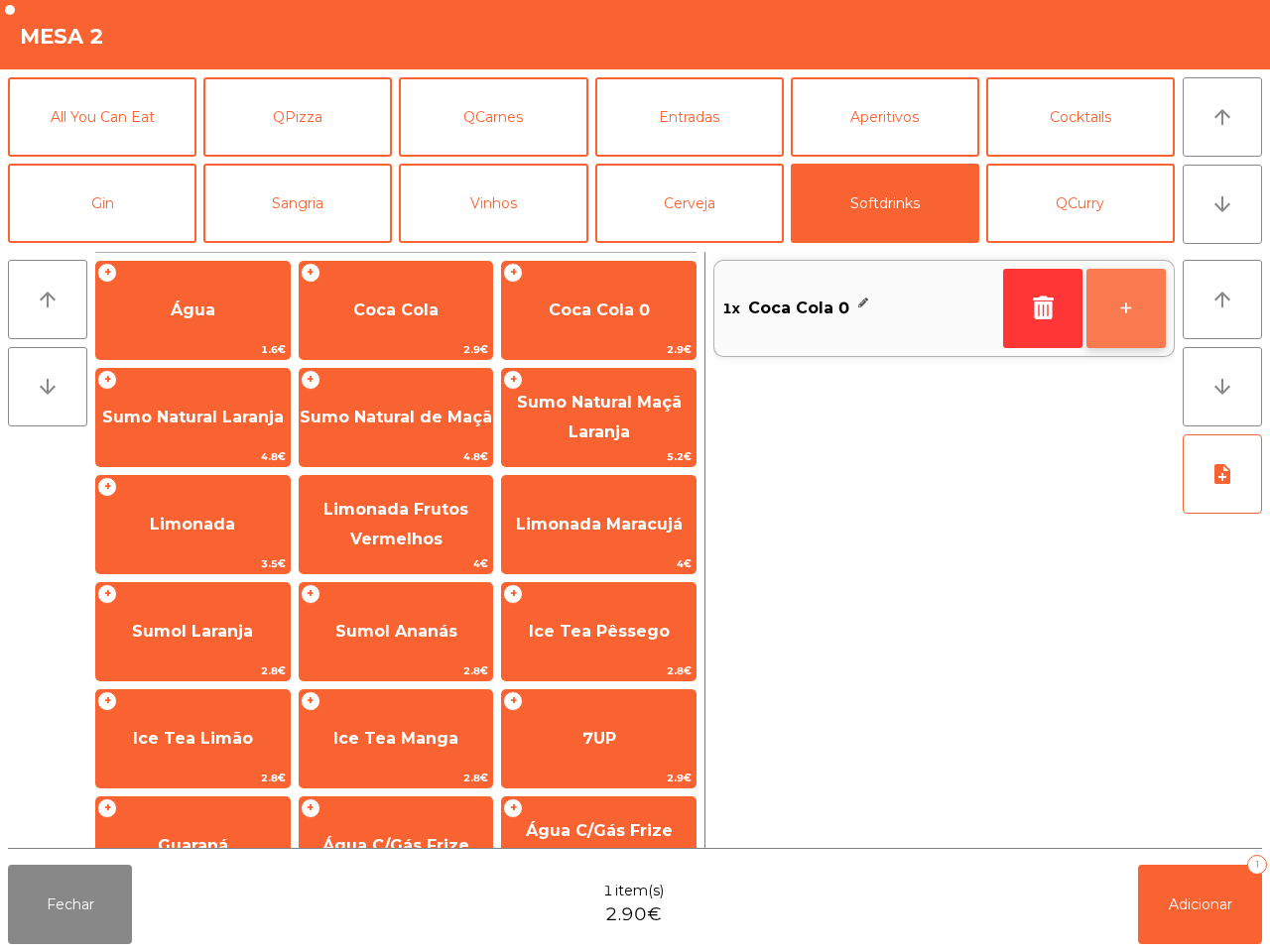 click on "+" 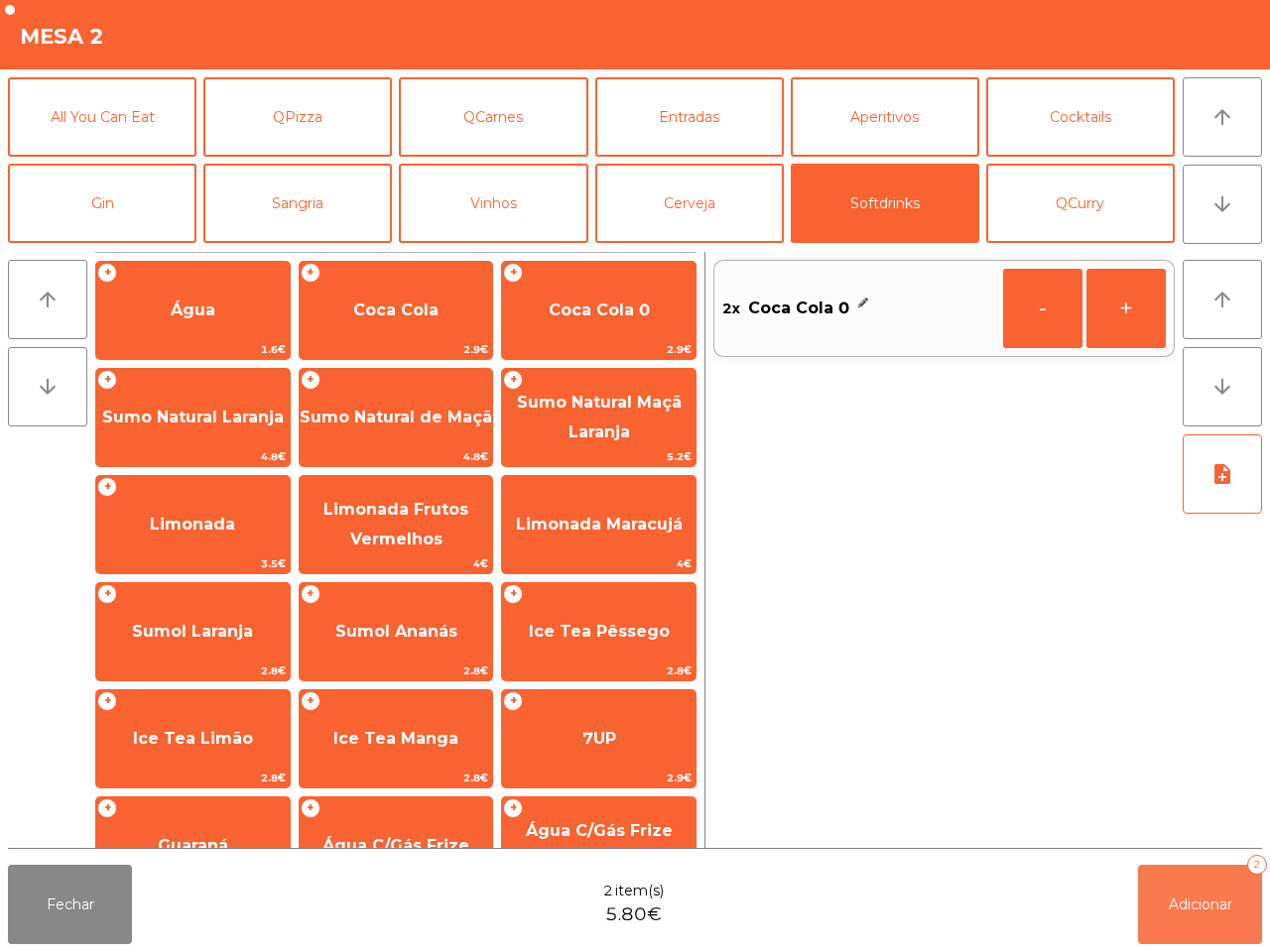 click on "Adicionar   2" 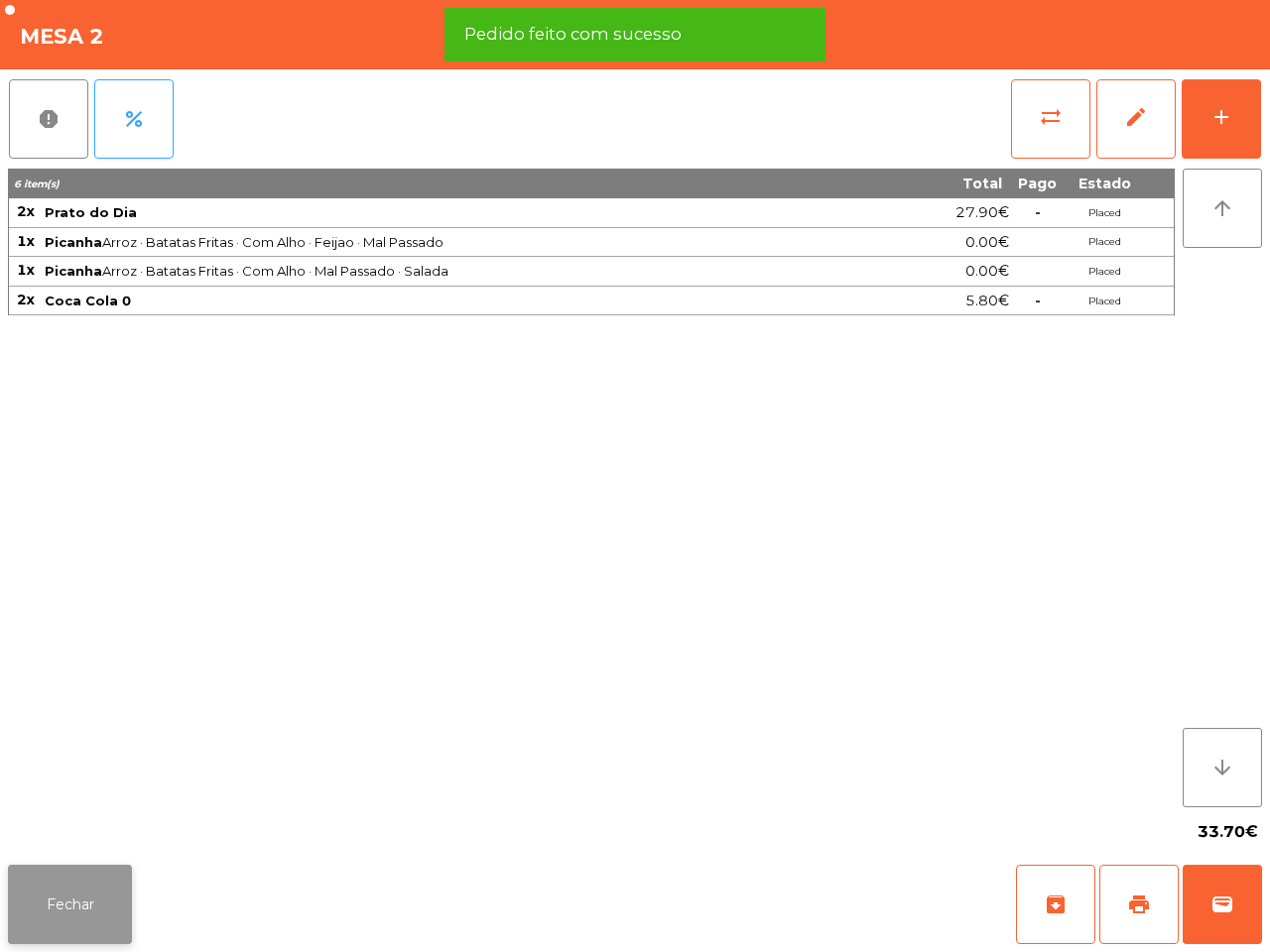 click on "Fechar" 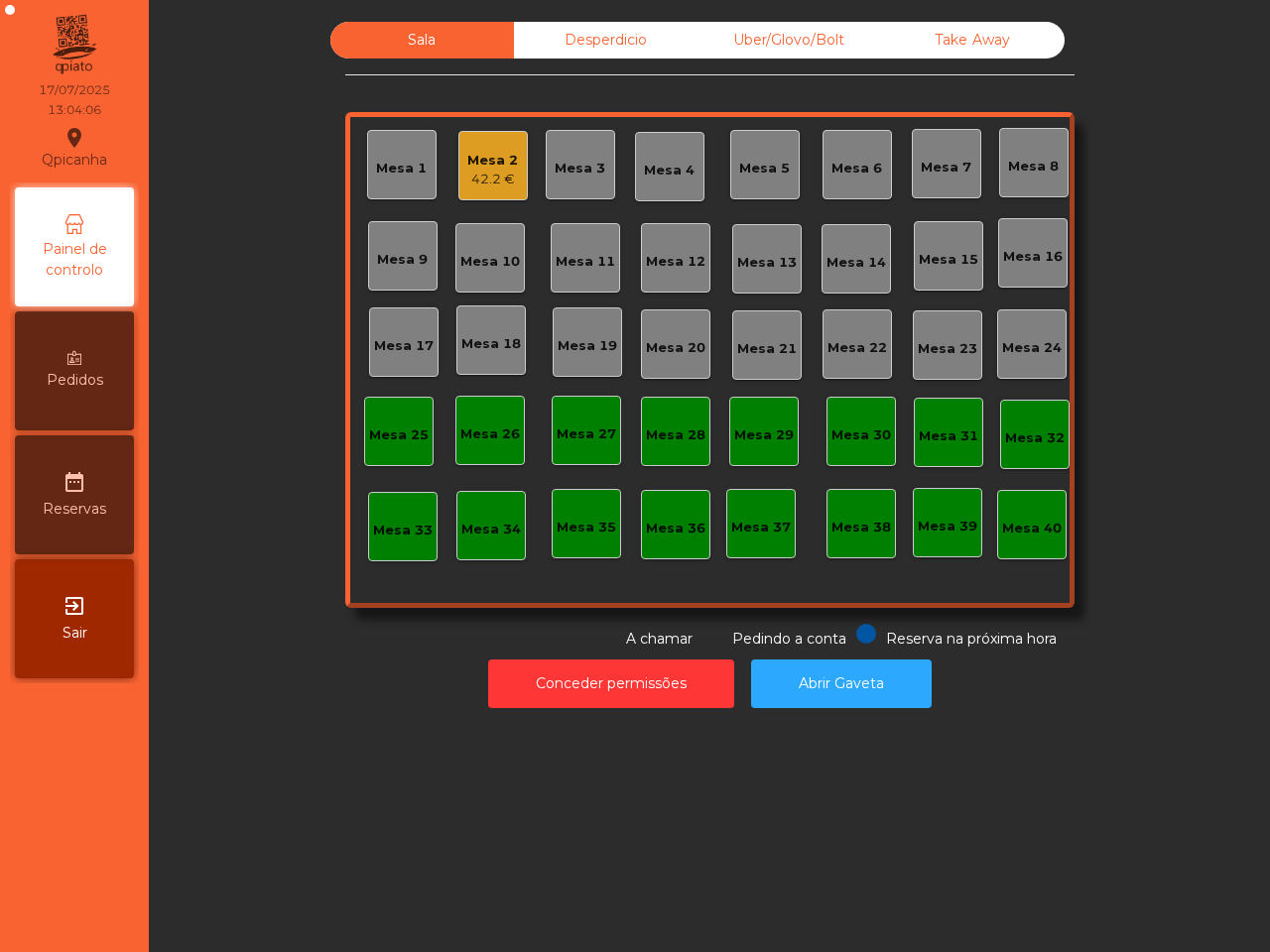 click on "Uber/Glovo/Bolt" 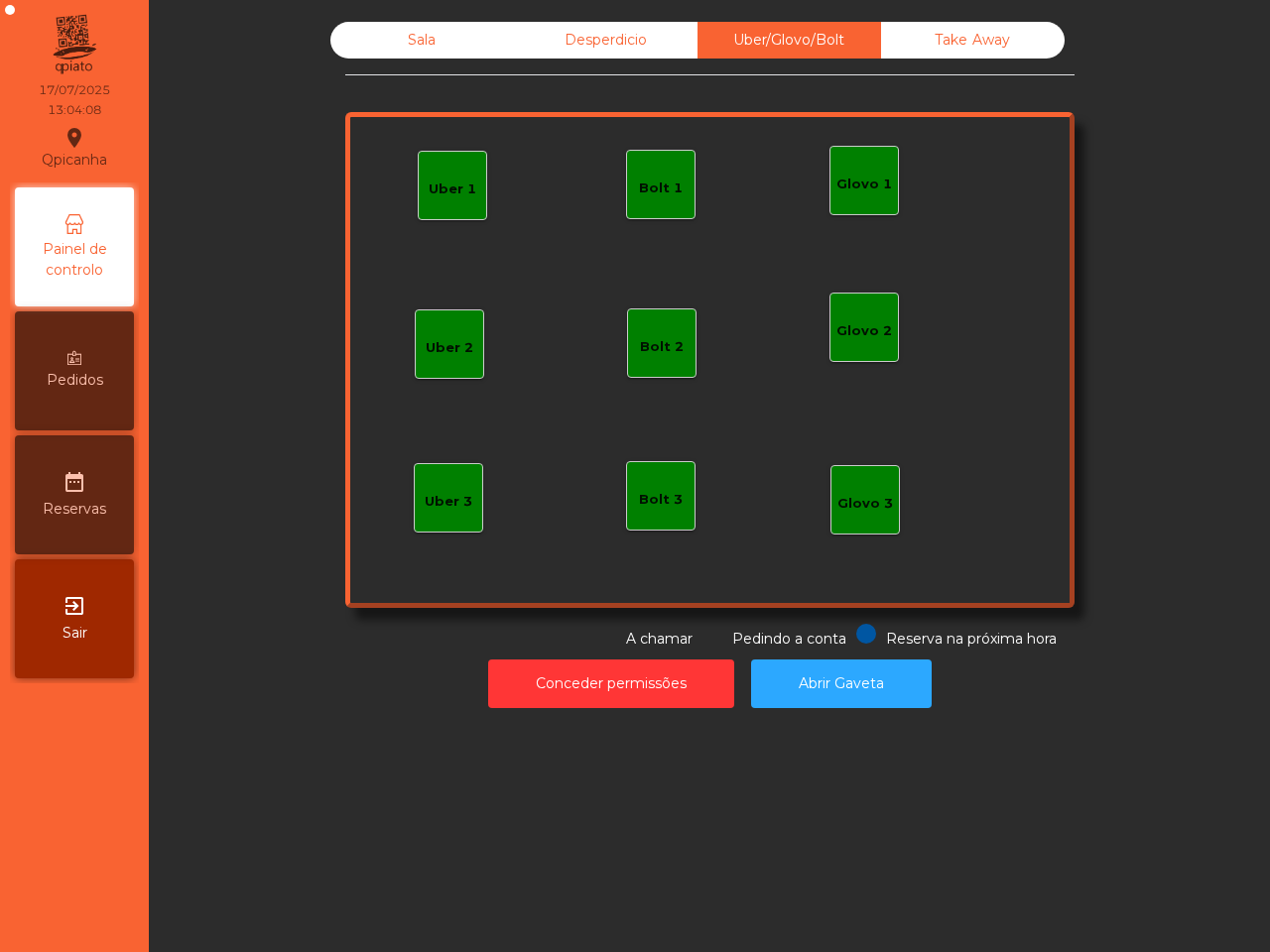 click on "Uber 1" 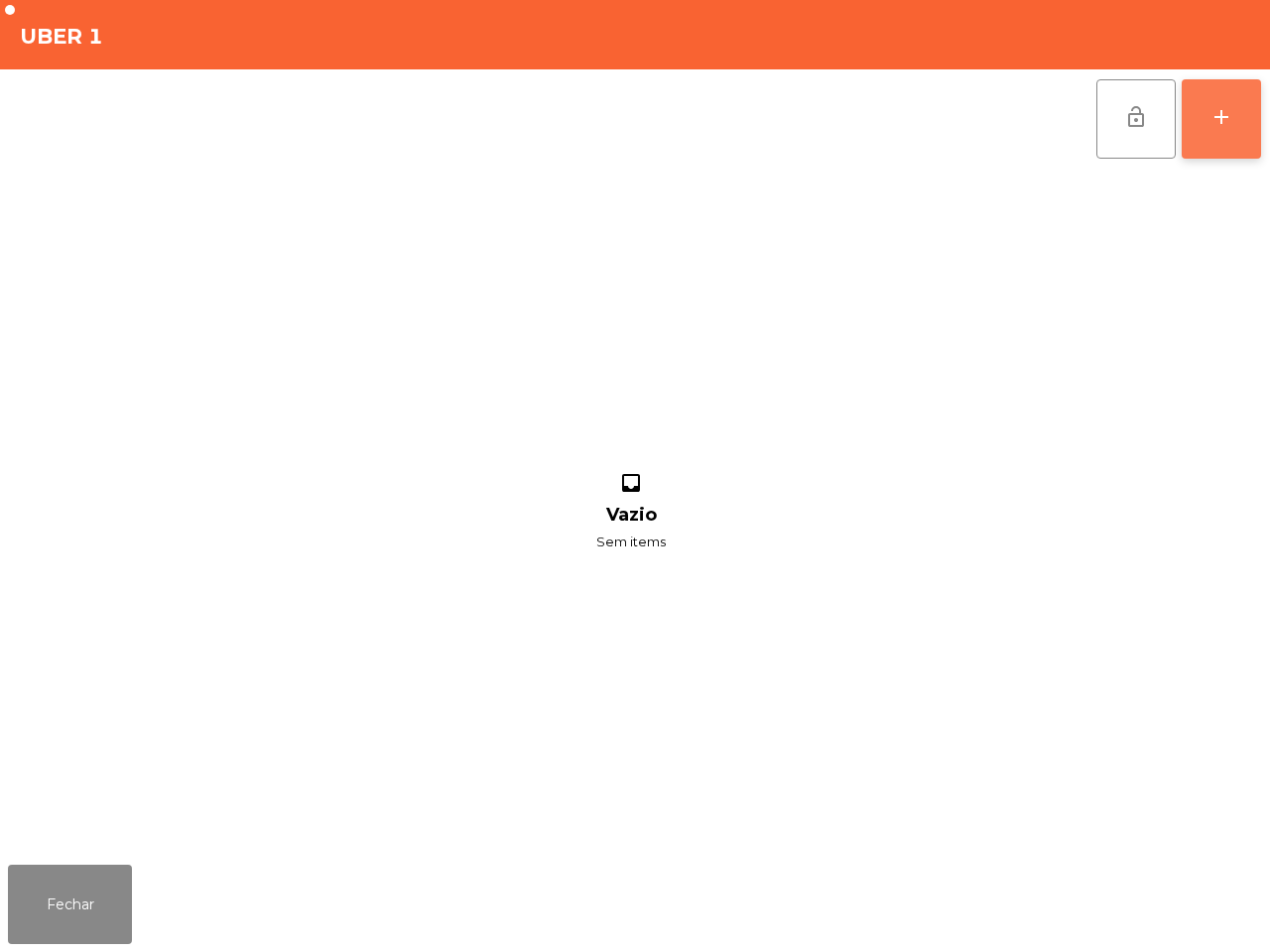 click on "add" 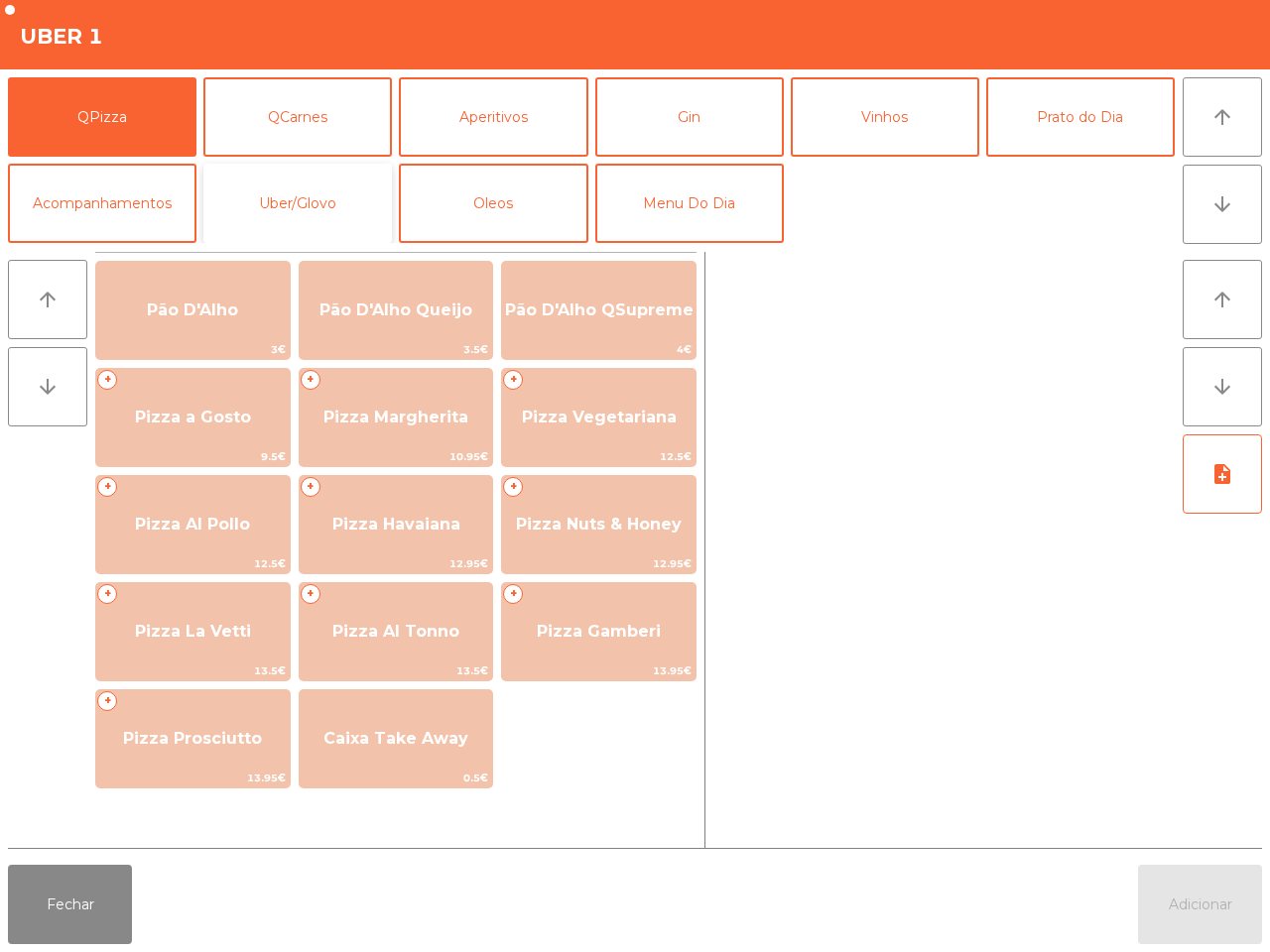 click on "Uber/Glovo" 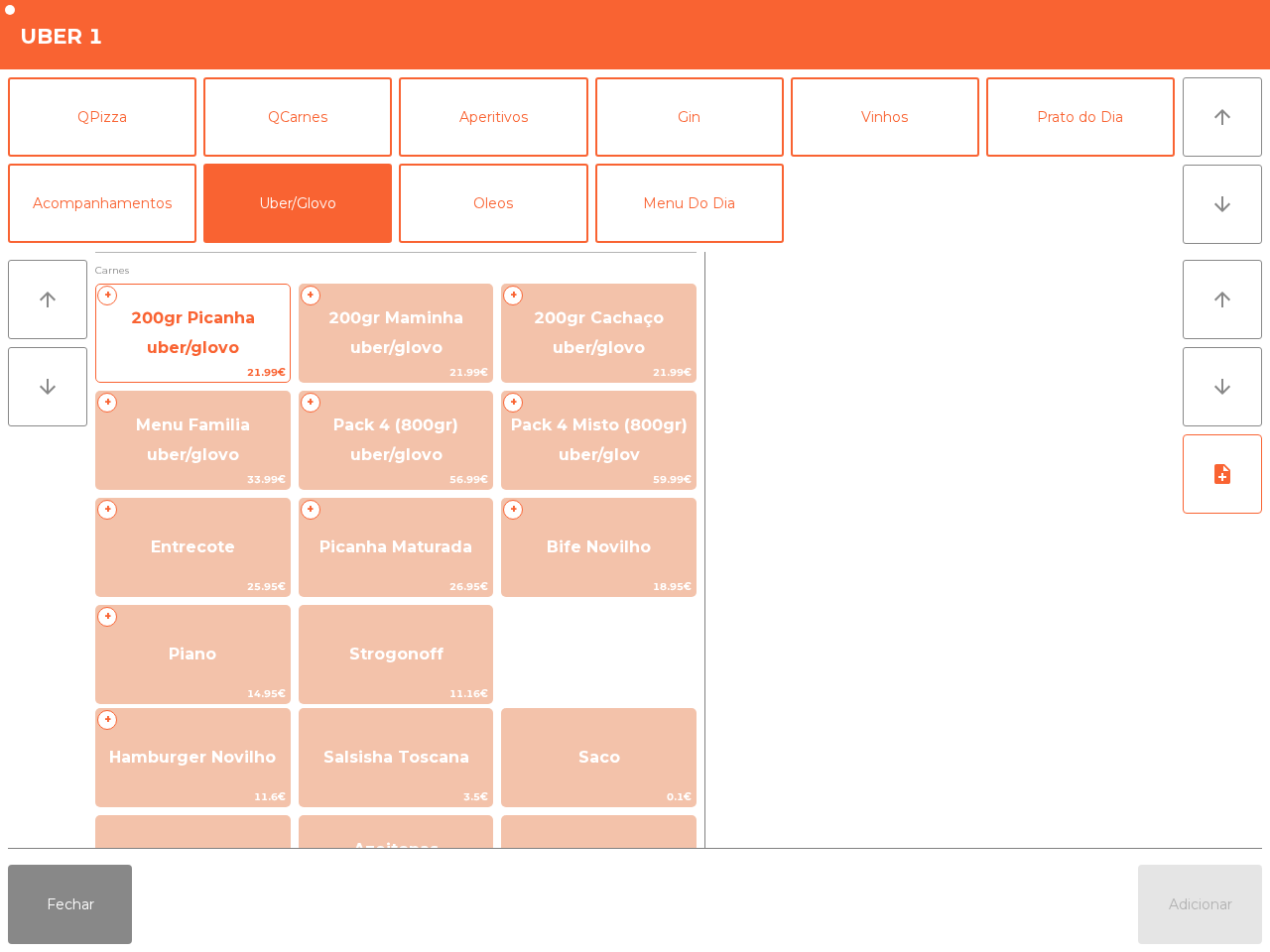 click on "200gr Picanha uber/glovo" 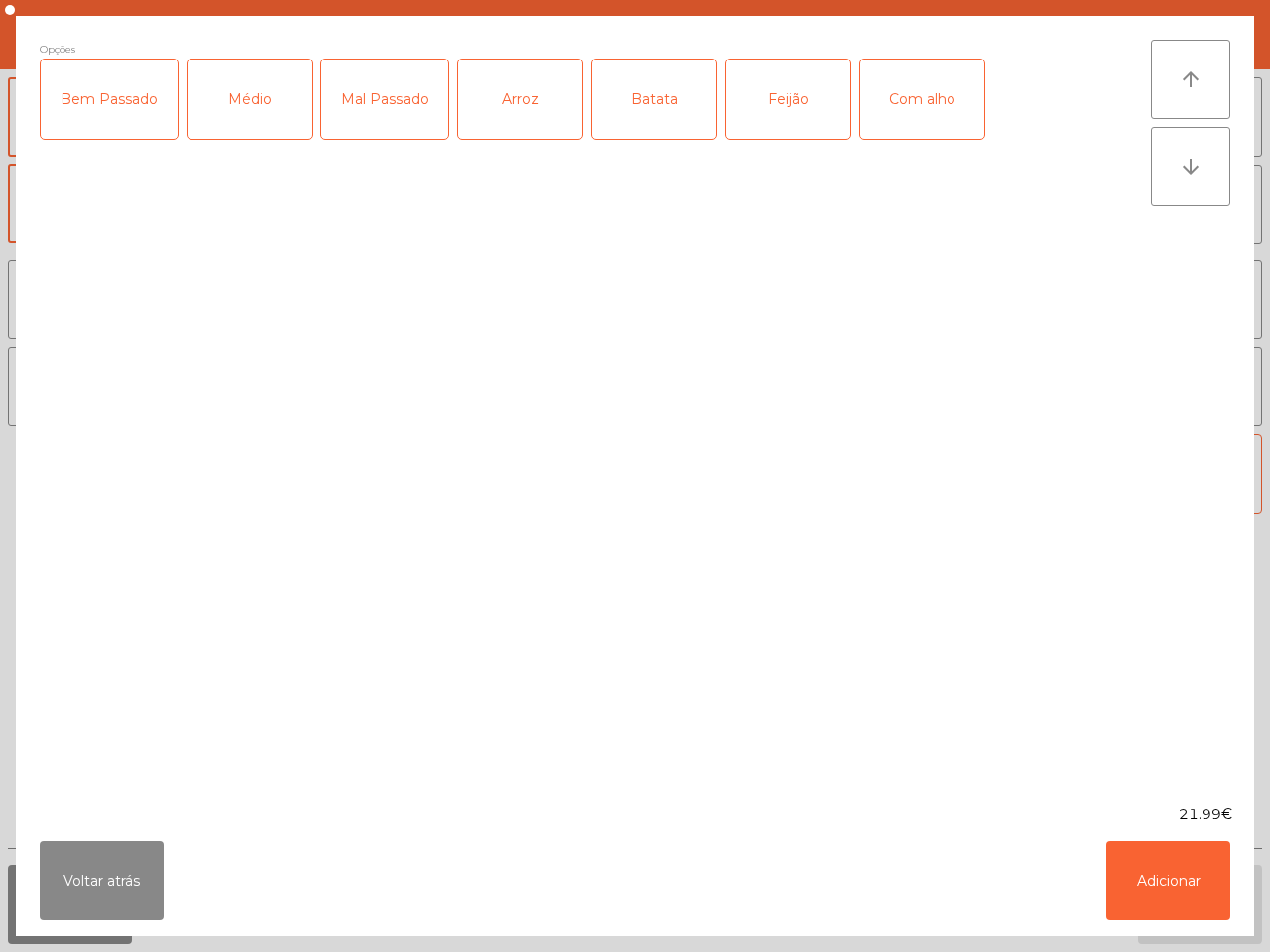click on "Arroz" 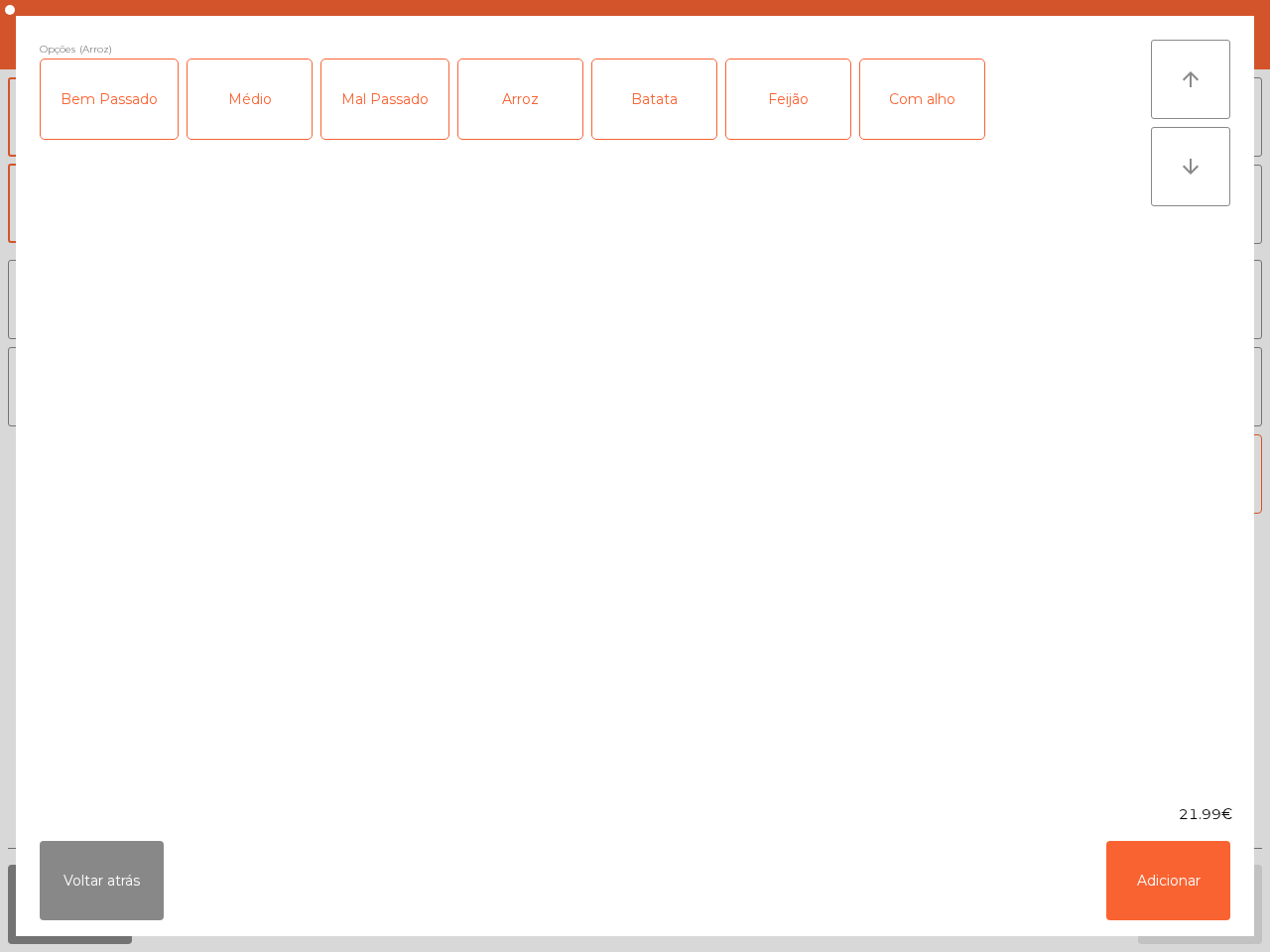 click on "Feijão" 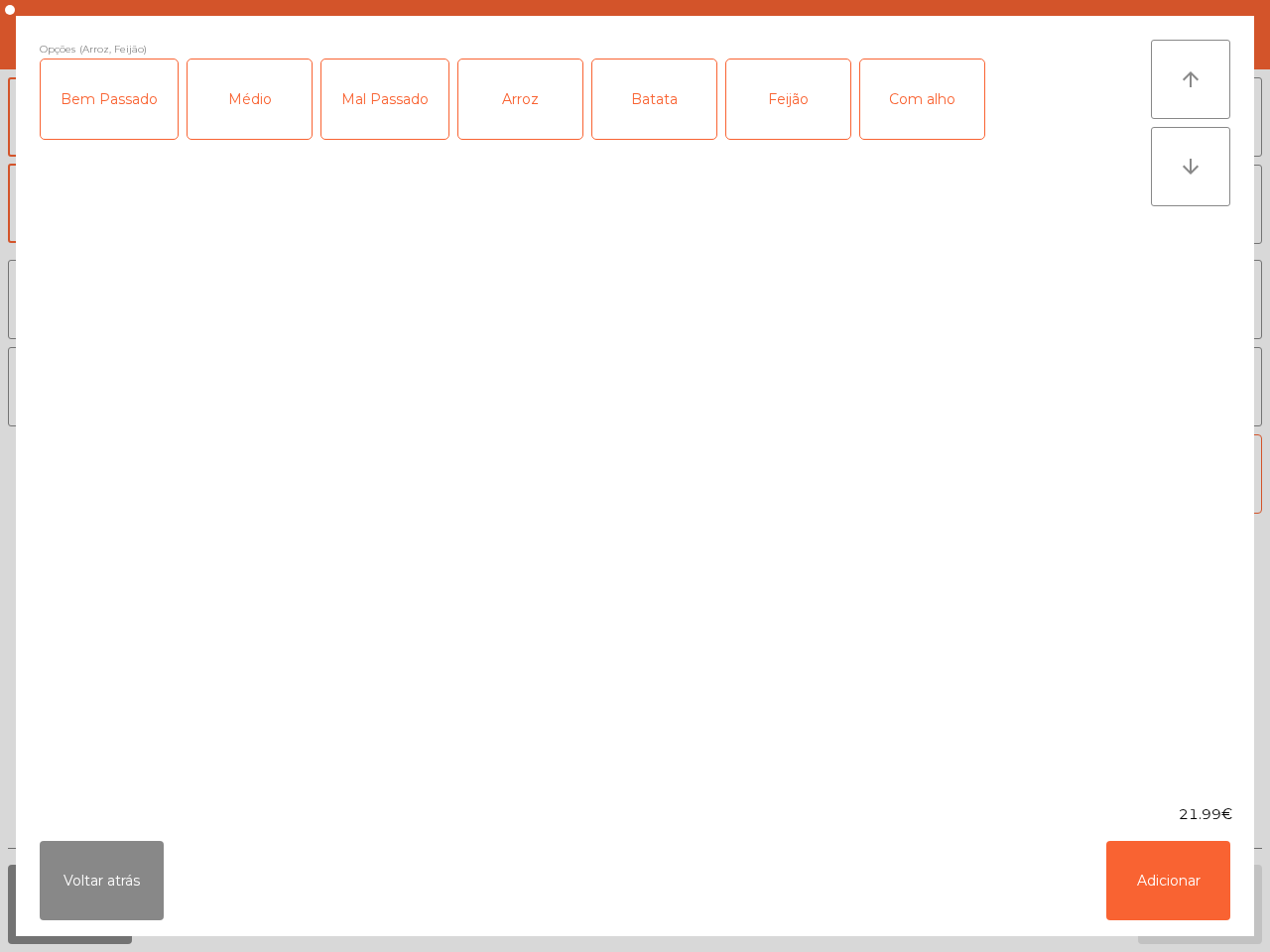 click on "Batata" 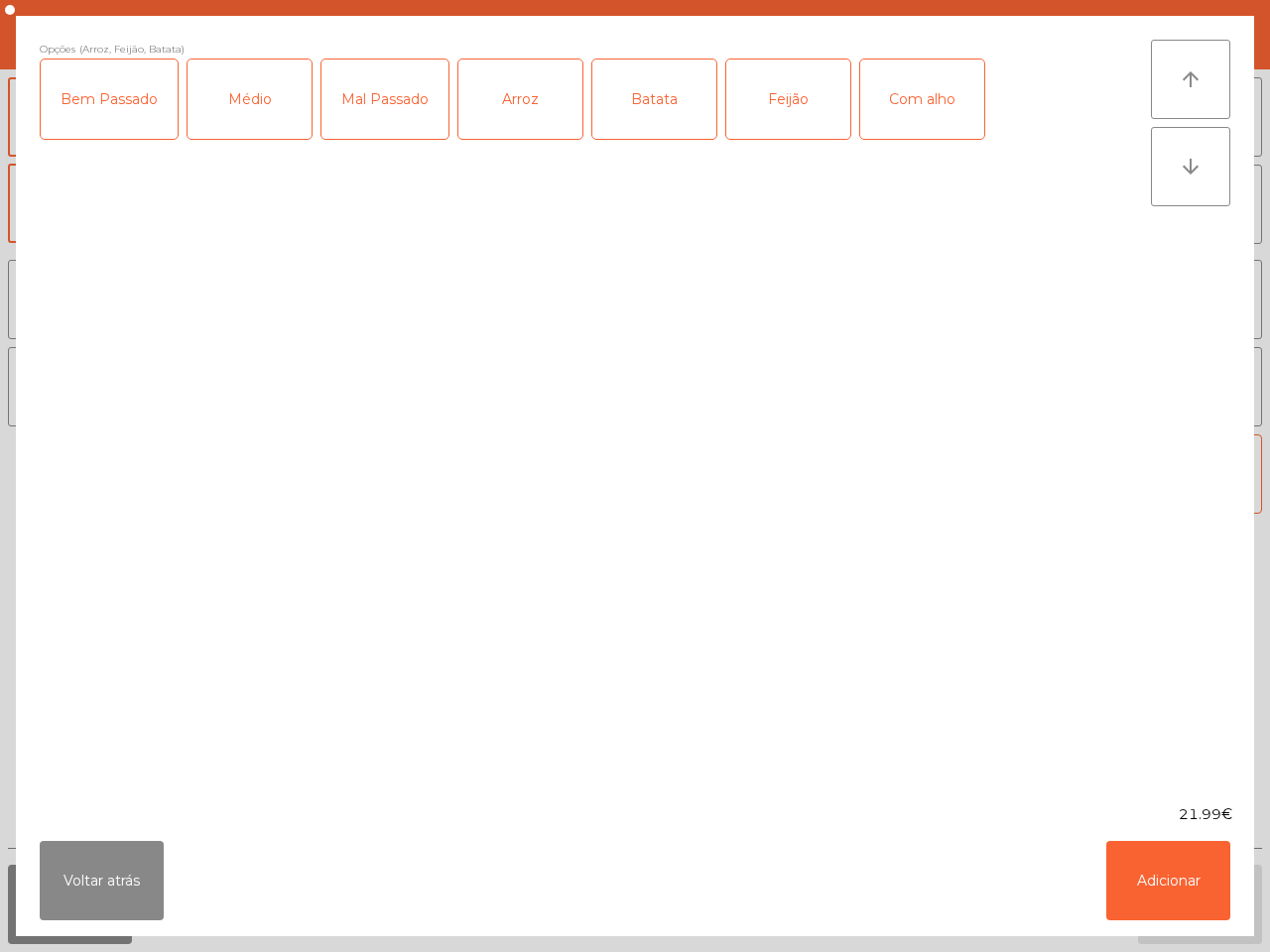 click on "Com alho" 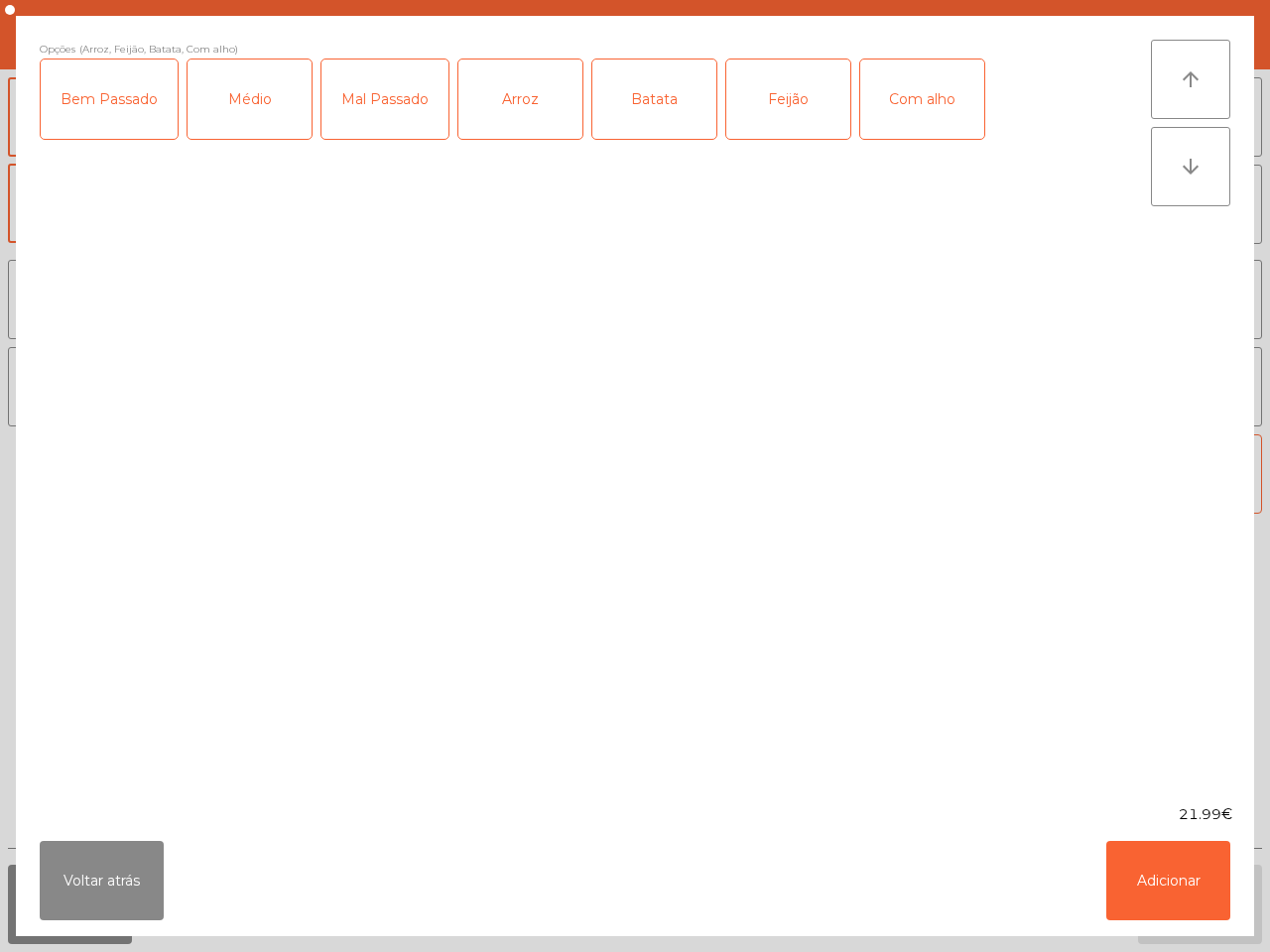 click on "Bem Passado" 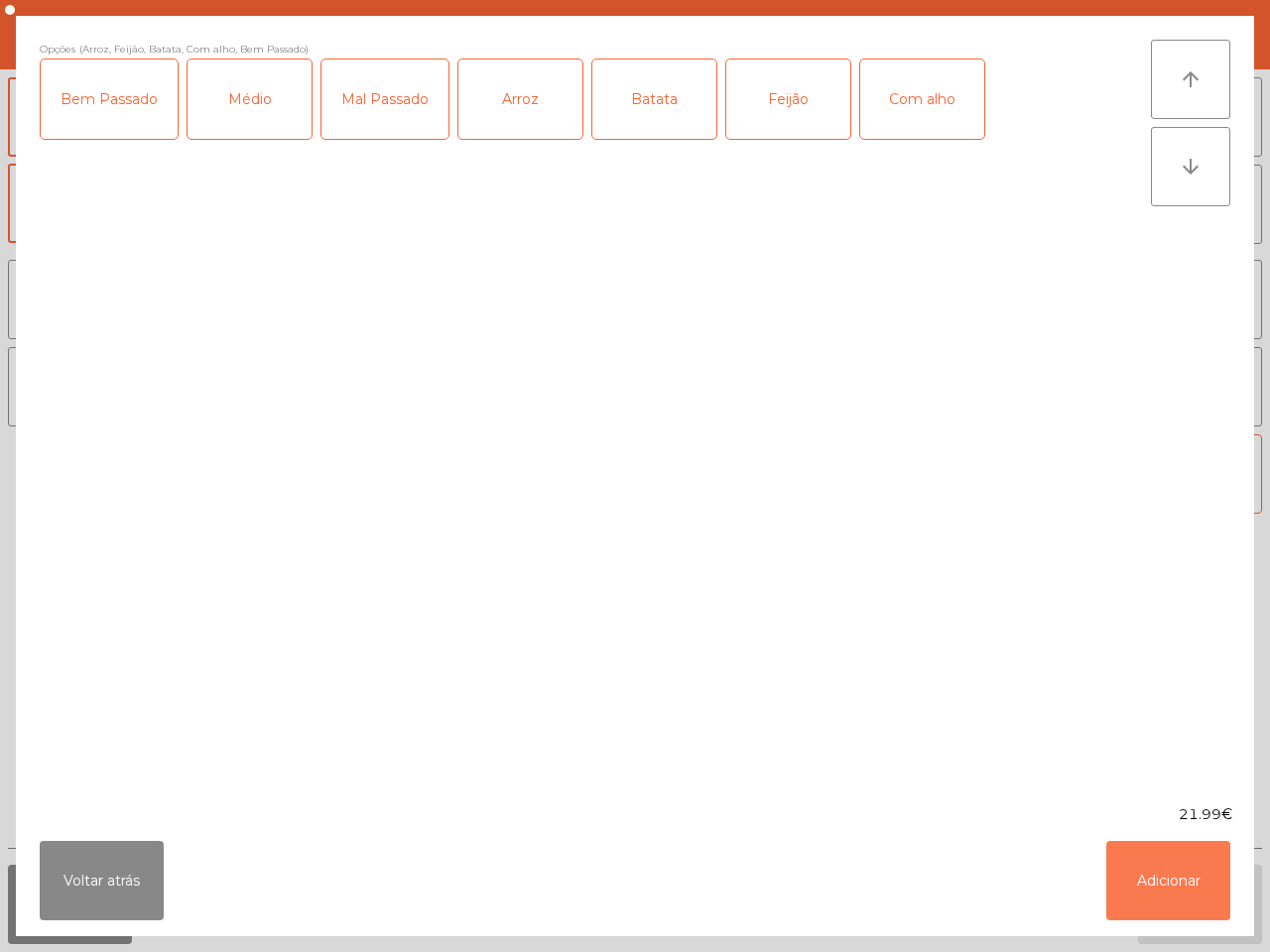 click on "Adicionar" 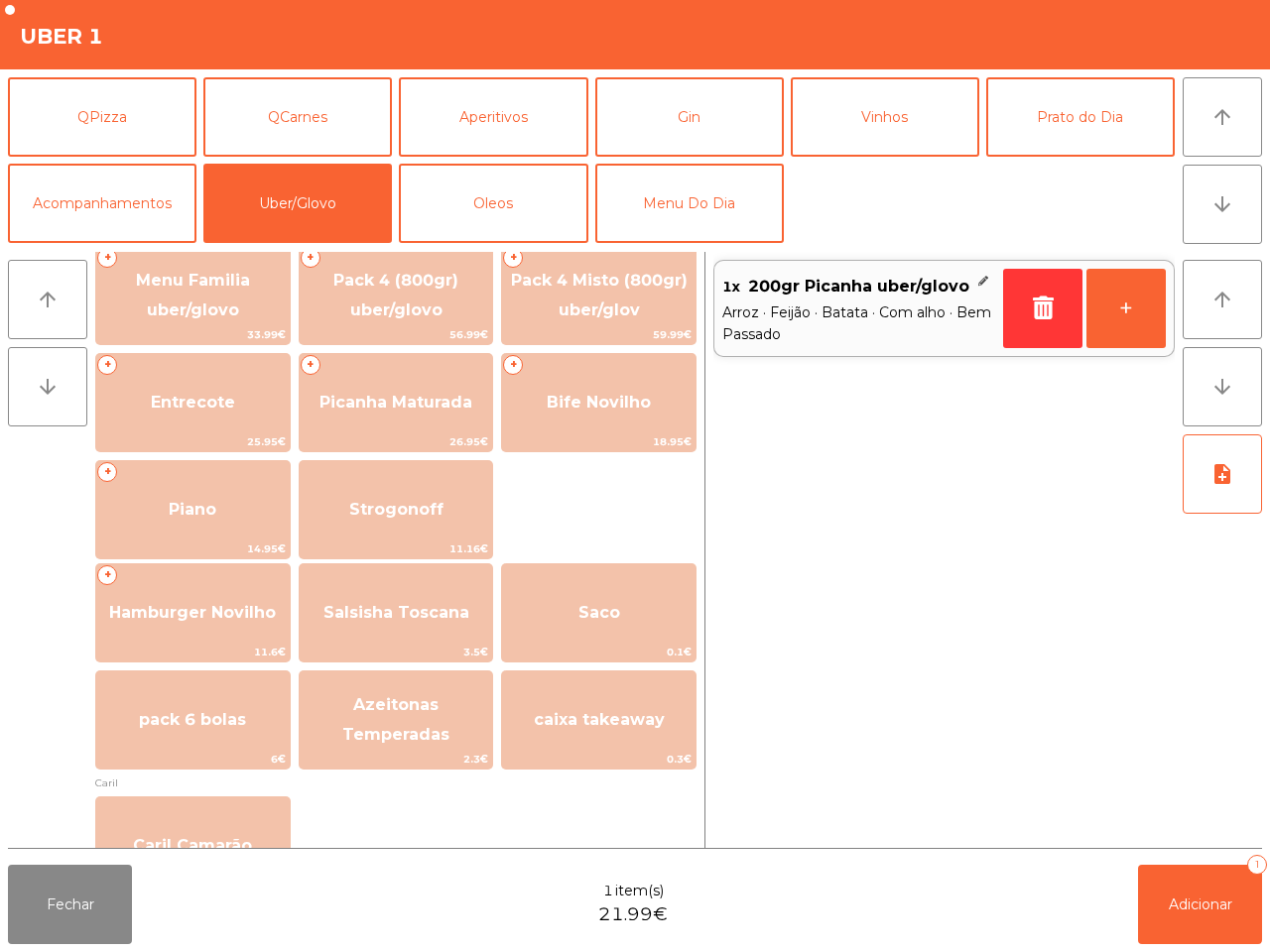 scroll, scrollTop: 372, scrollLeft: 0, axis: vertical 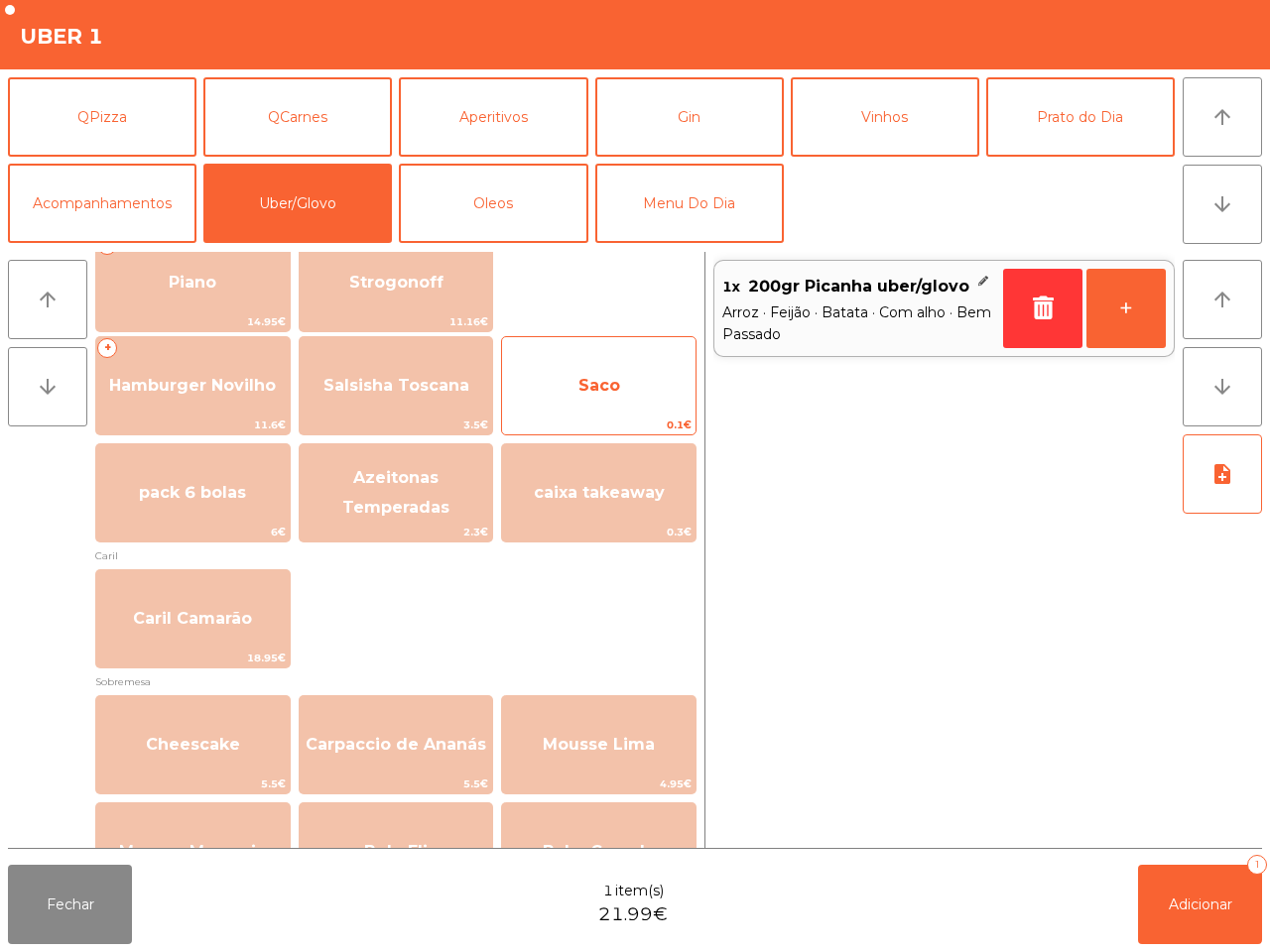 click on "Saco" 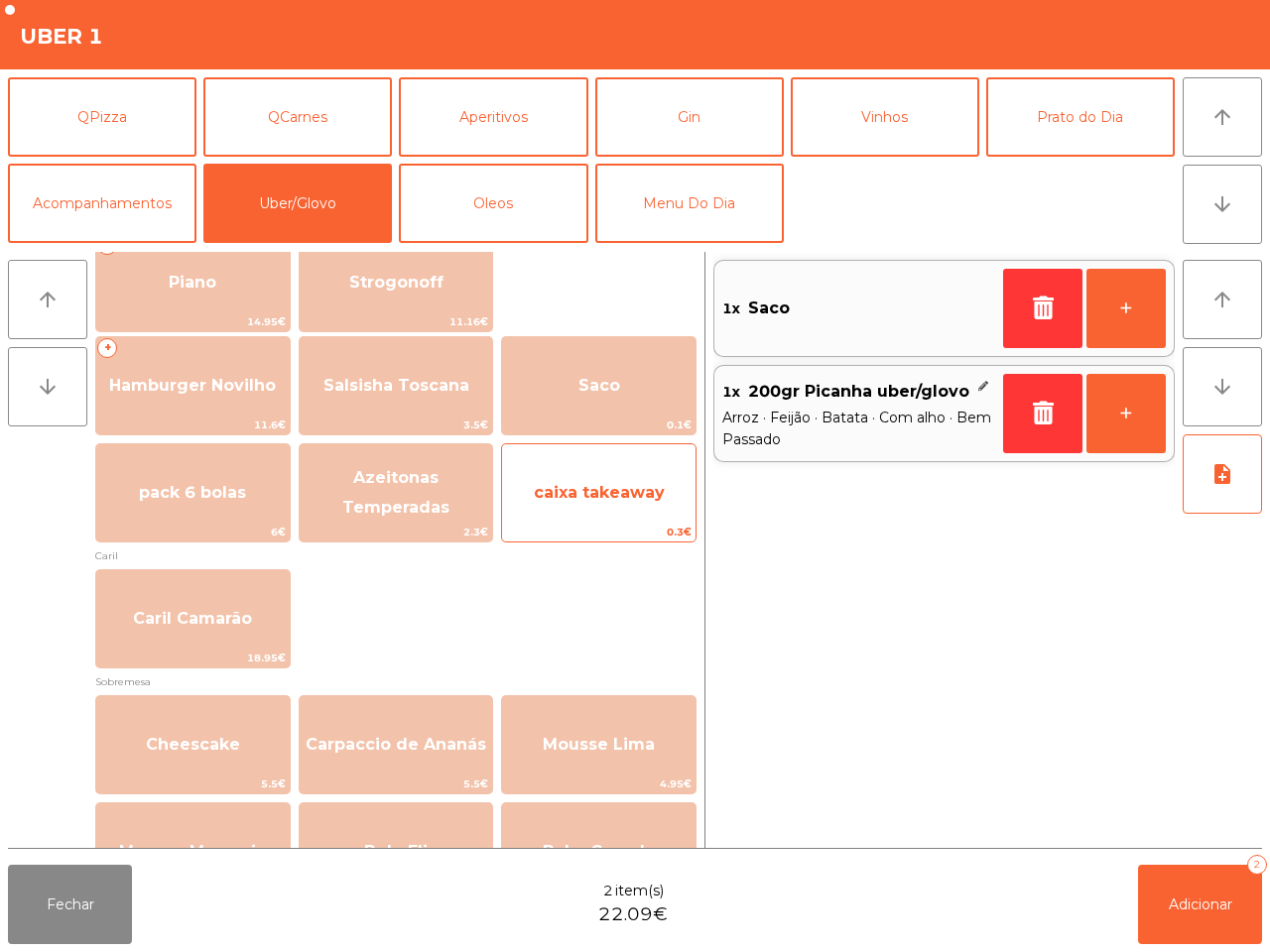 click on "0.3€" 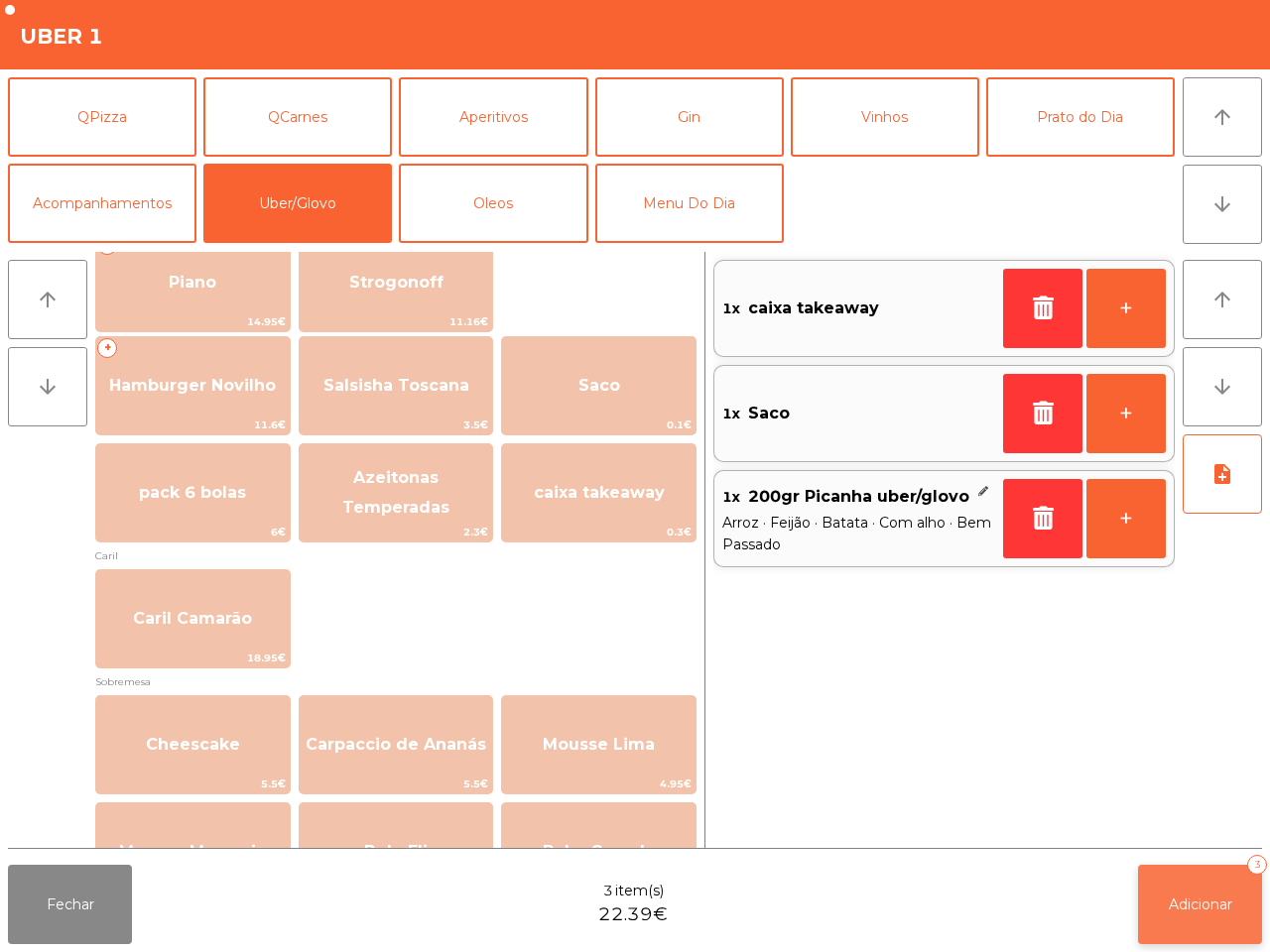 click on "Adicionar   3" 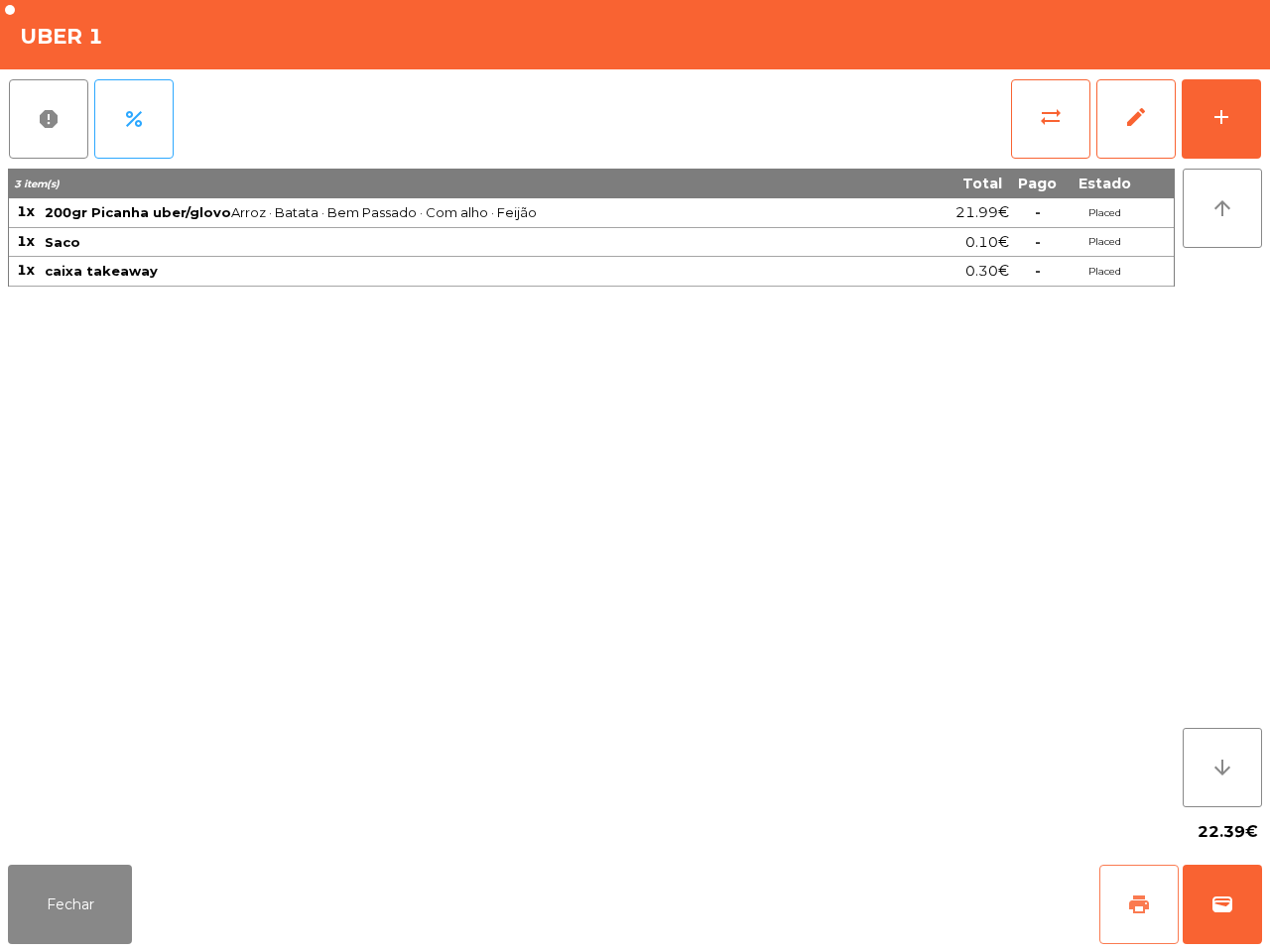 click on "print" 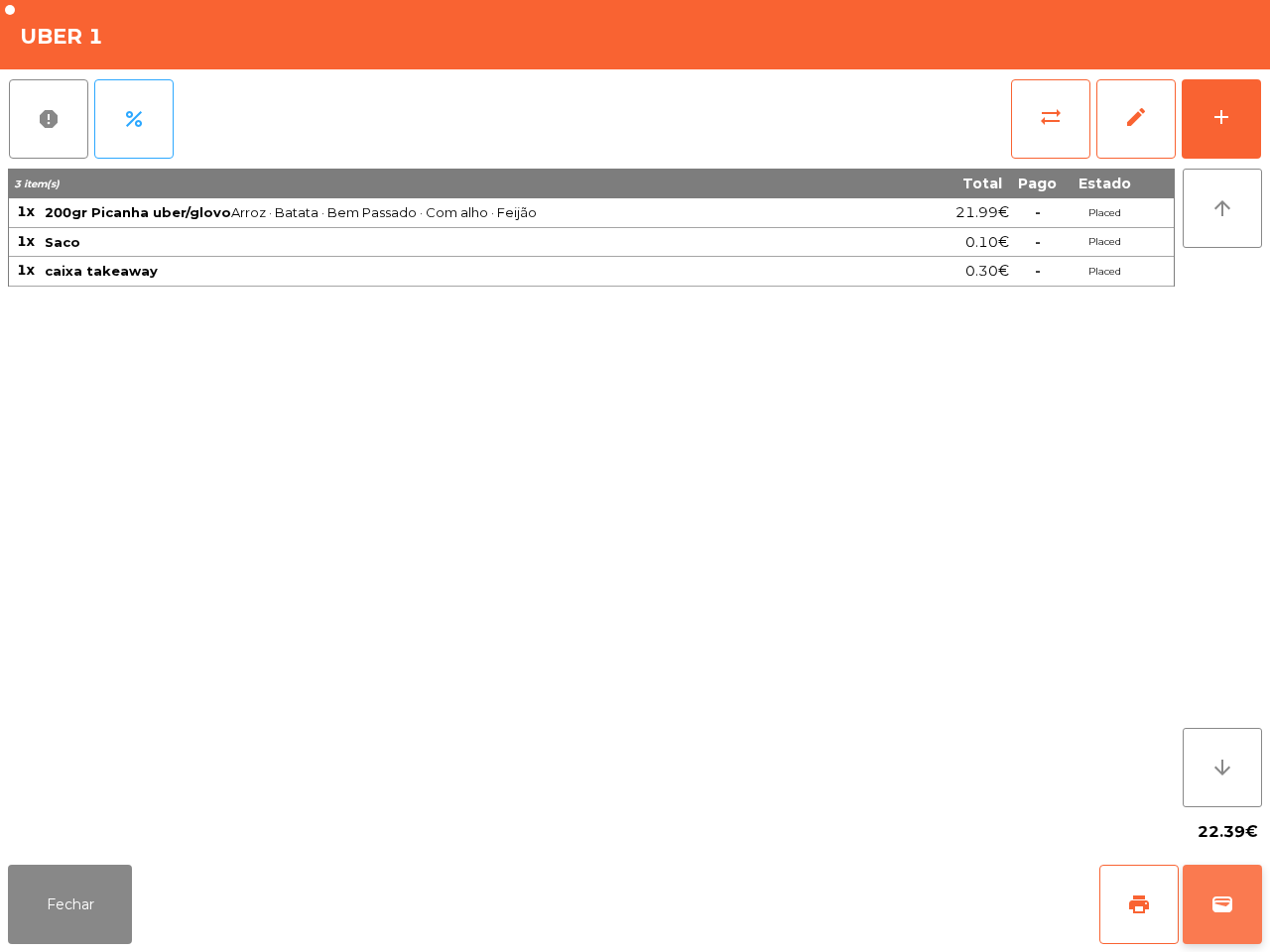 click on "wallet" 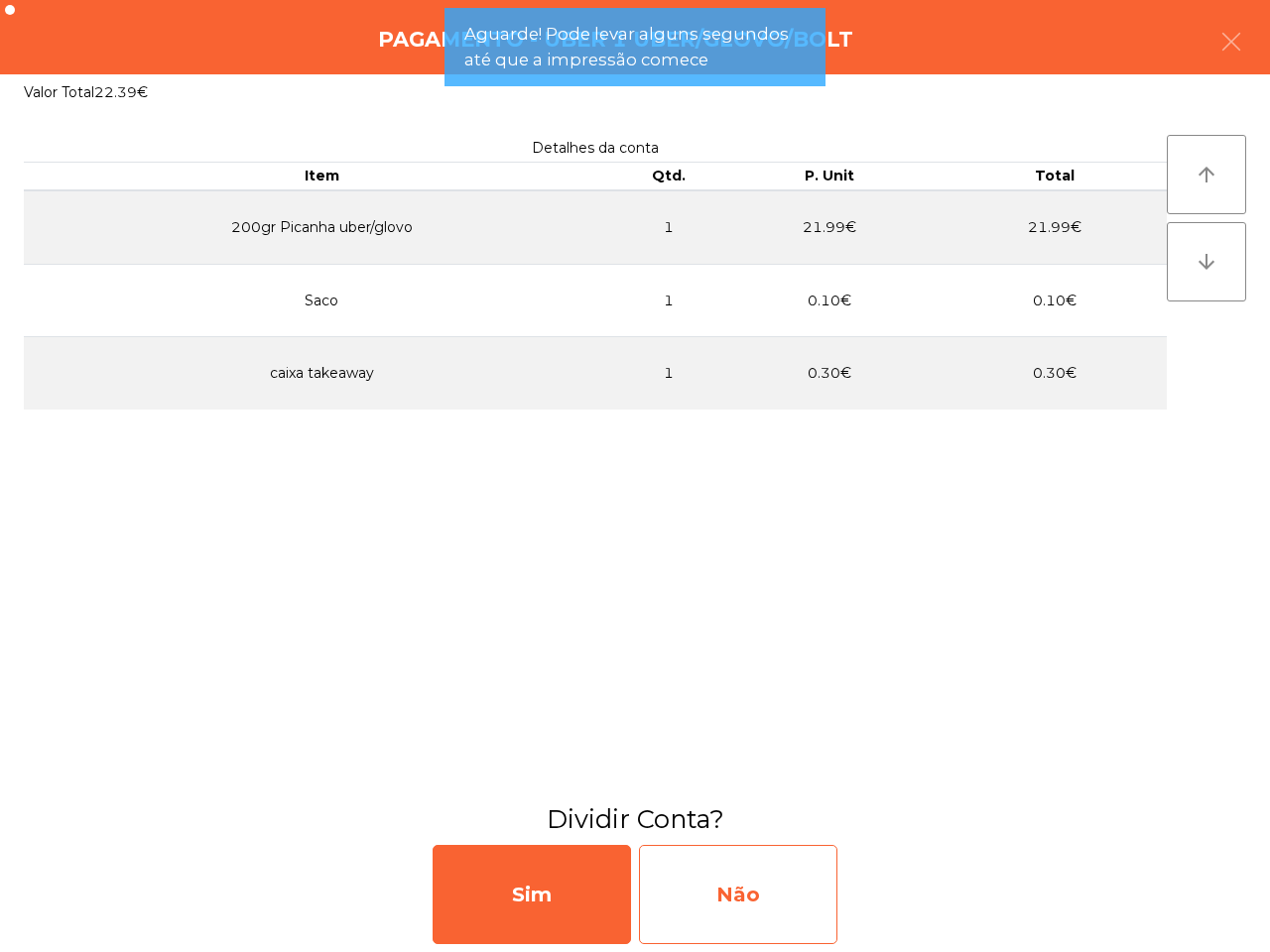 click on "Não" 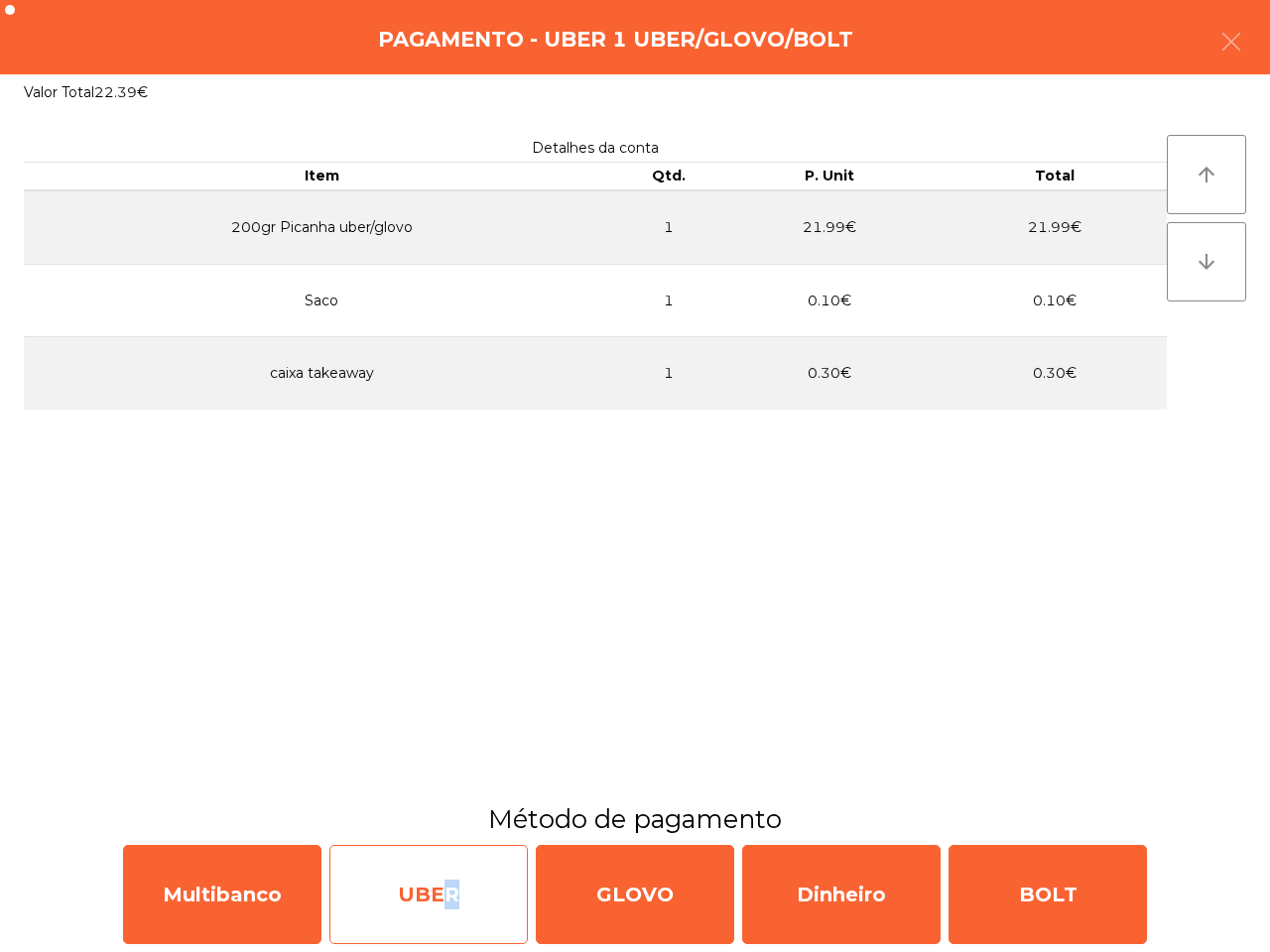 click on "UBER" 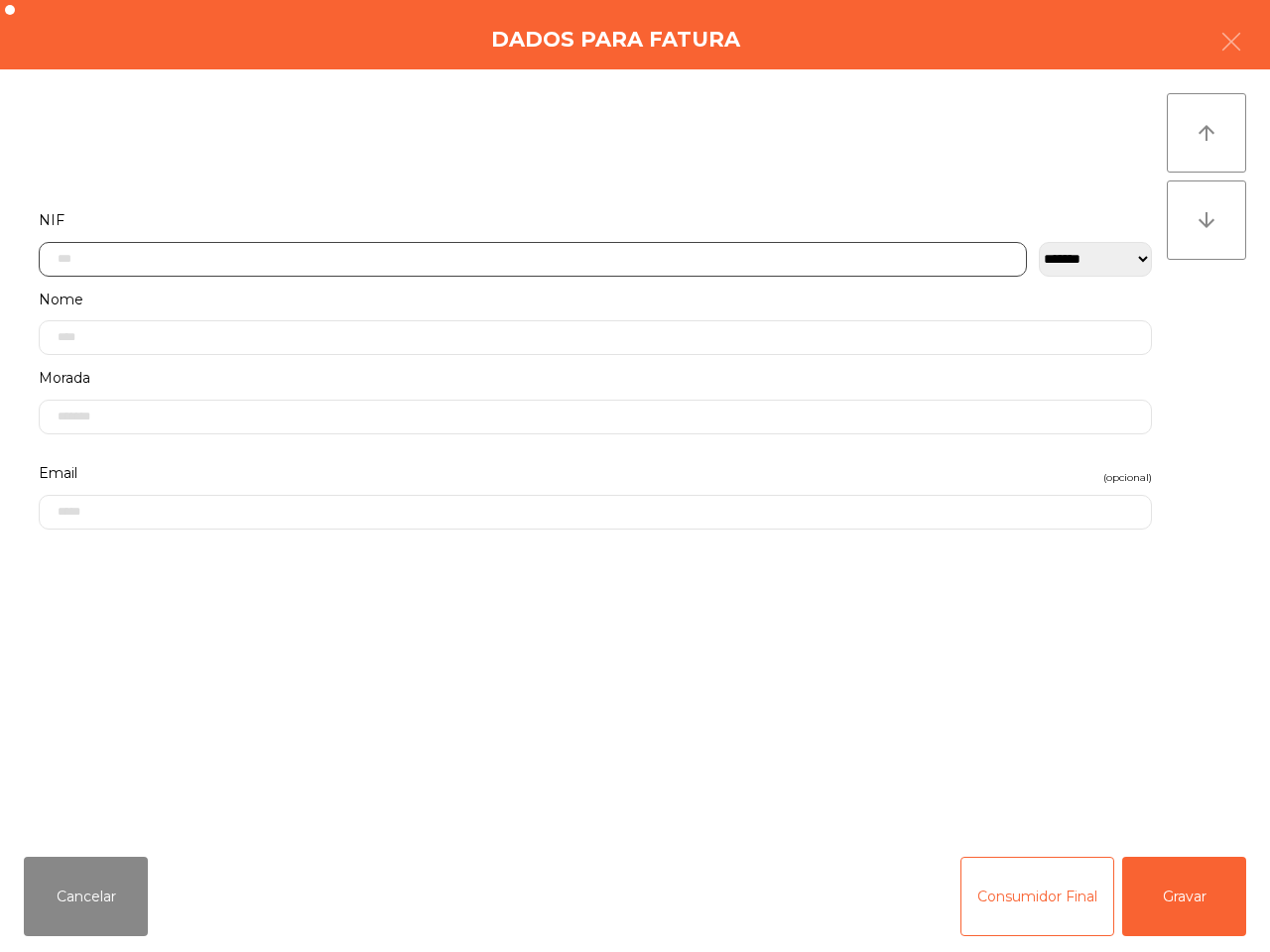 click 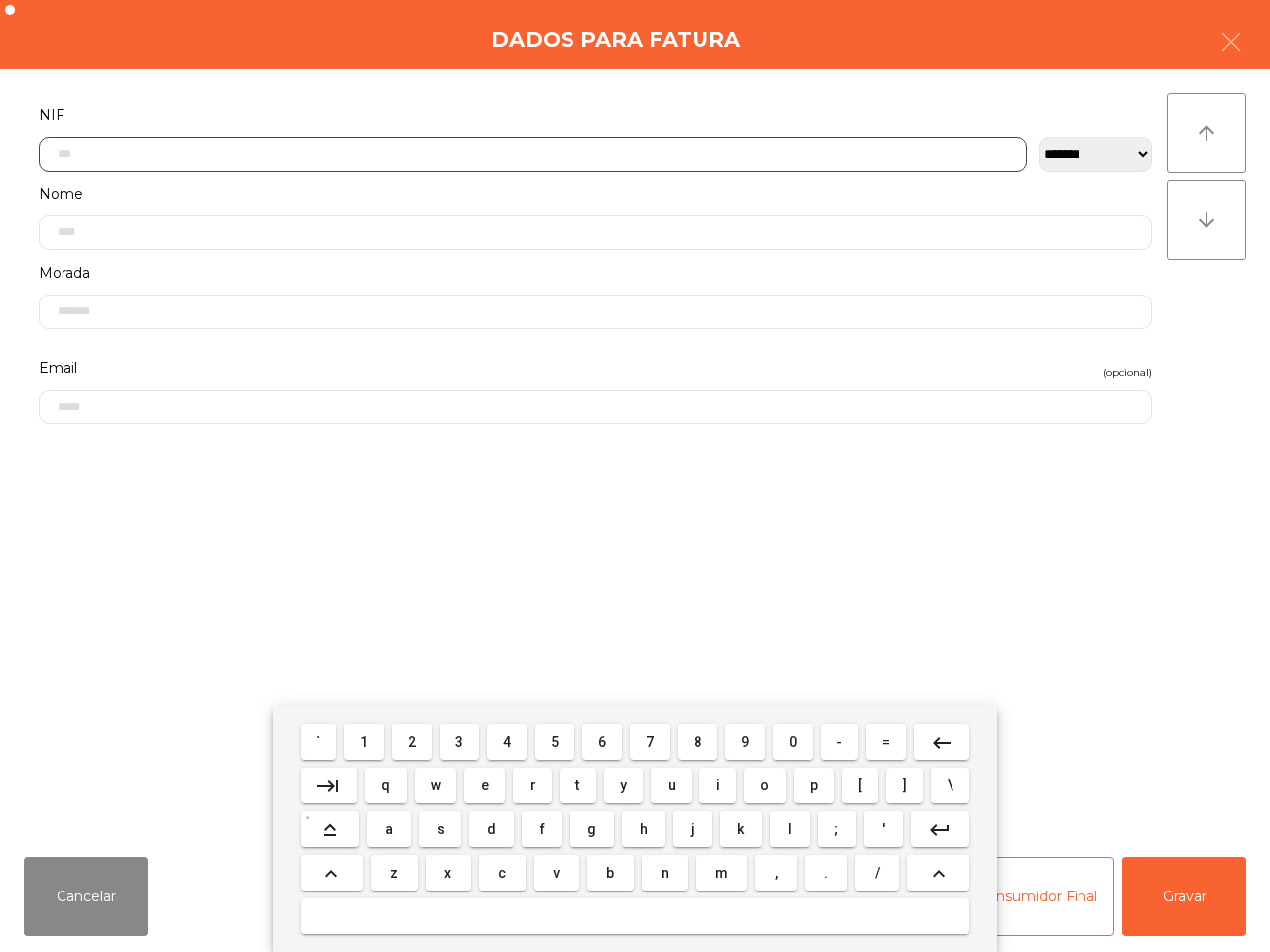 scroll, scrollTop: 111, scrollLeft: 0, axis: vertical 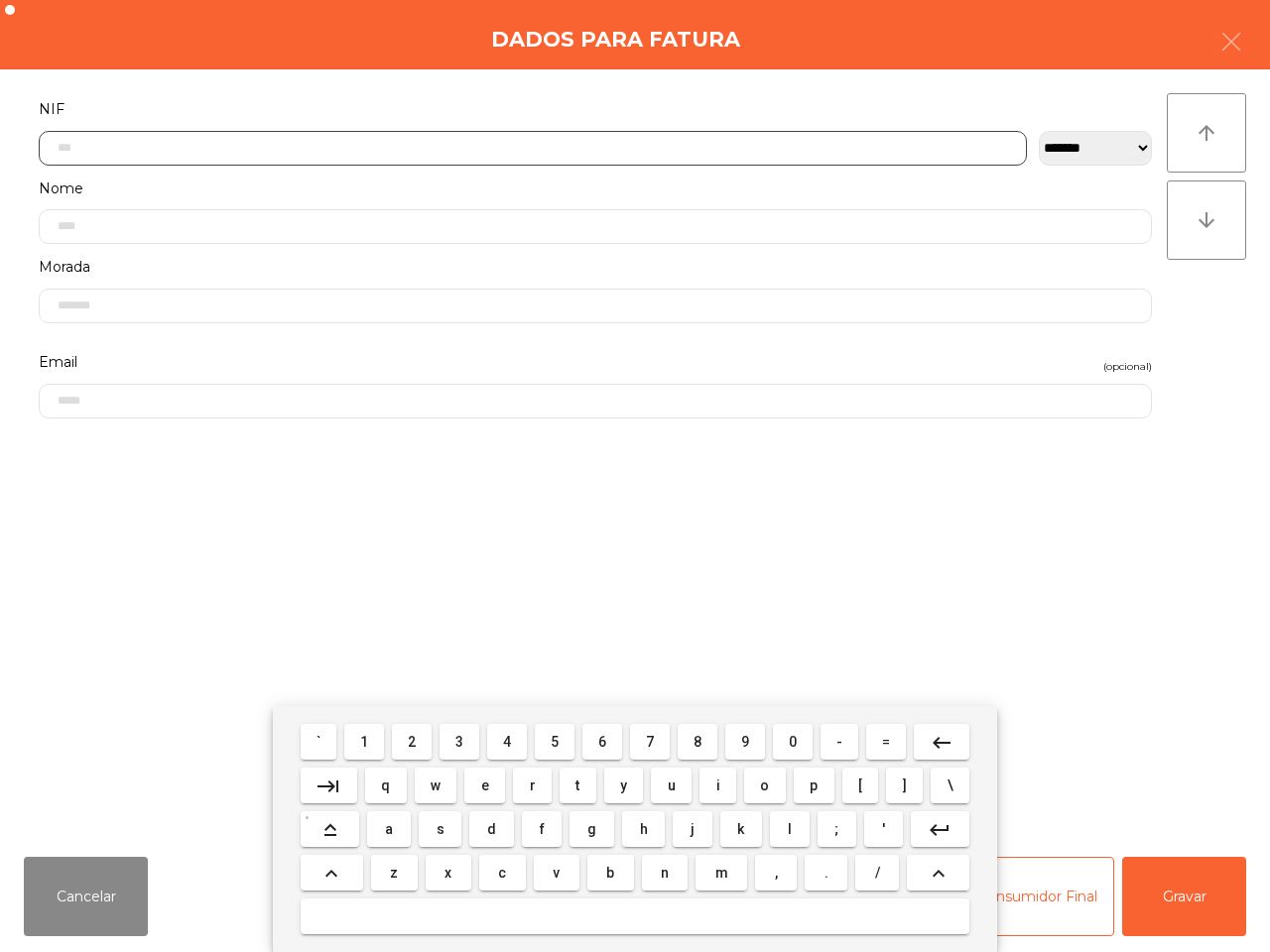 click on "2" at bounding box center (412, 742) 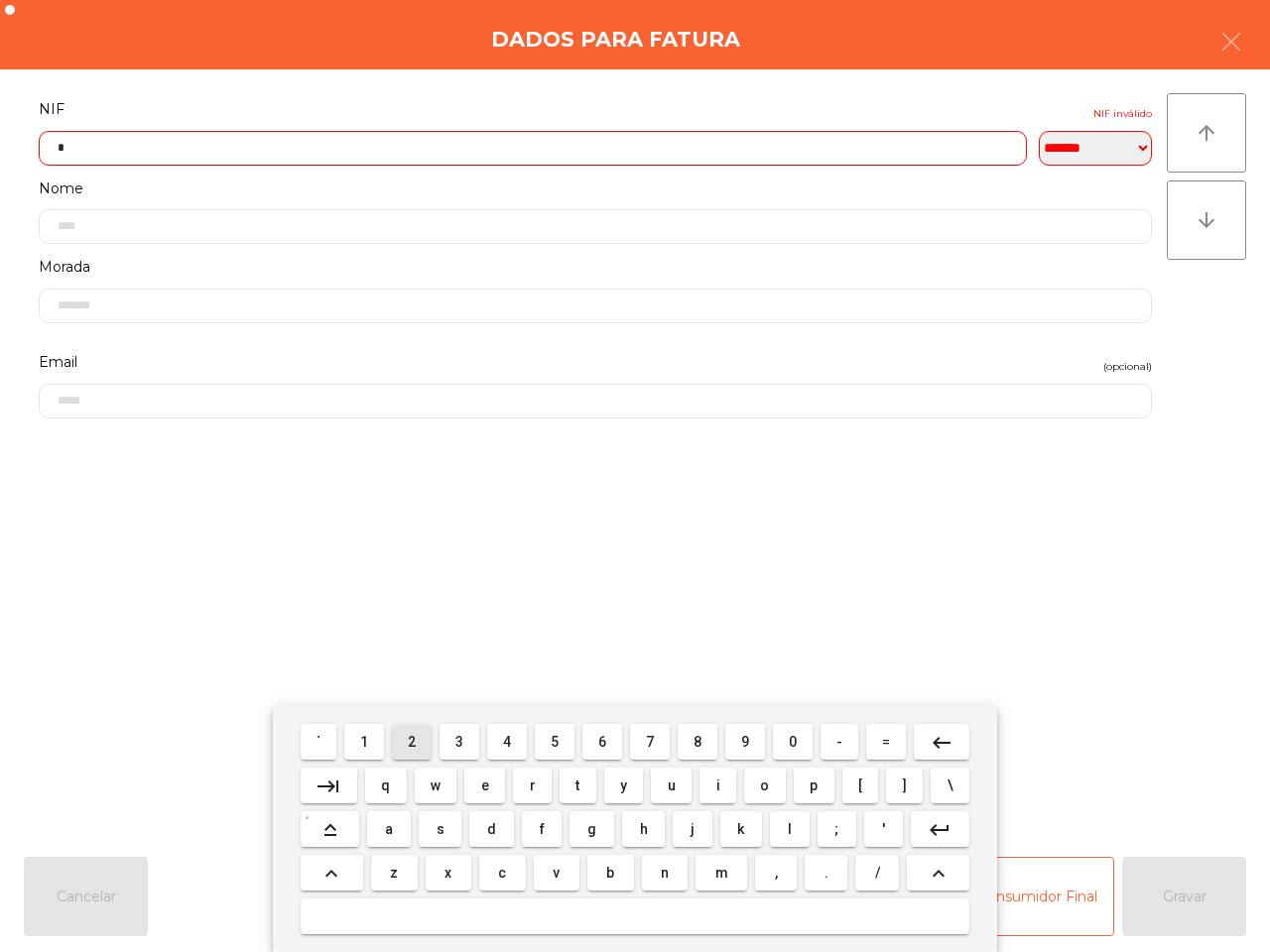 click on "2" at bounding box center [412, 742] 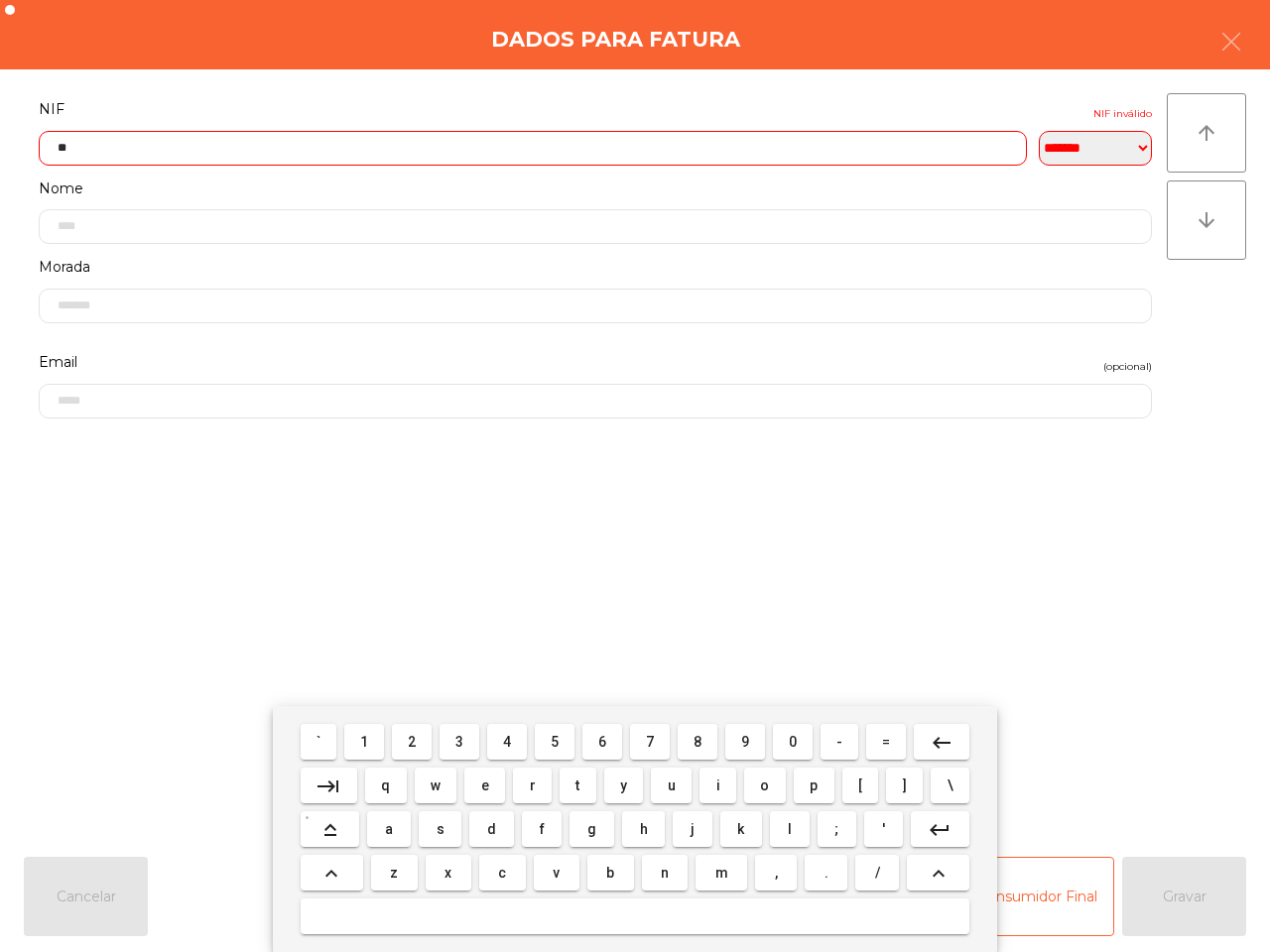 click on "4" at bounding box center [507, 742] 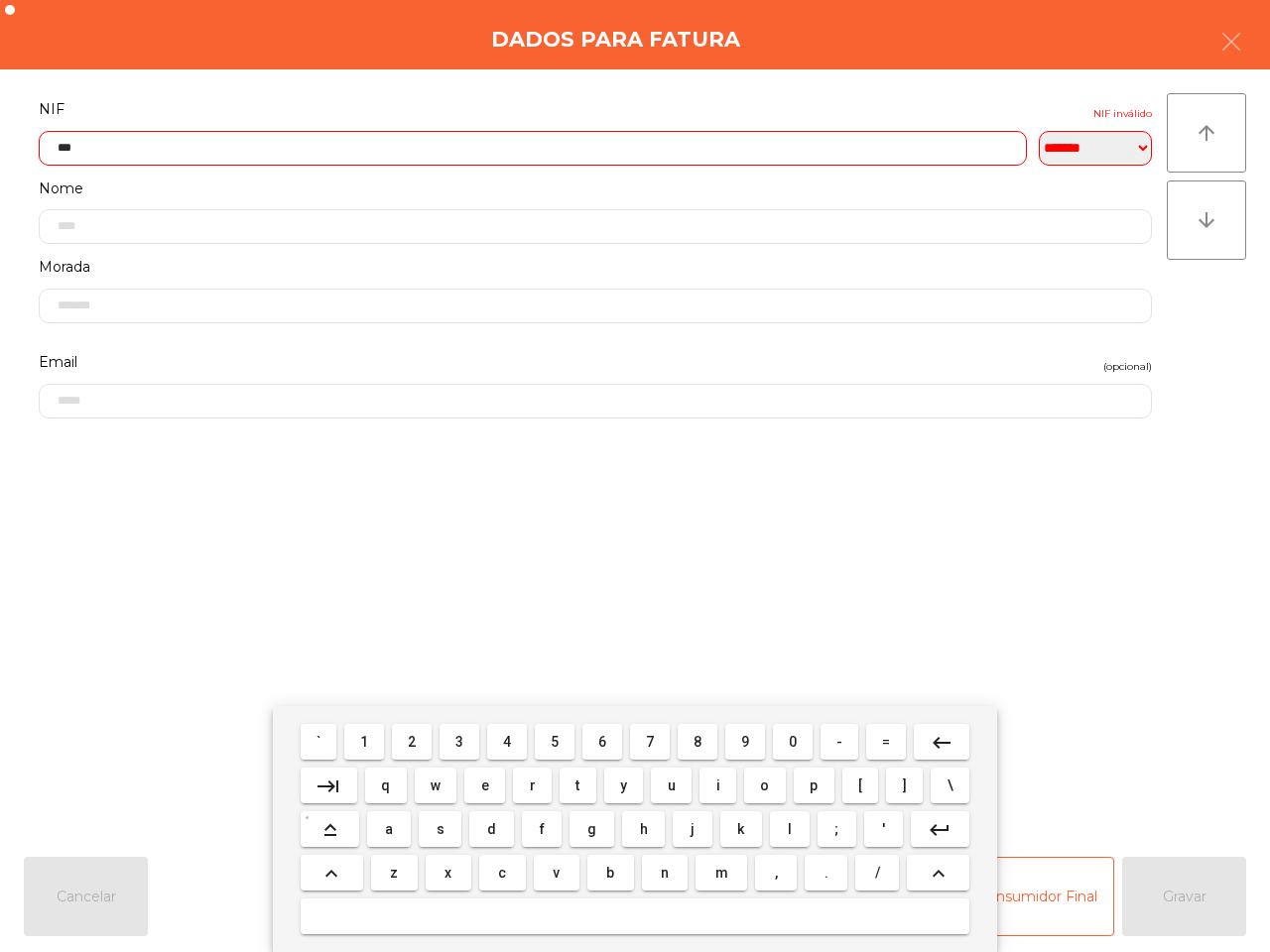 click on "8" at bounding box center (698, 742) 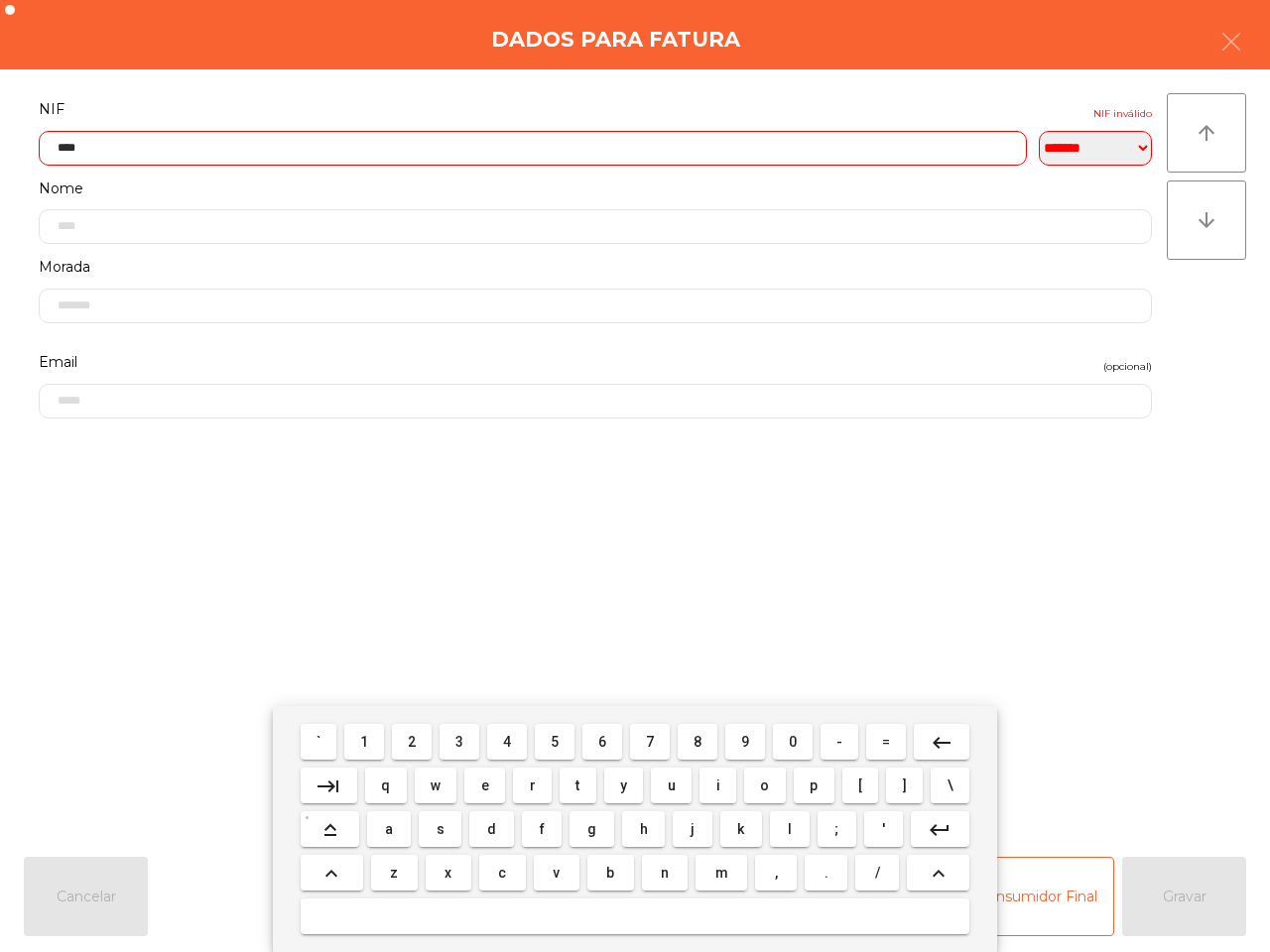 click on "`" at bounding box center [318, 742] 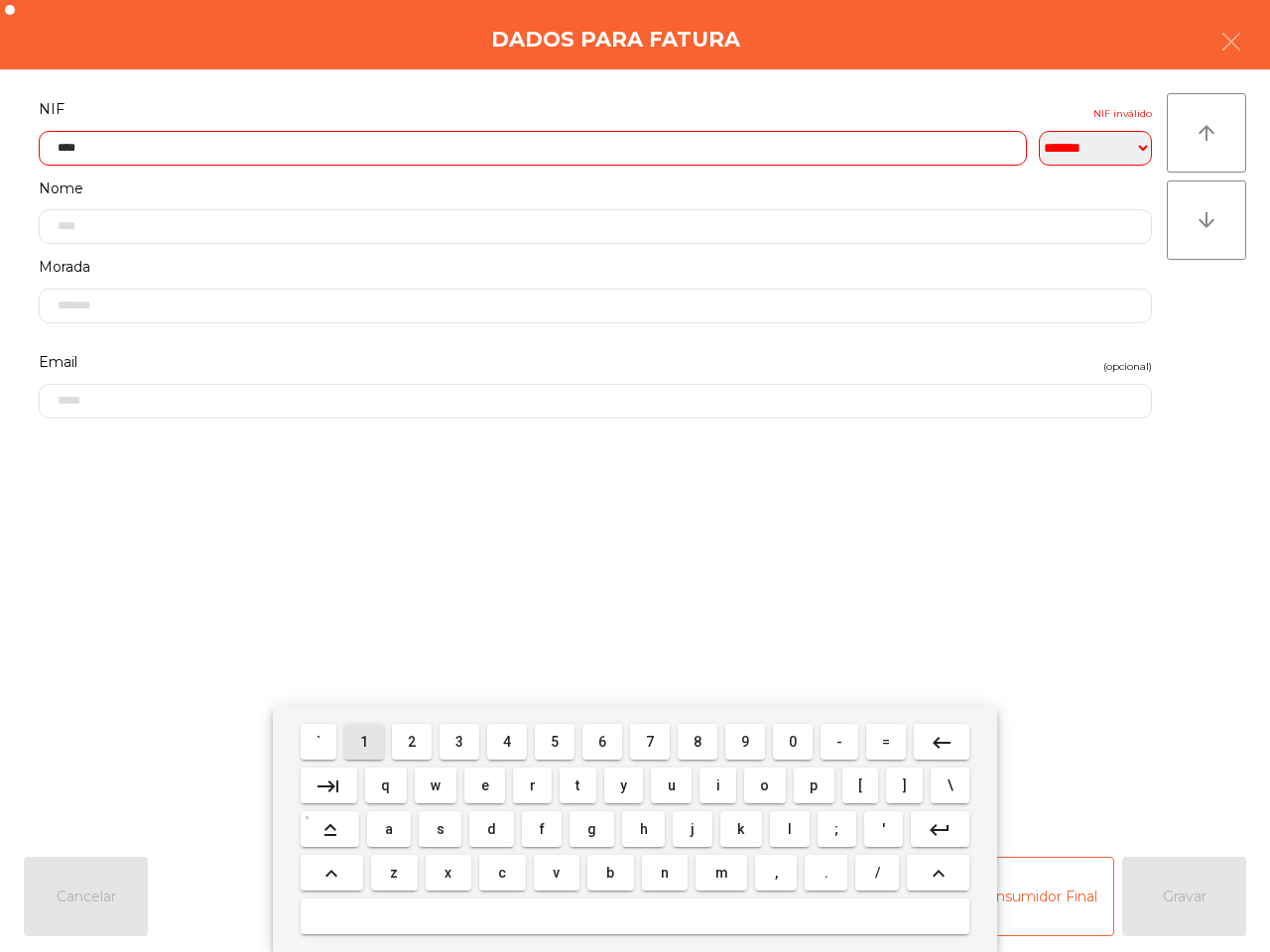 click on "1" at bounding box center [364, 742] 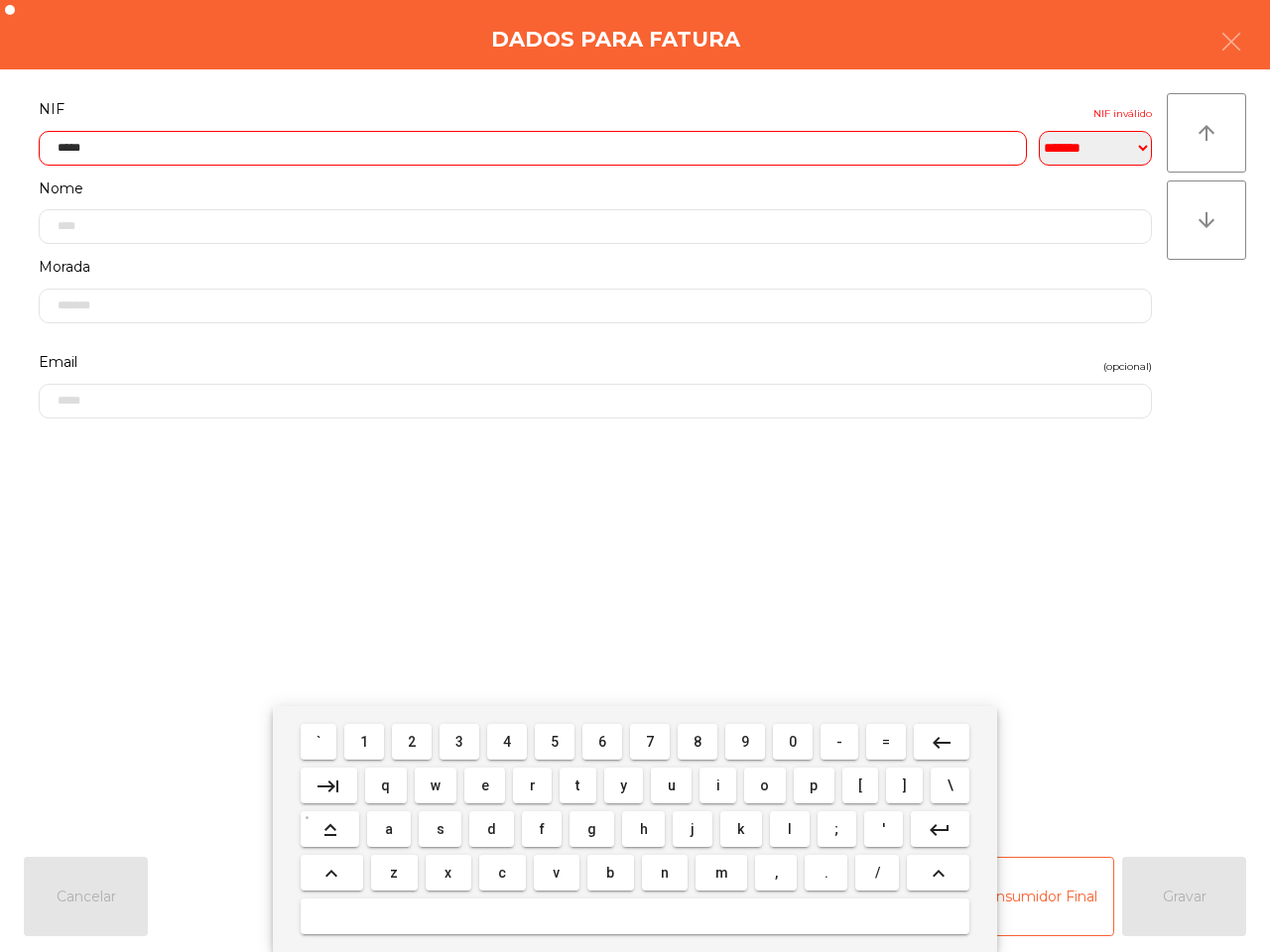 click on "6" at bounding box center (602, 742) 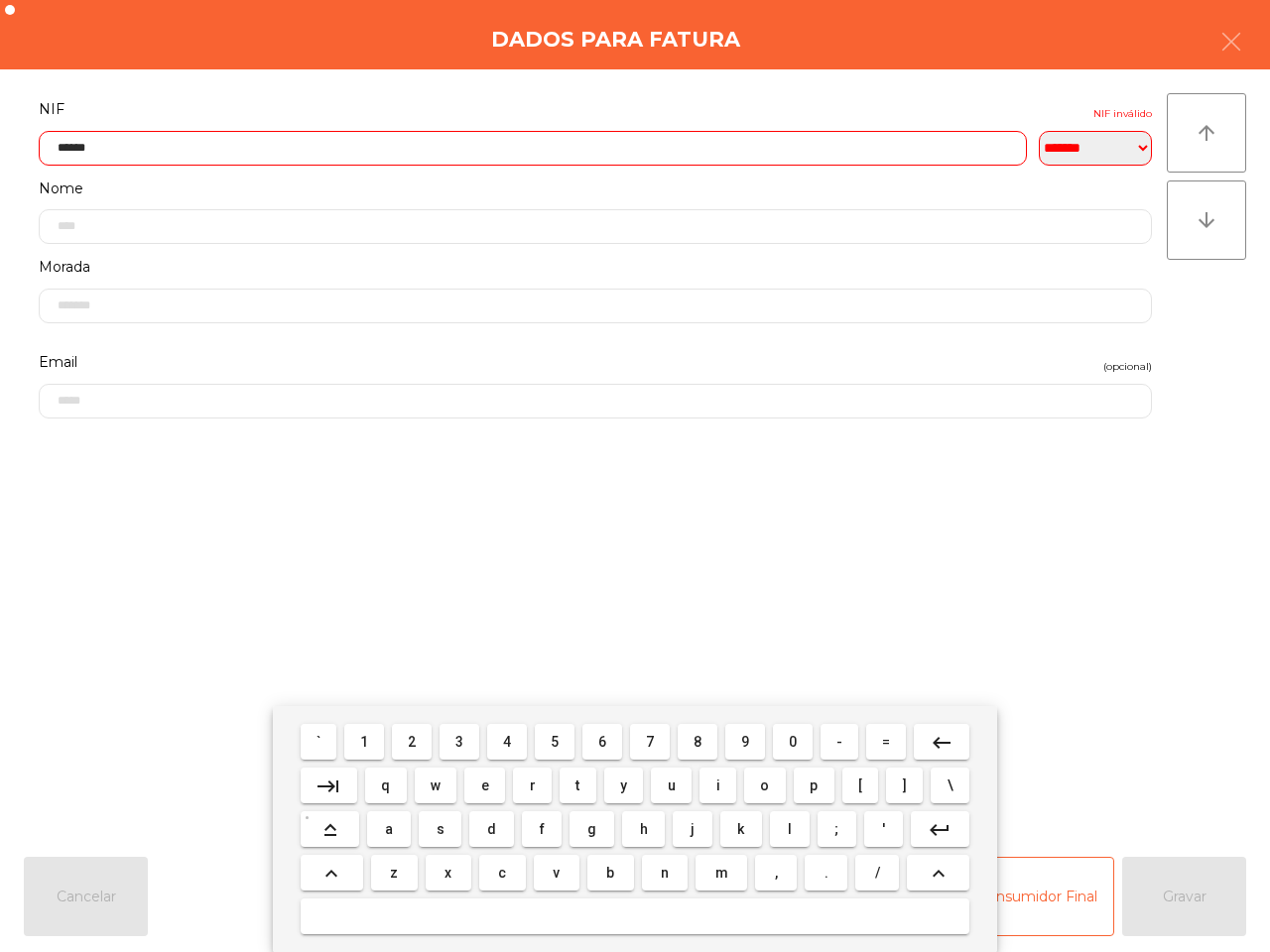 click on "7" at bounding box center (650, 742) 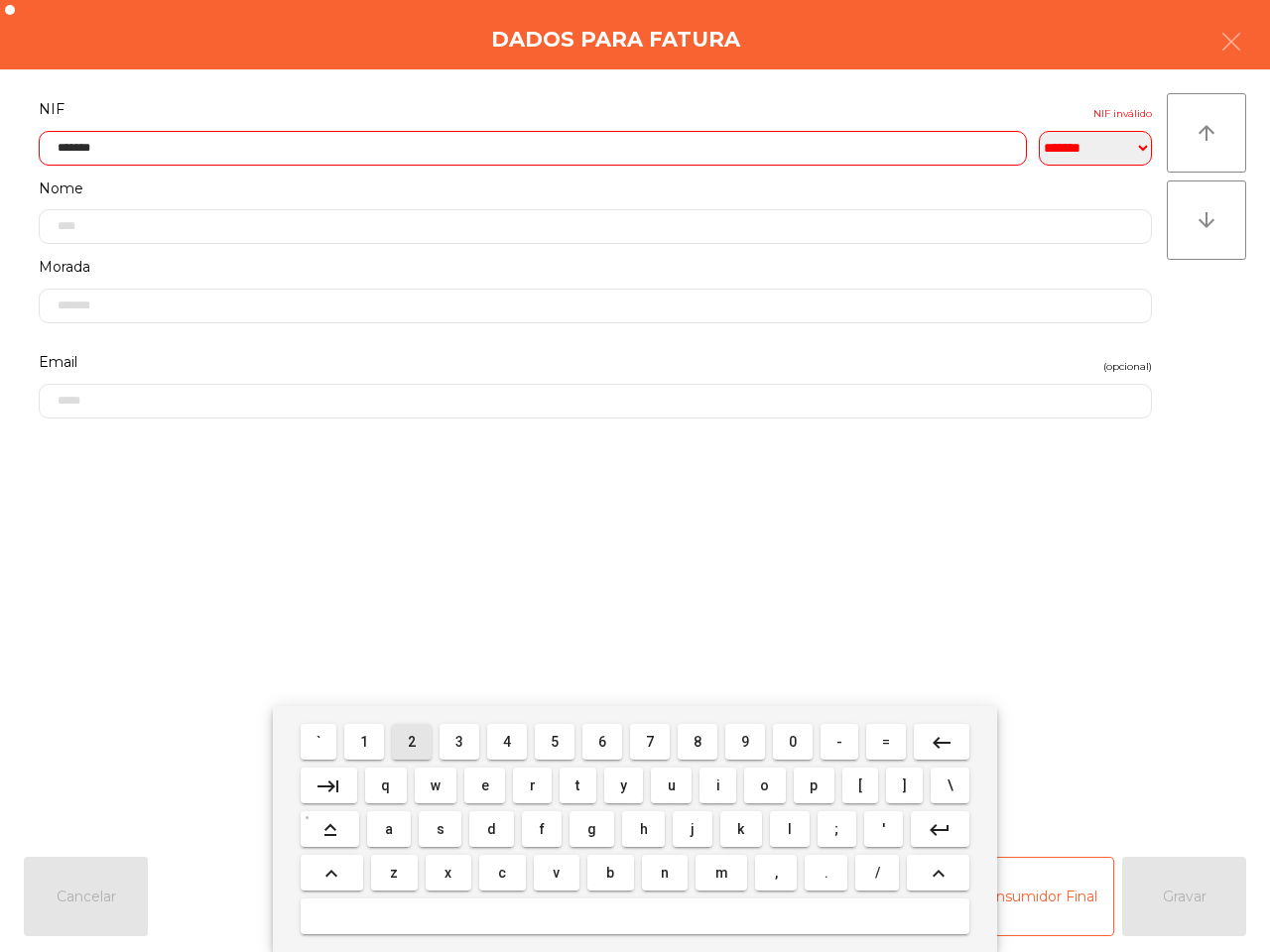 click on "2" at bounding box center (412, 742) 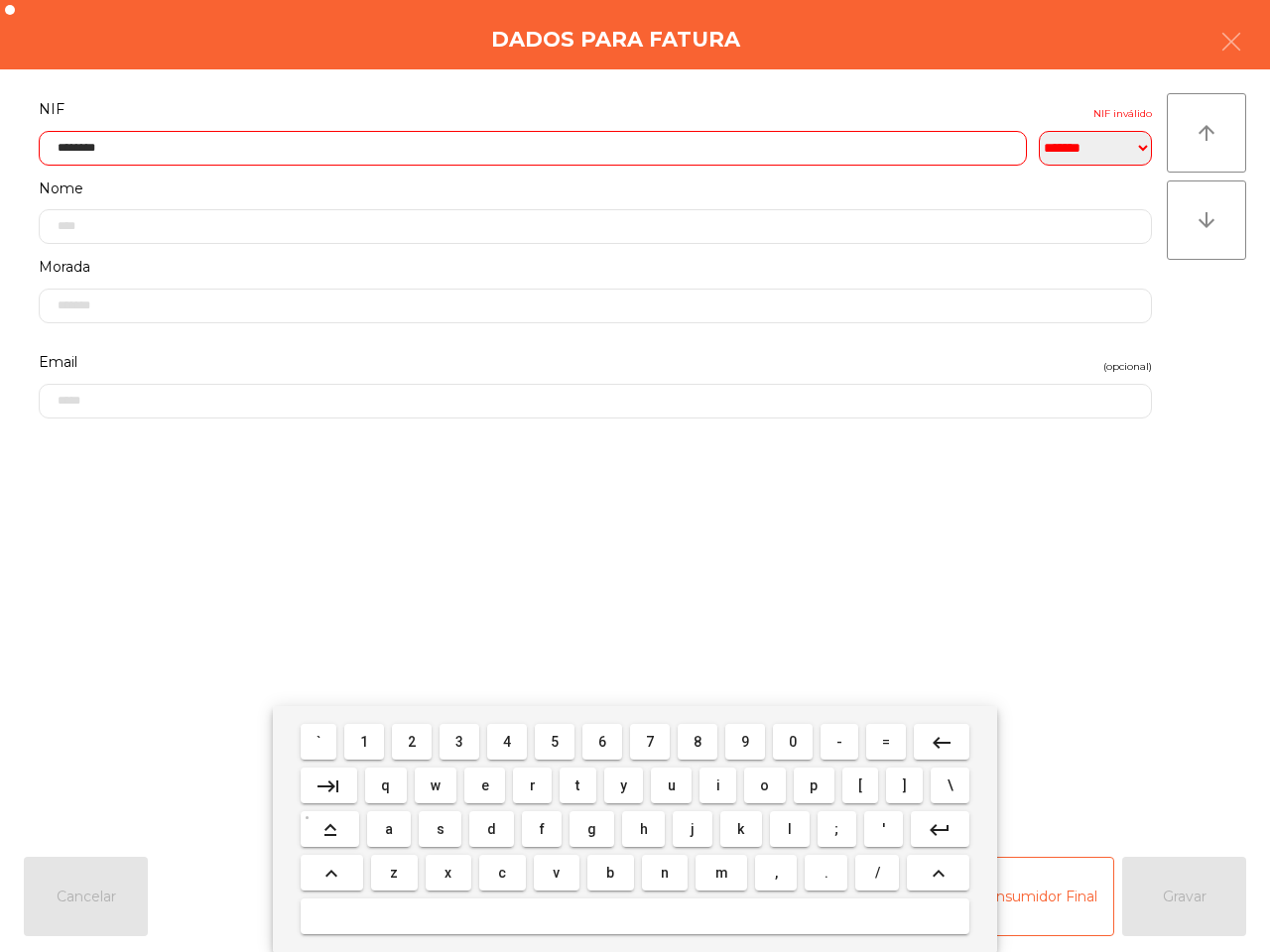 click on "1" at bounding box center (364, 742) 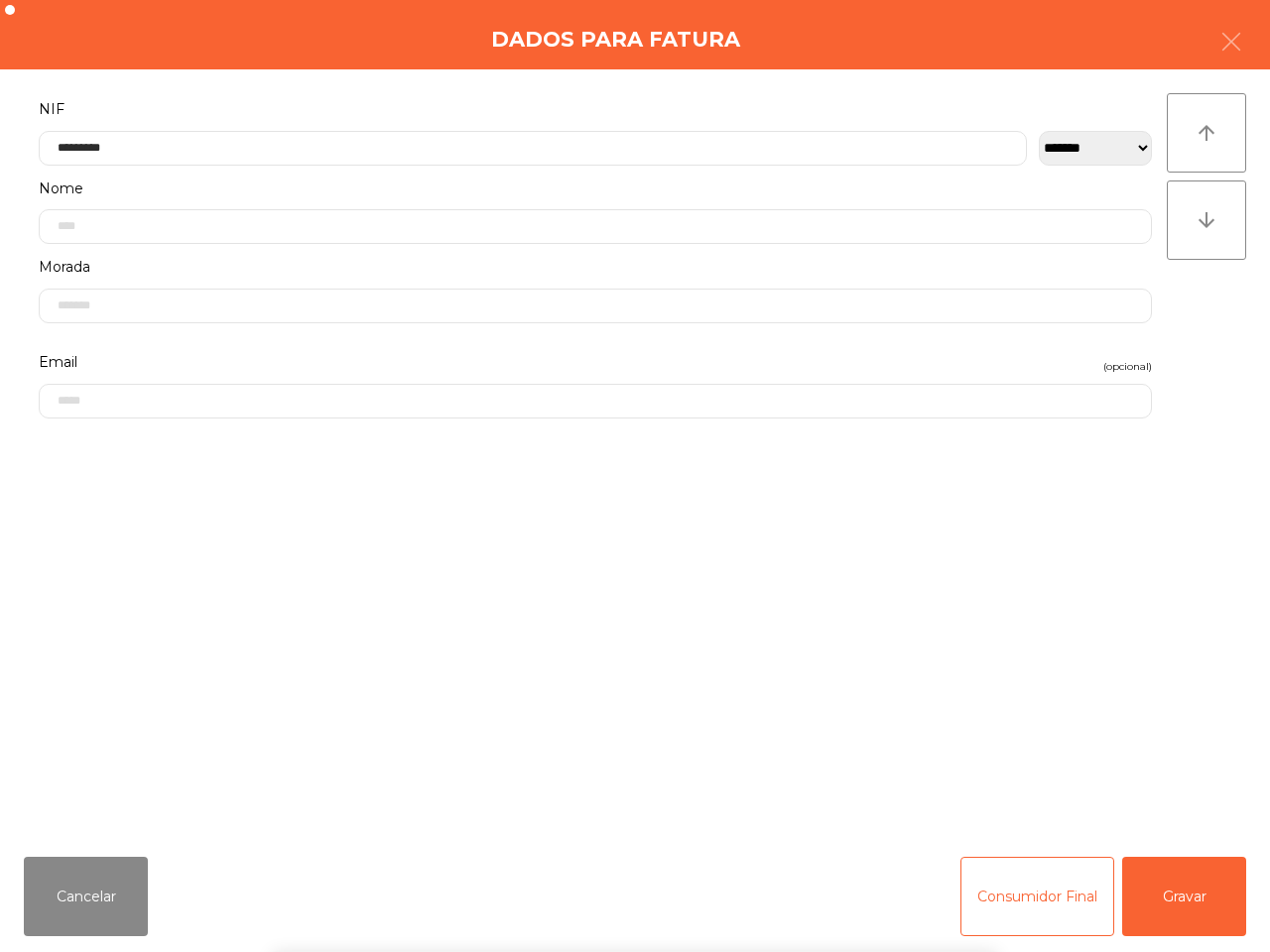 click on "` 1 2 3 4 5 6 7 8 9 0 - = keyboard_backspace keyboard_tab q w e r t y u i o p [ ] \ keyboard_capslock a s d f g h j k l ; ' keyboard_return keyboard_arrow_up z x c v b n m , . / keyboard_arrow_up" at bounding box center [635, 829] 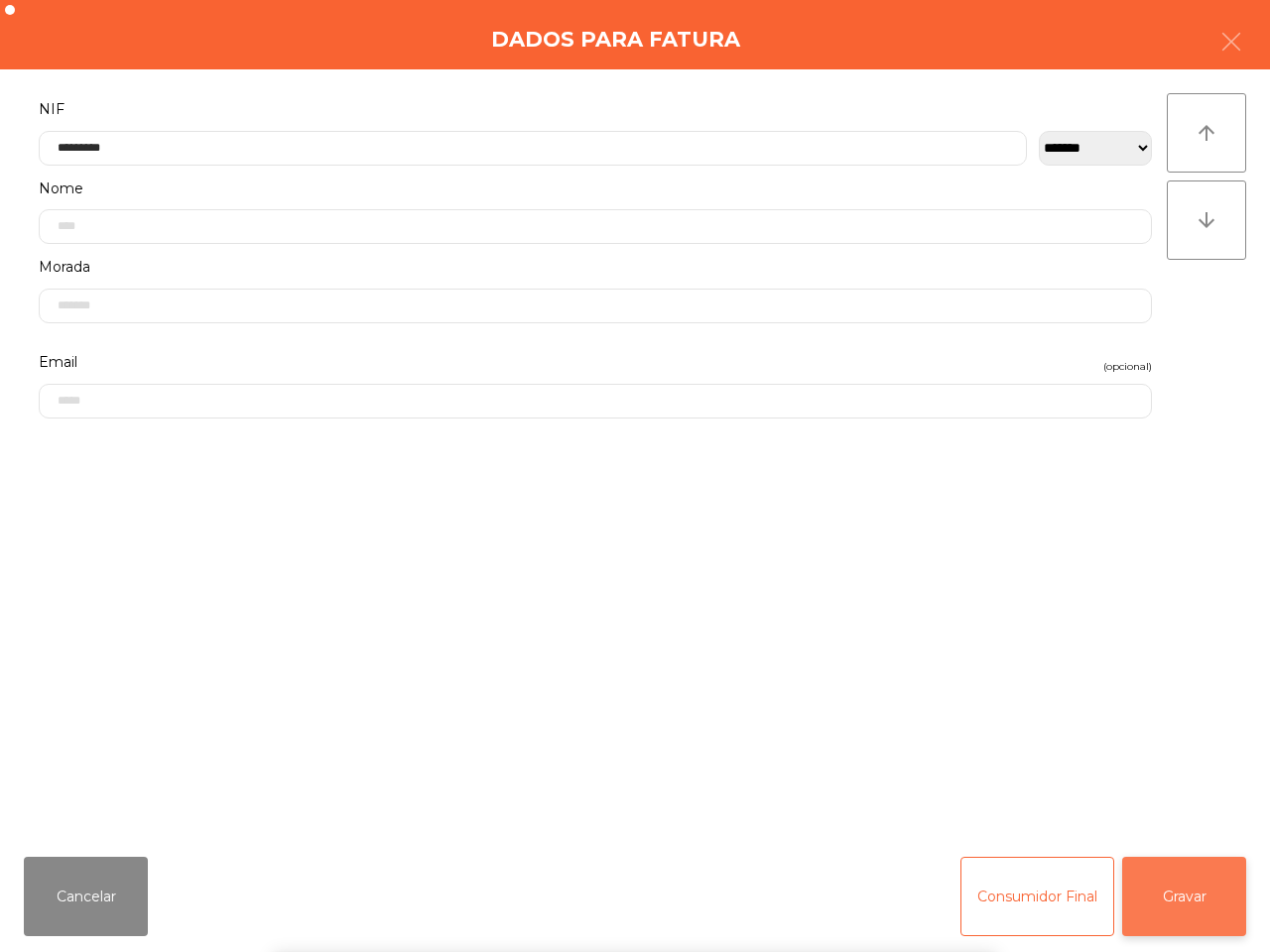 click on "Gravar" 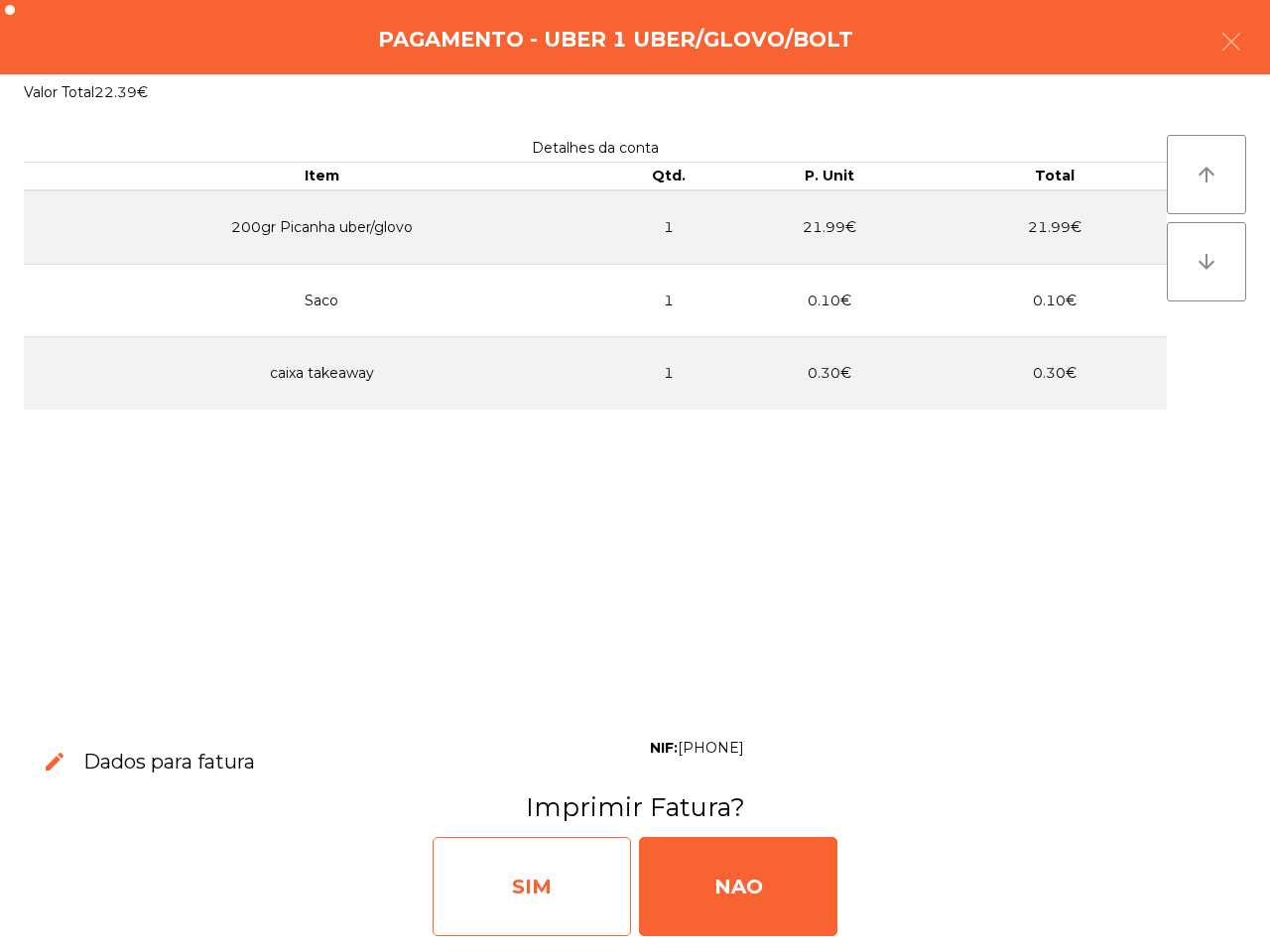 click on "SIM" 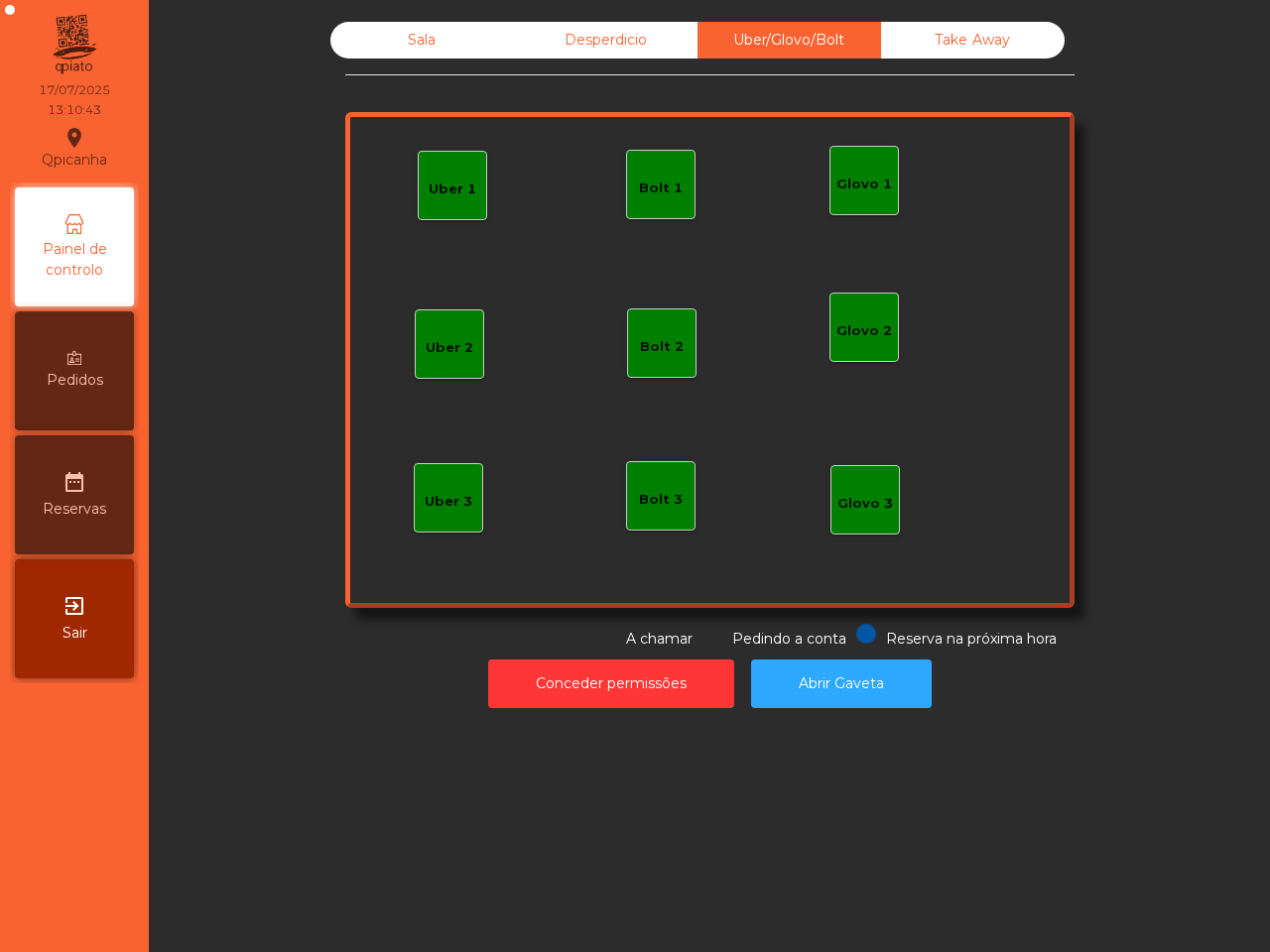 click on "Sala   Desperdicio   Uber/Glovo/Bolt   Take Away   Uber 1   Glovo 1   Uber 2   Uber 3   Glovo 2   Glovo 3   Bolt 1   Bolt 2   Bolt 3  Reserva na próxima hora Pedindo a conta A chamar  Conceder permissões   Abrir Gaveta" 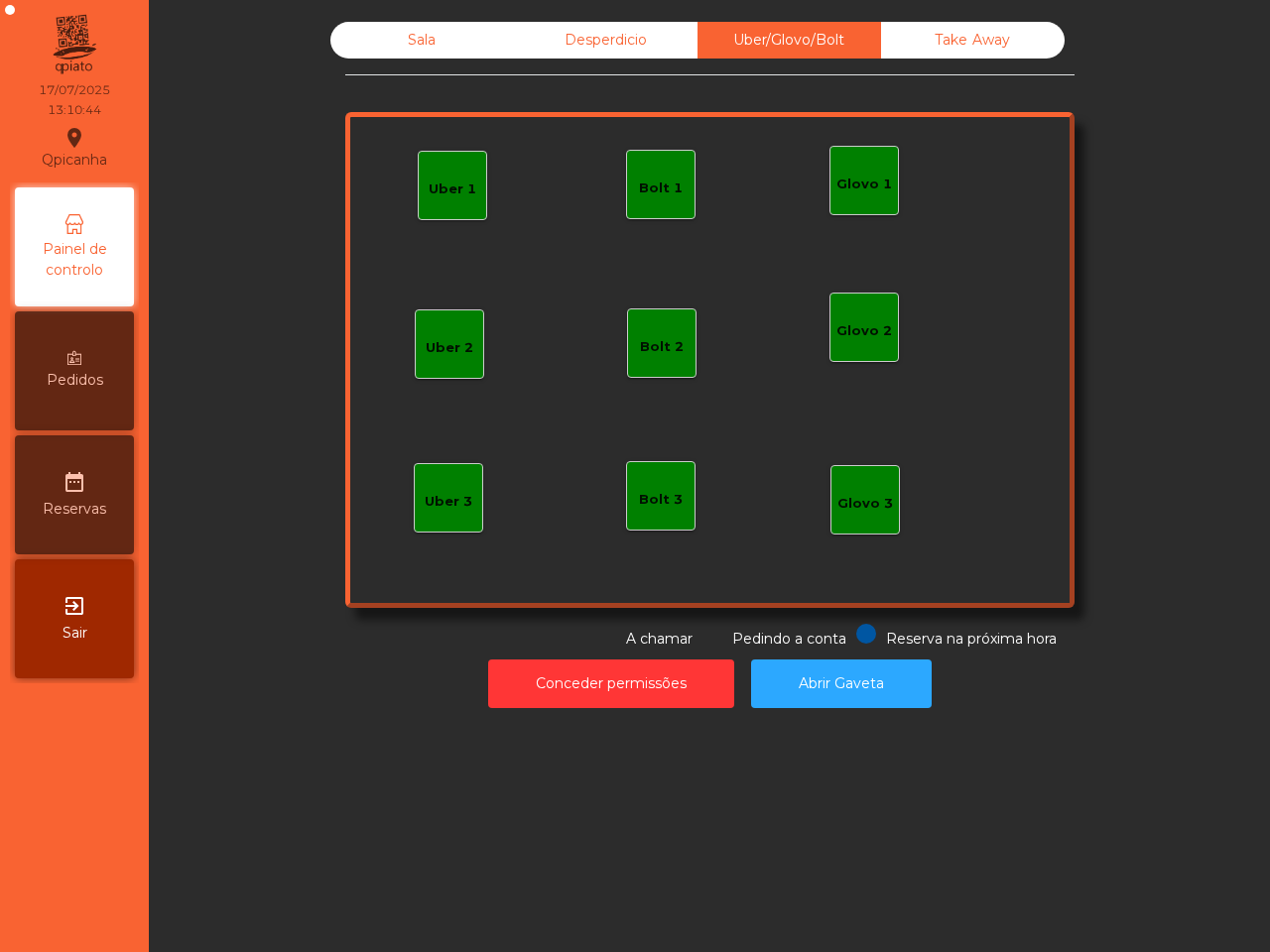 click on "Sala" 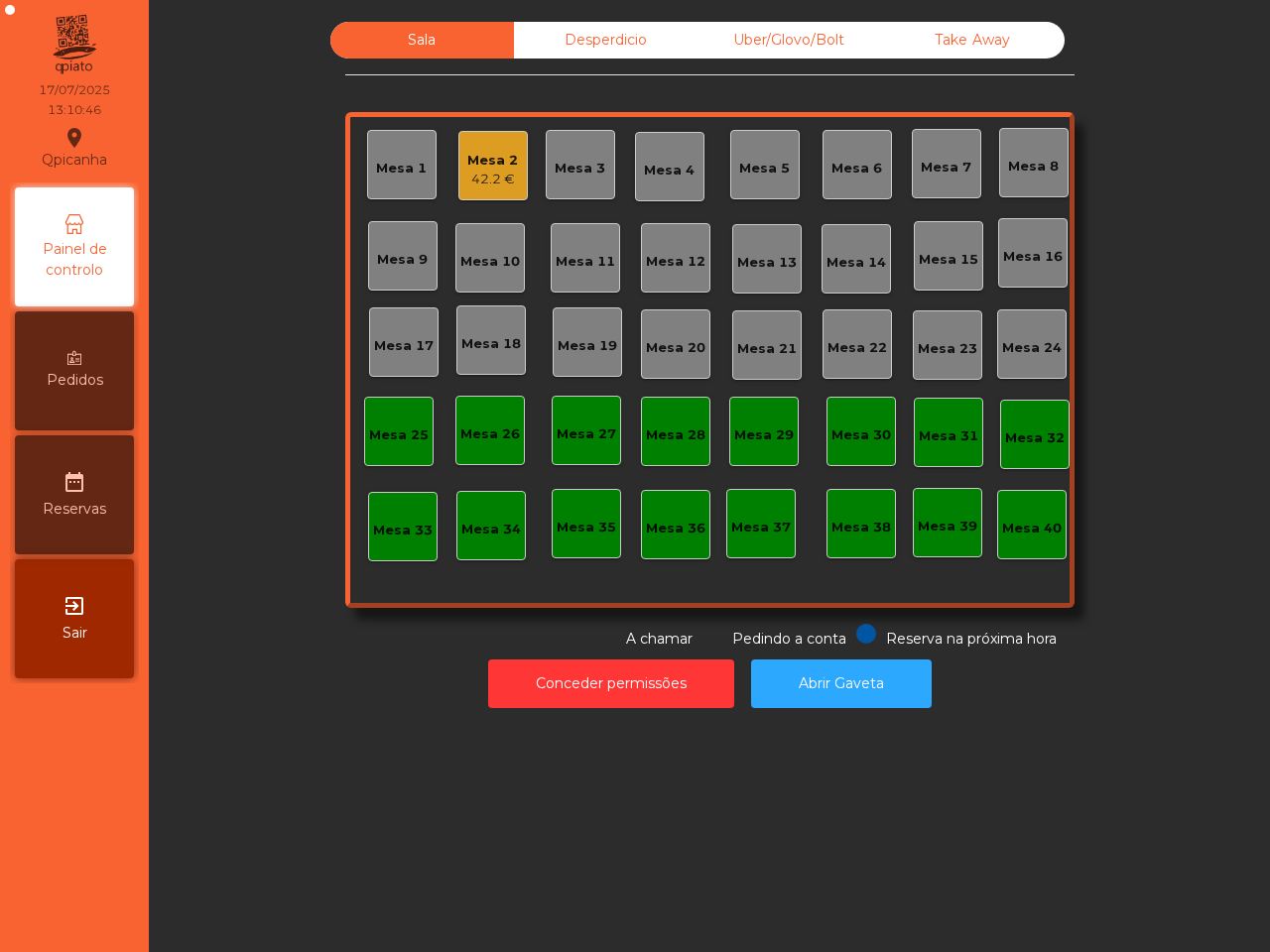 click on "Mesa 1" 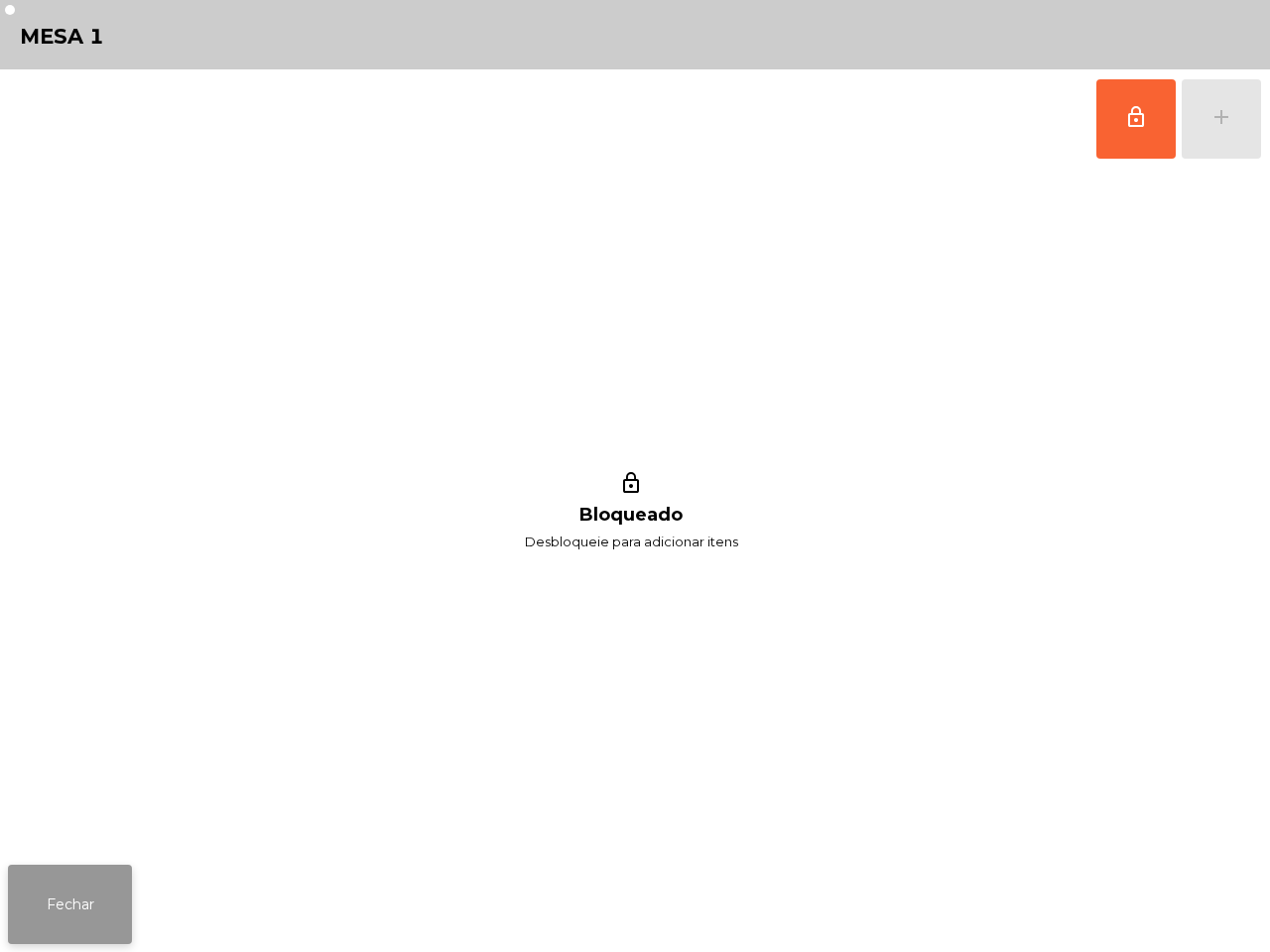 click on "Fechar" 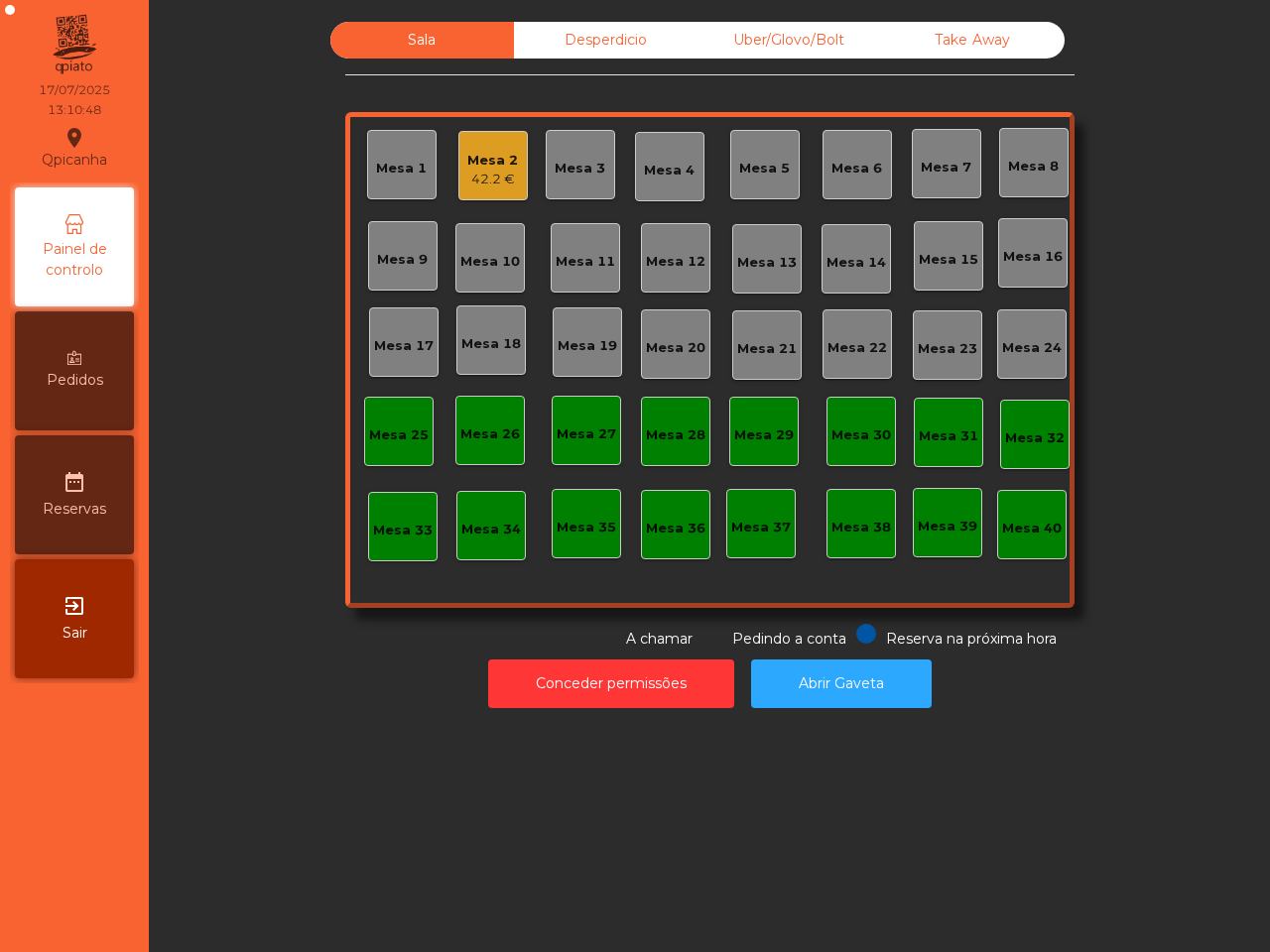 click on "Mesa 19" 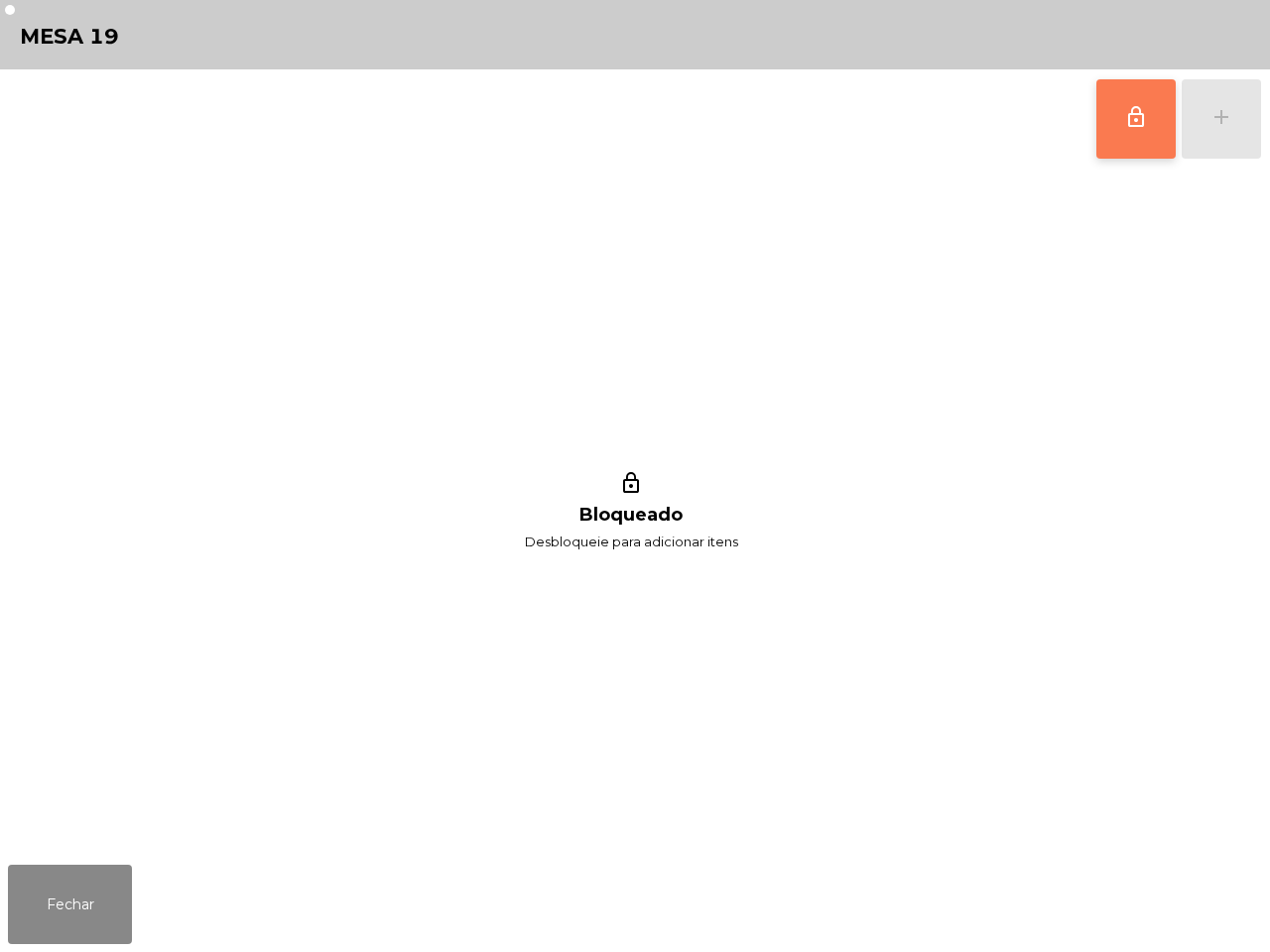 click on "lock_outline" 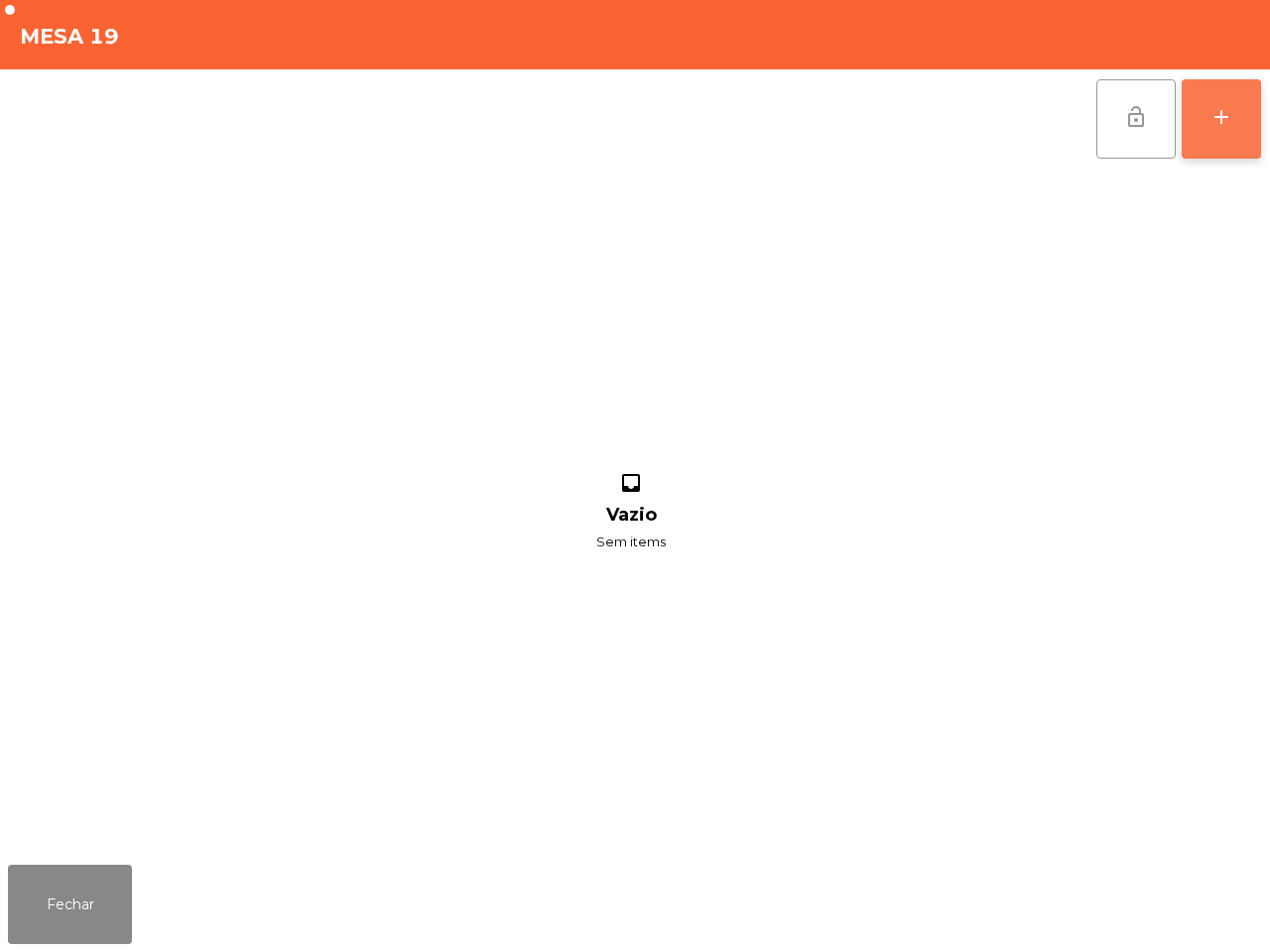 click on "add" 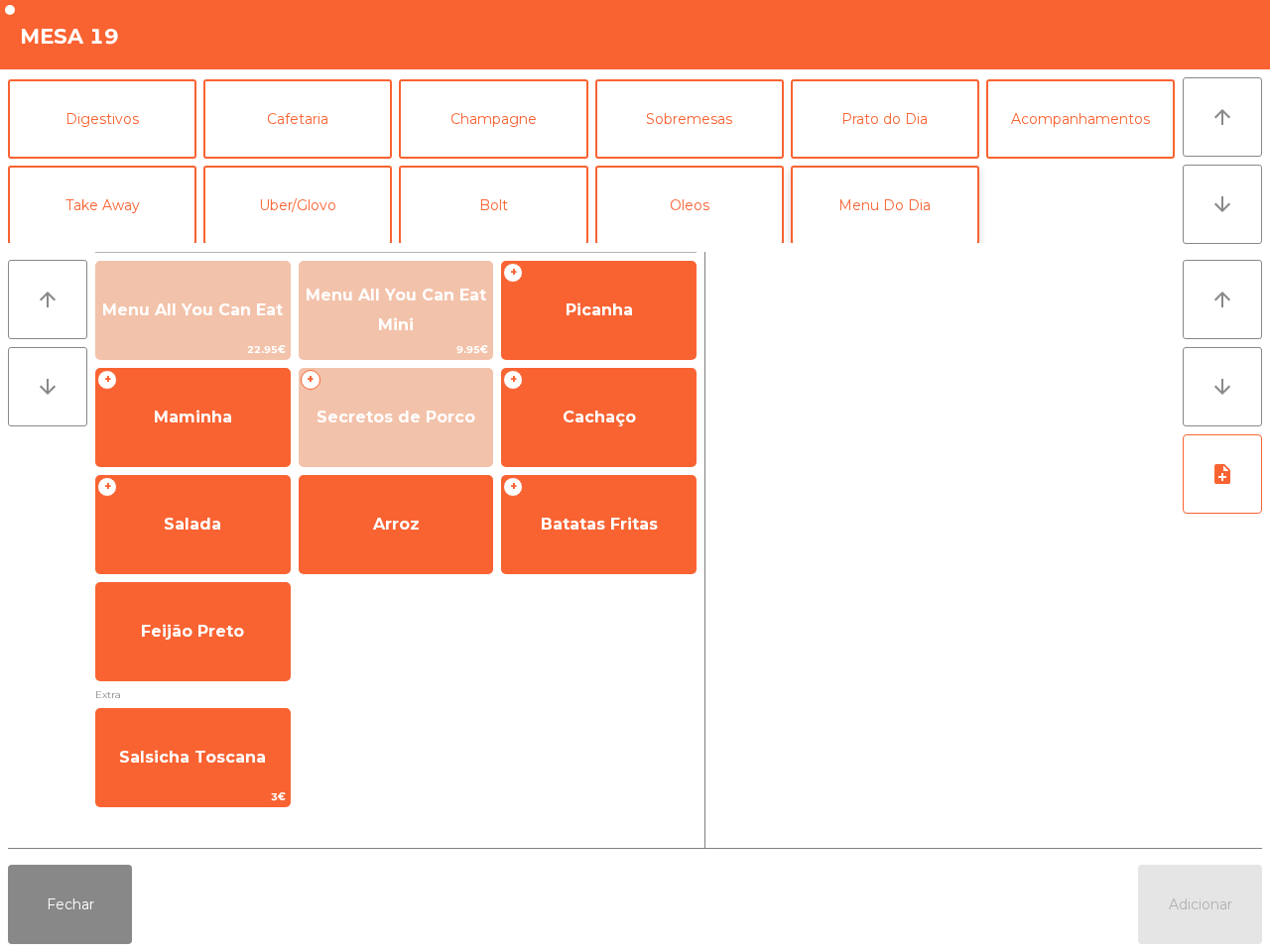 scroll, scrollTop: 172, scrollLeft: 0, axis: vertical 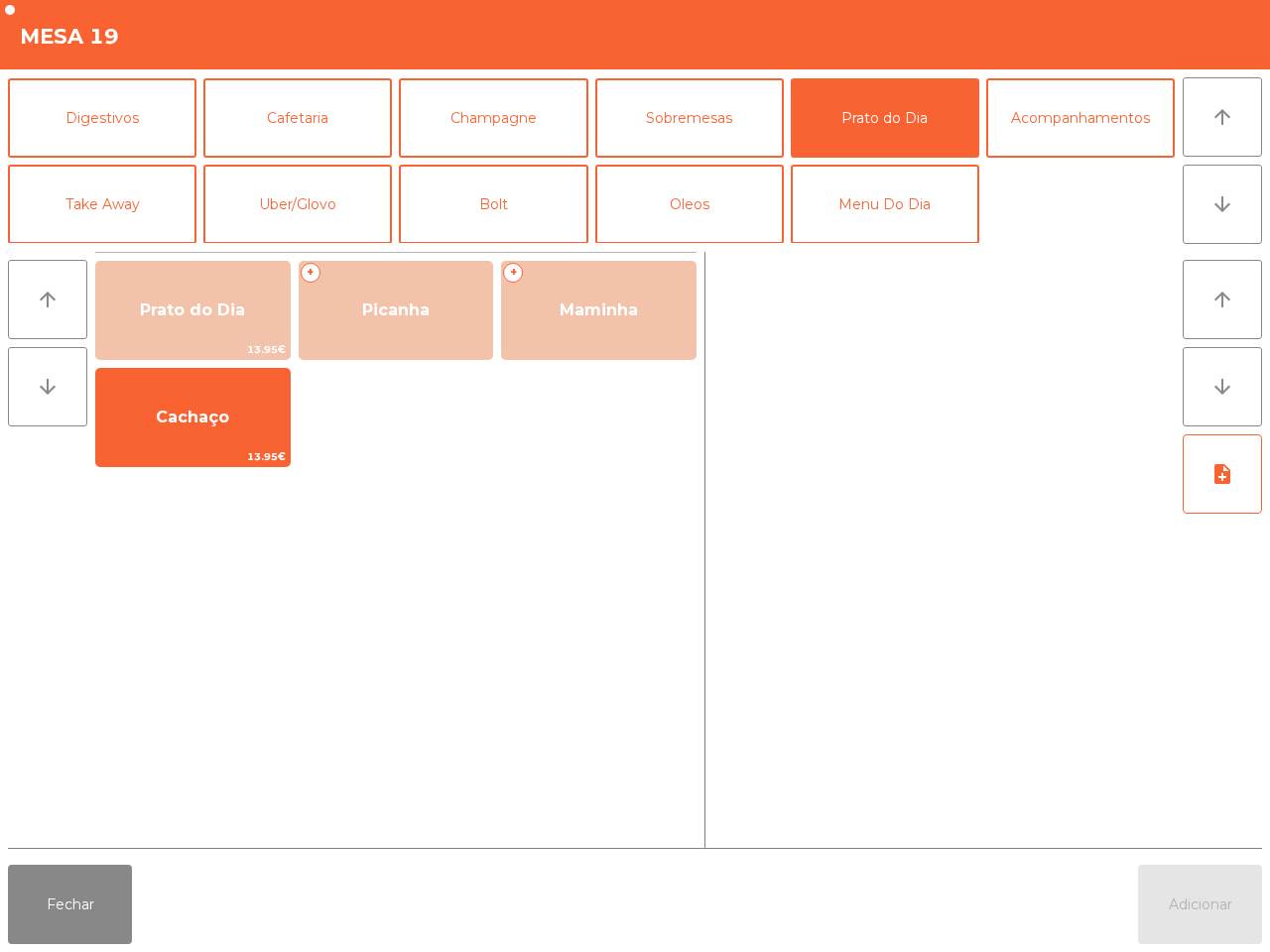 drag, startPoint x: 866, startPoint y: 119, endPoint x: 688, endPoint y: 526, distance: 444.22179 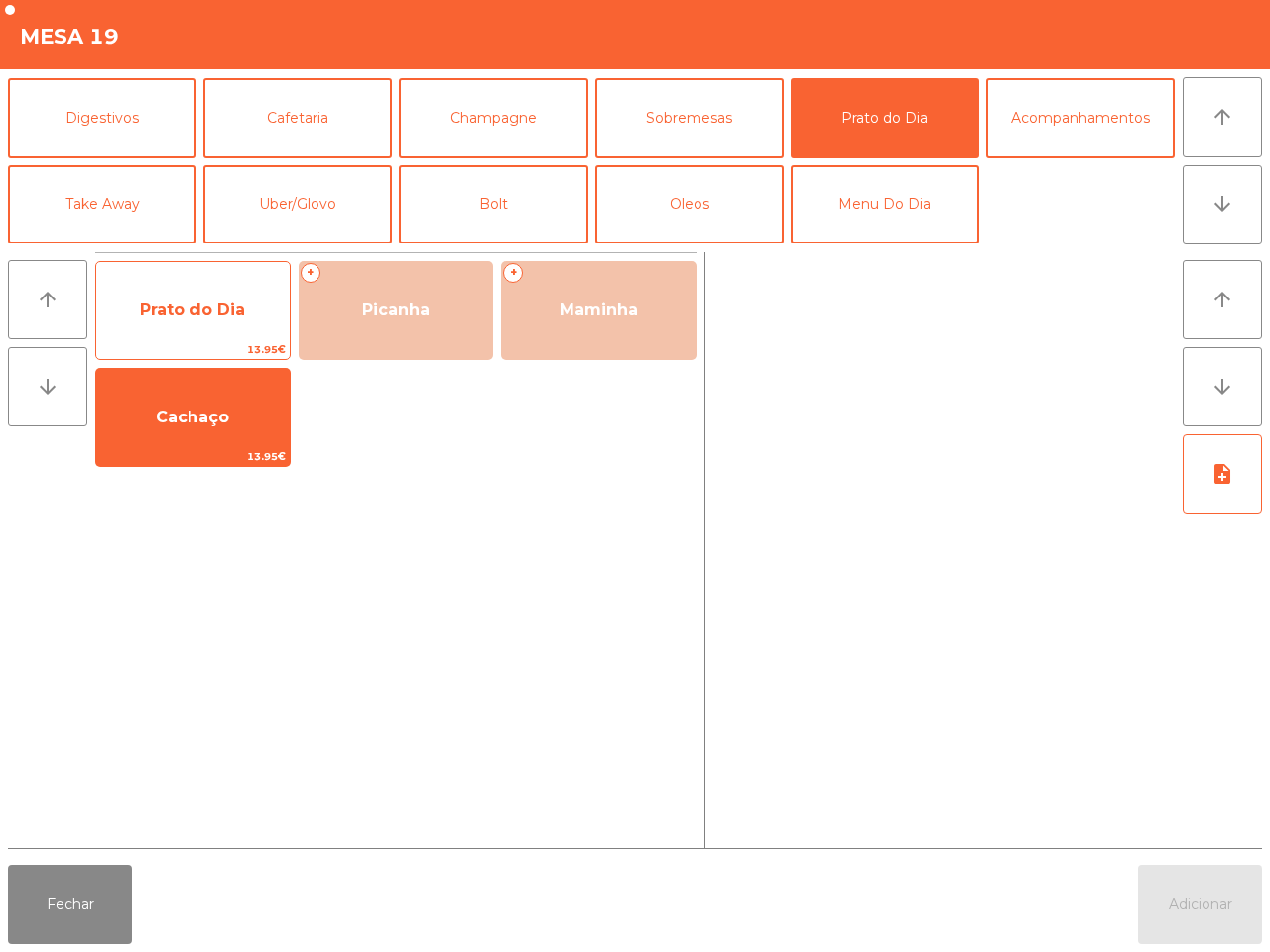 click on "Prato do Dia" 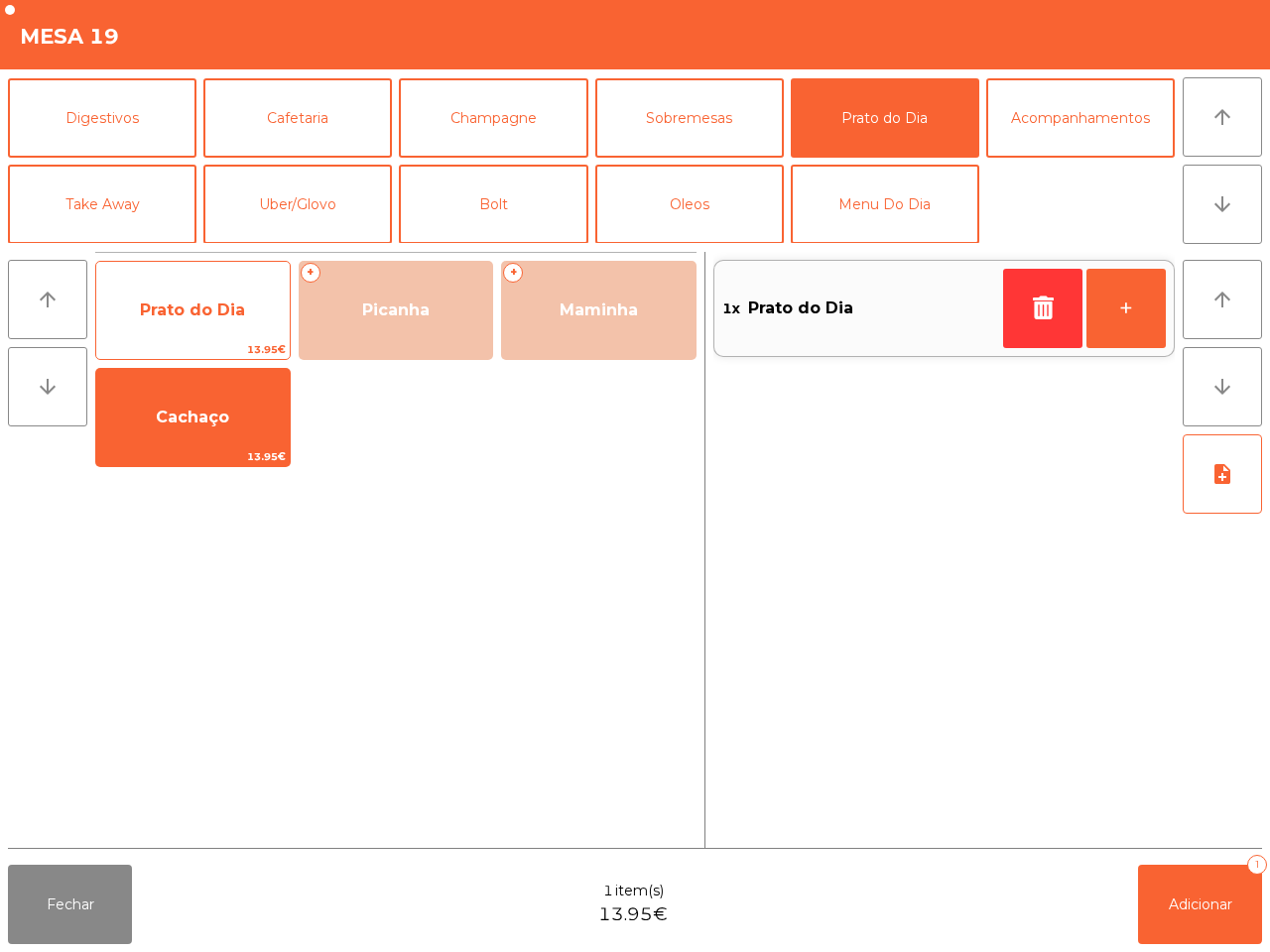 click on "Prato do Dia" 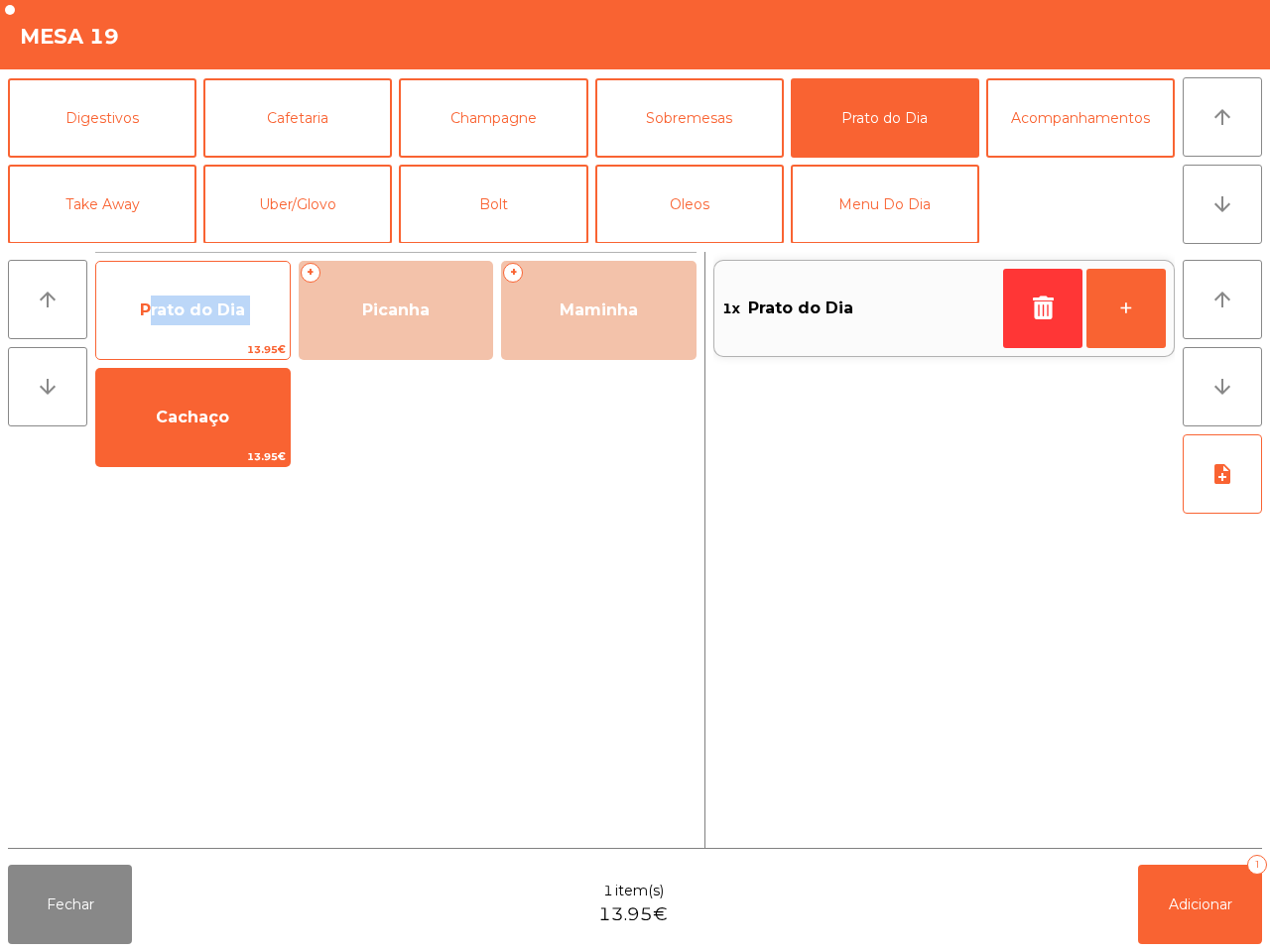 click on "Prato do Dia" 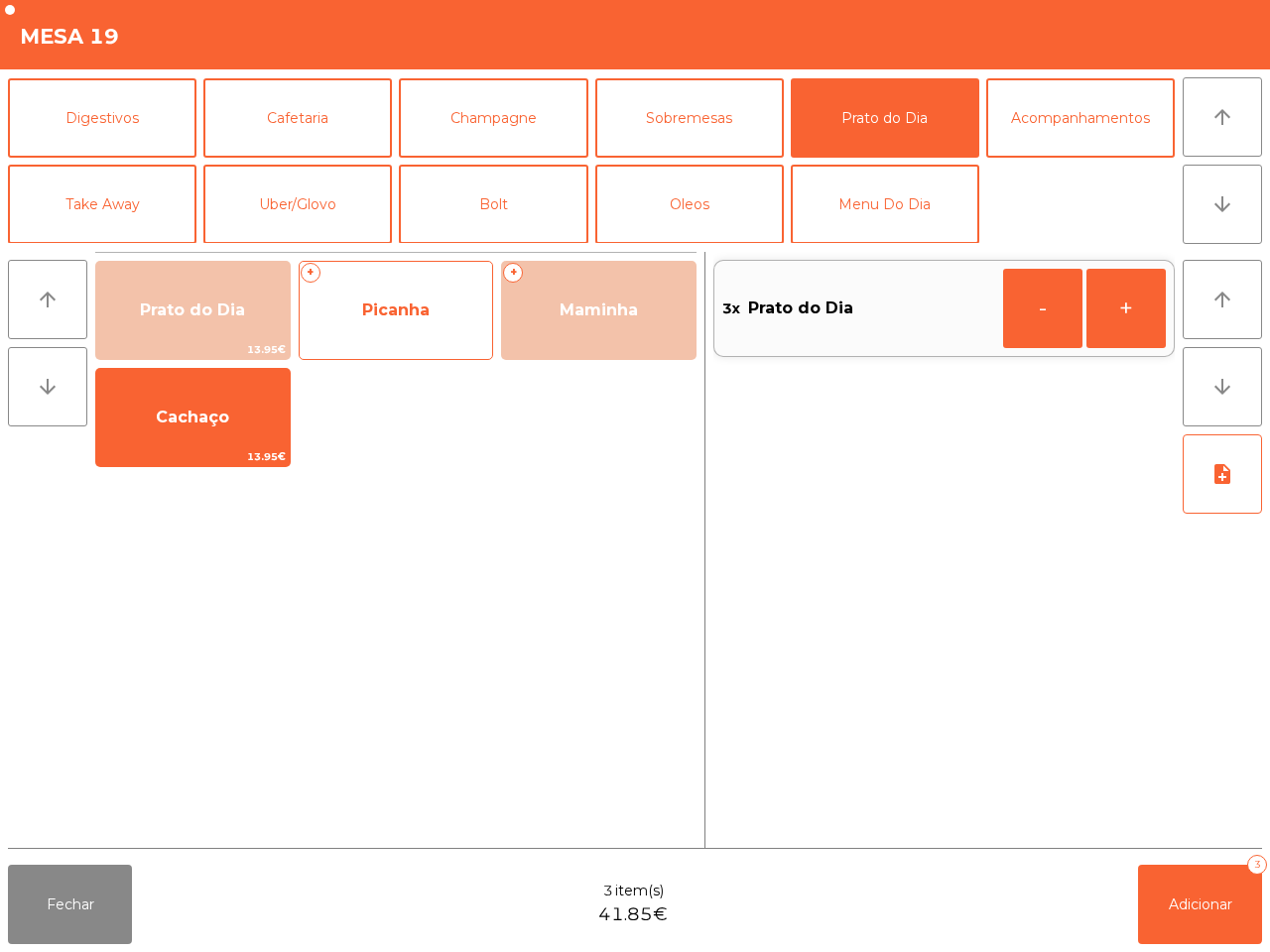 click on "Picanha" 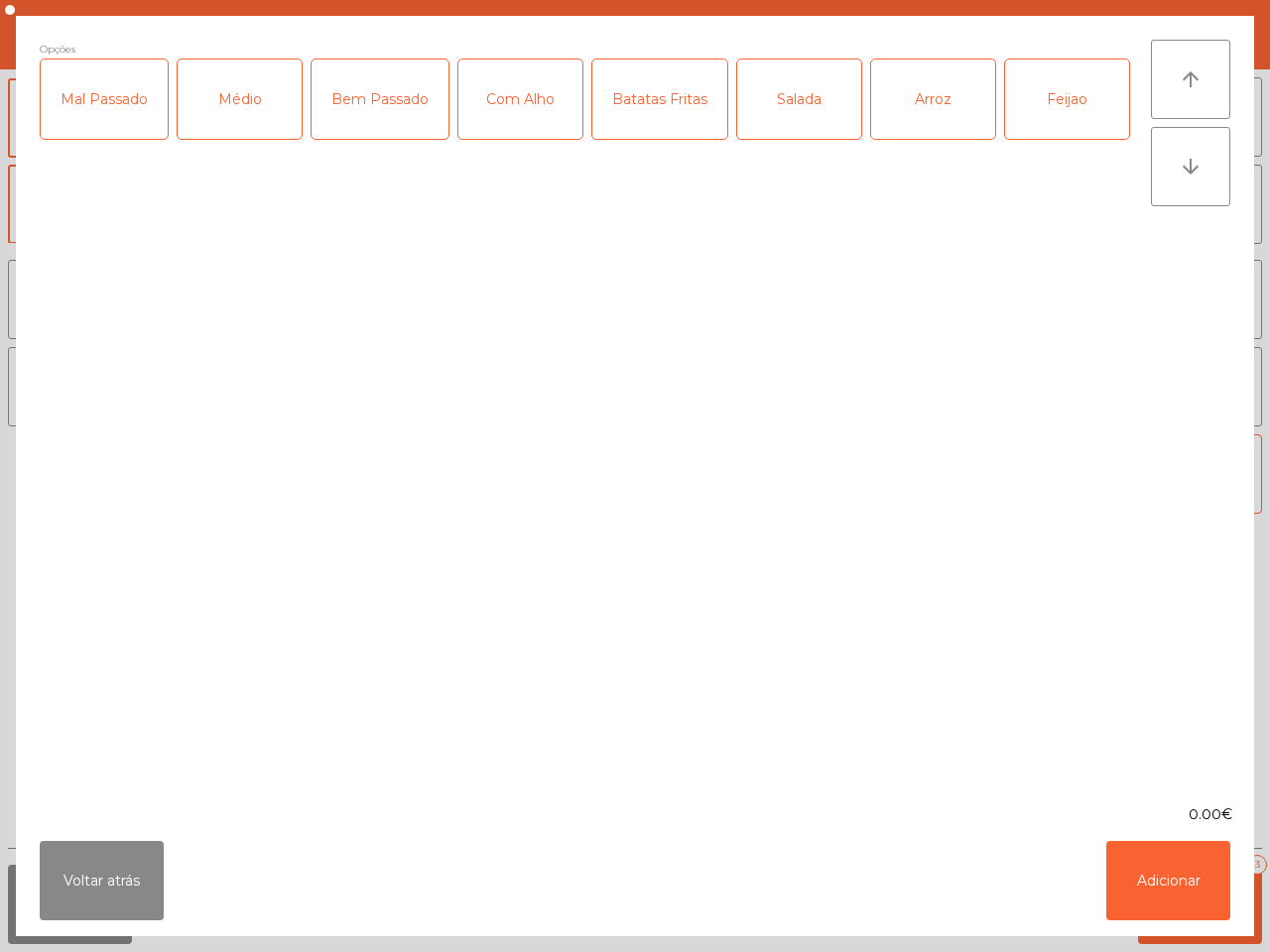 click on "Médio" 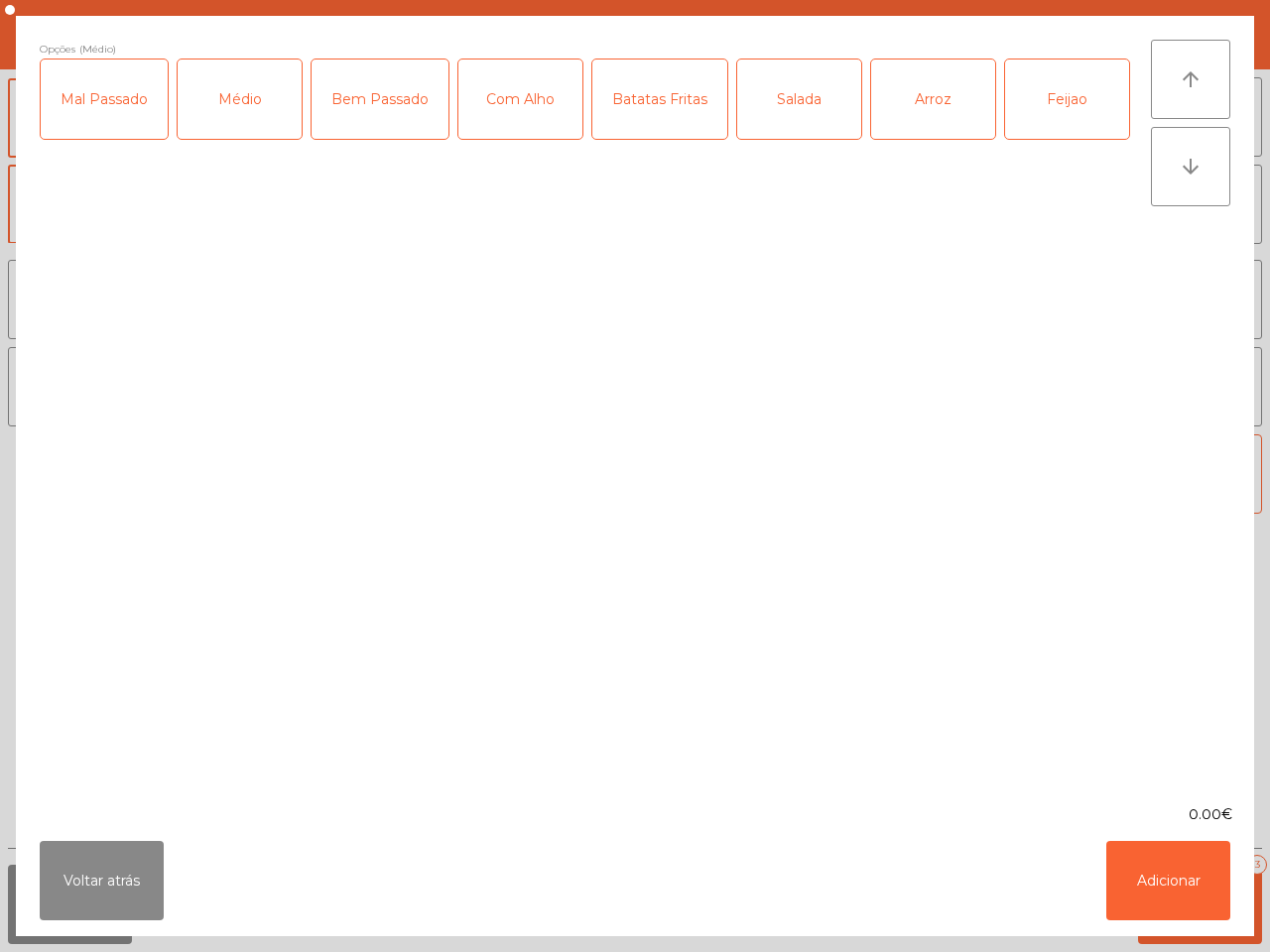 click on "Com Alho" 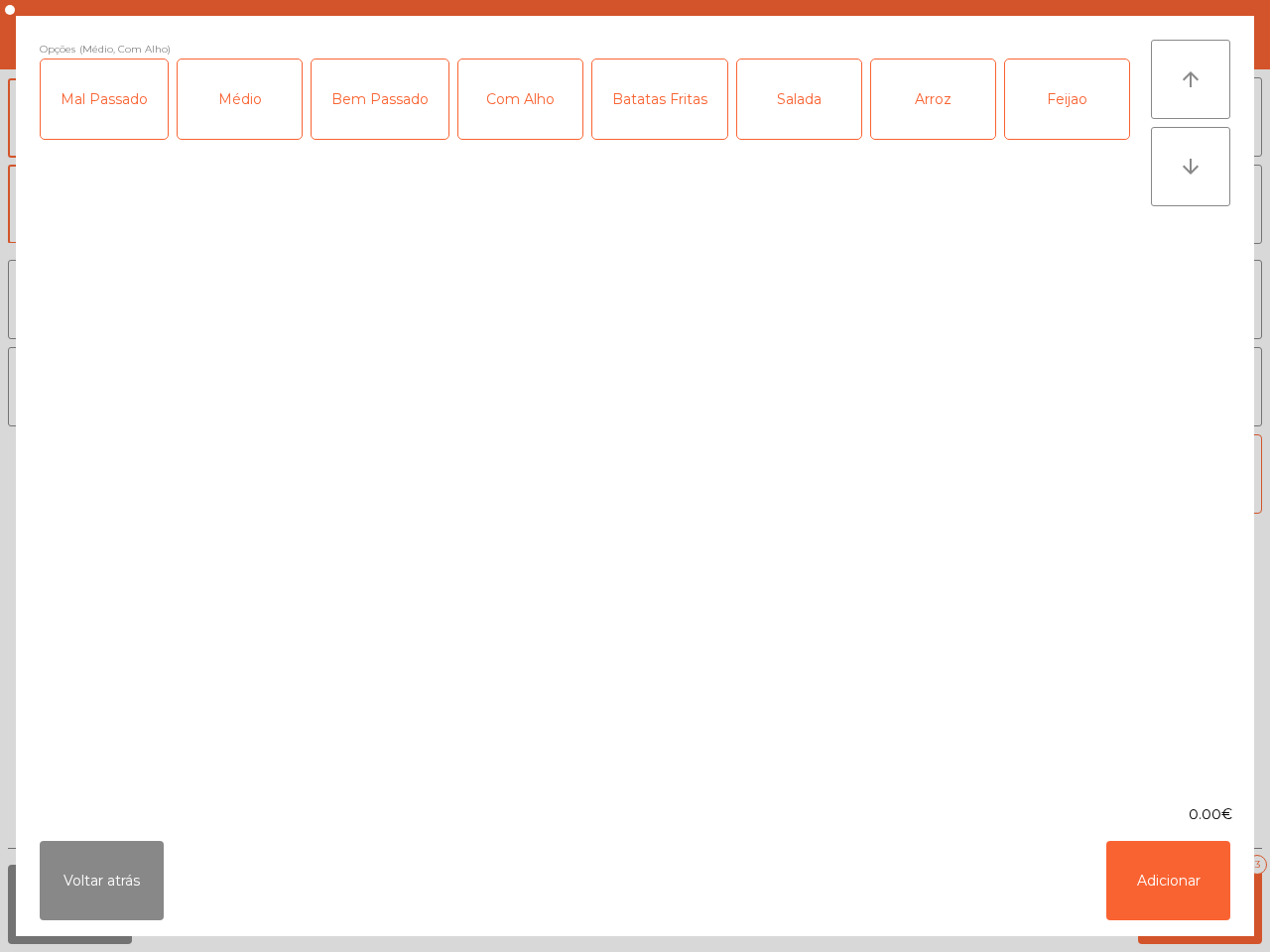 click on "Batatas Fritas" 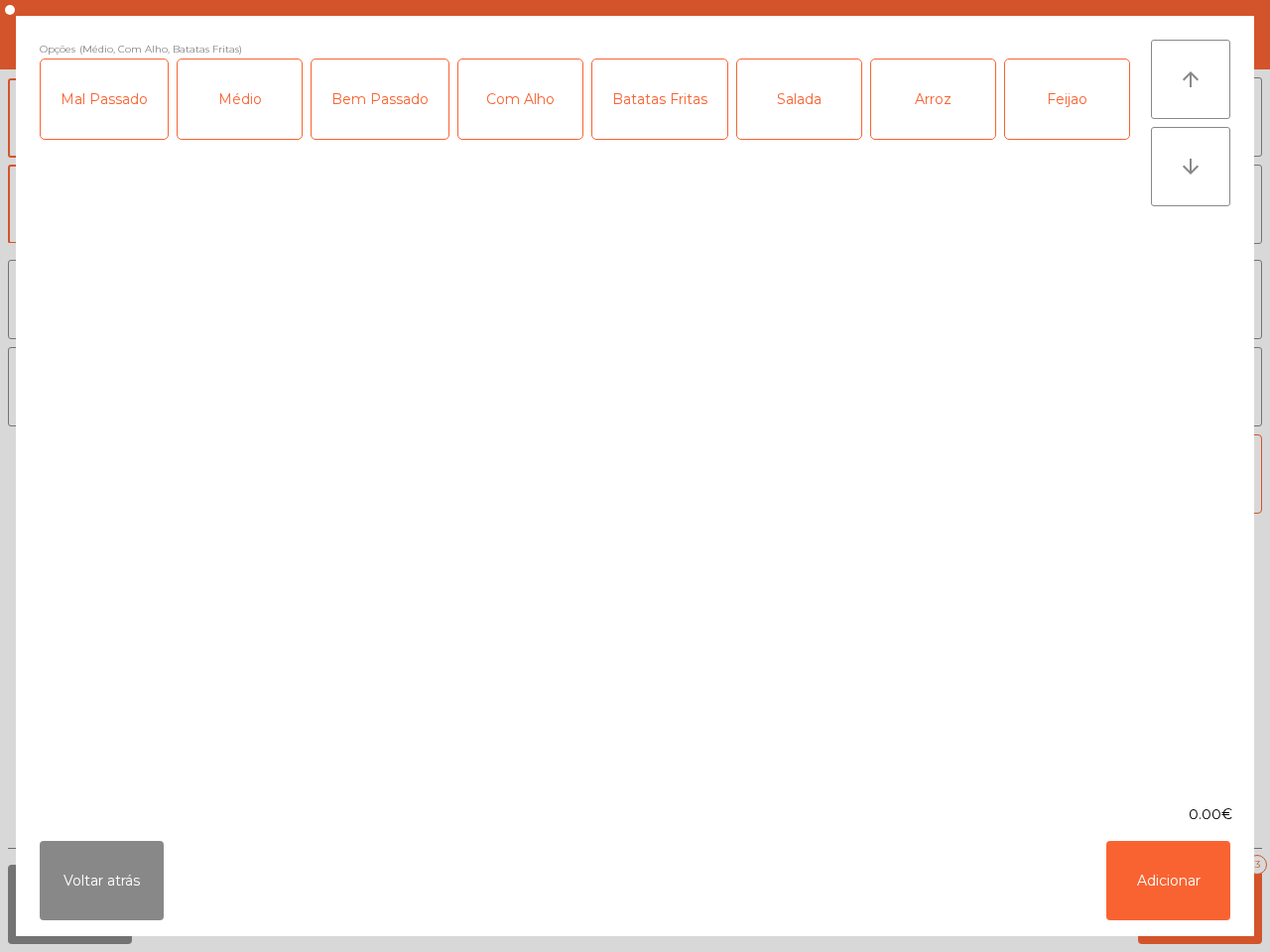 click on "Arroz" 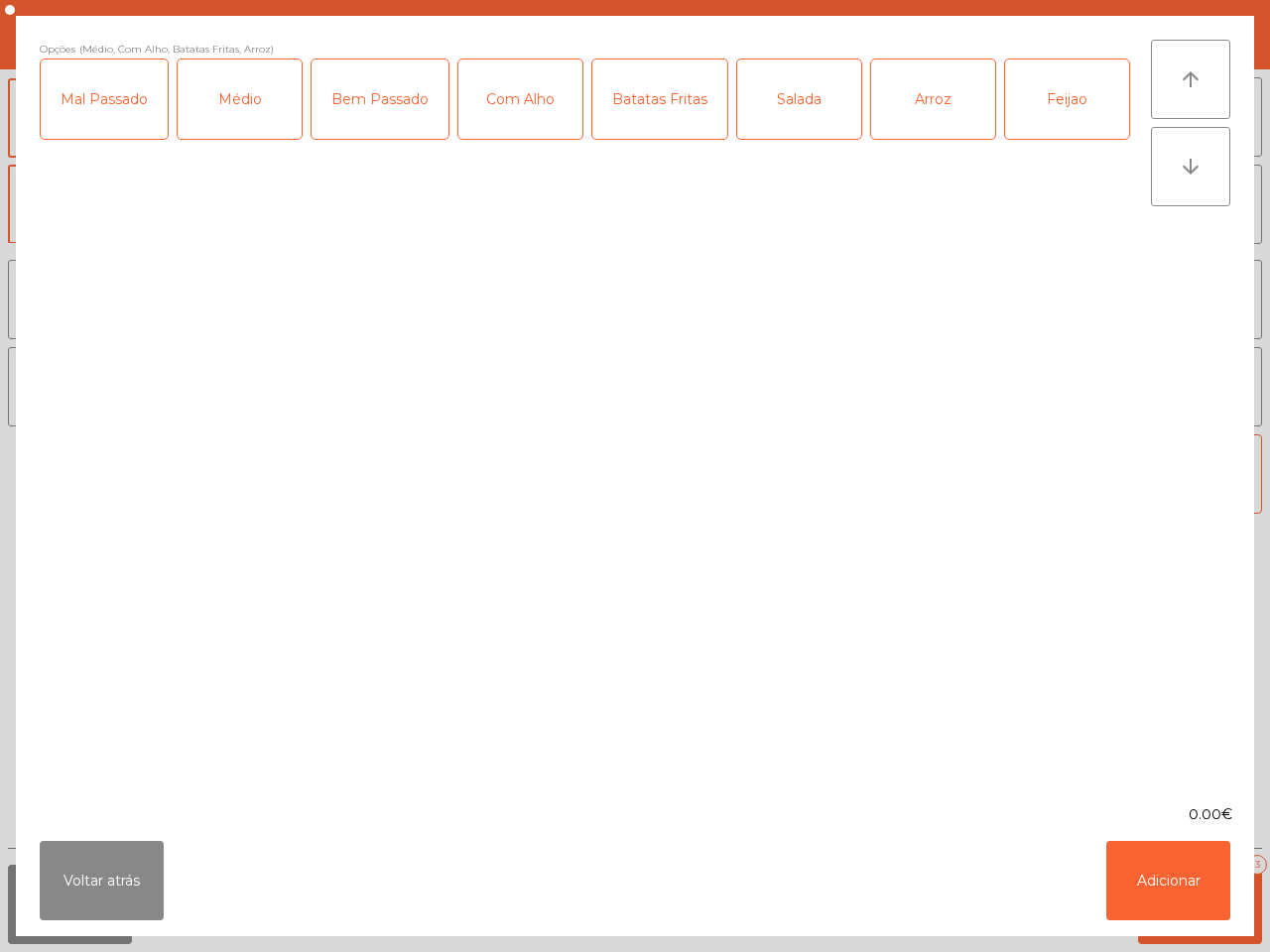 click on "Feijao" 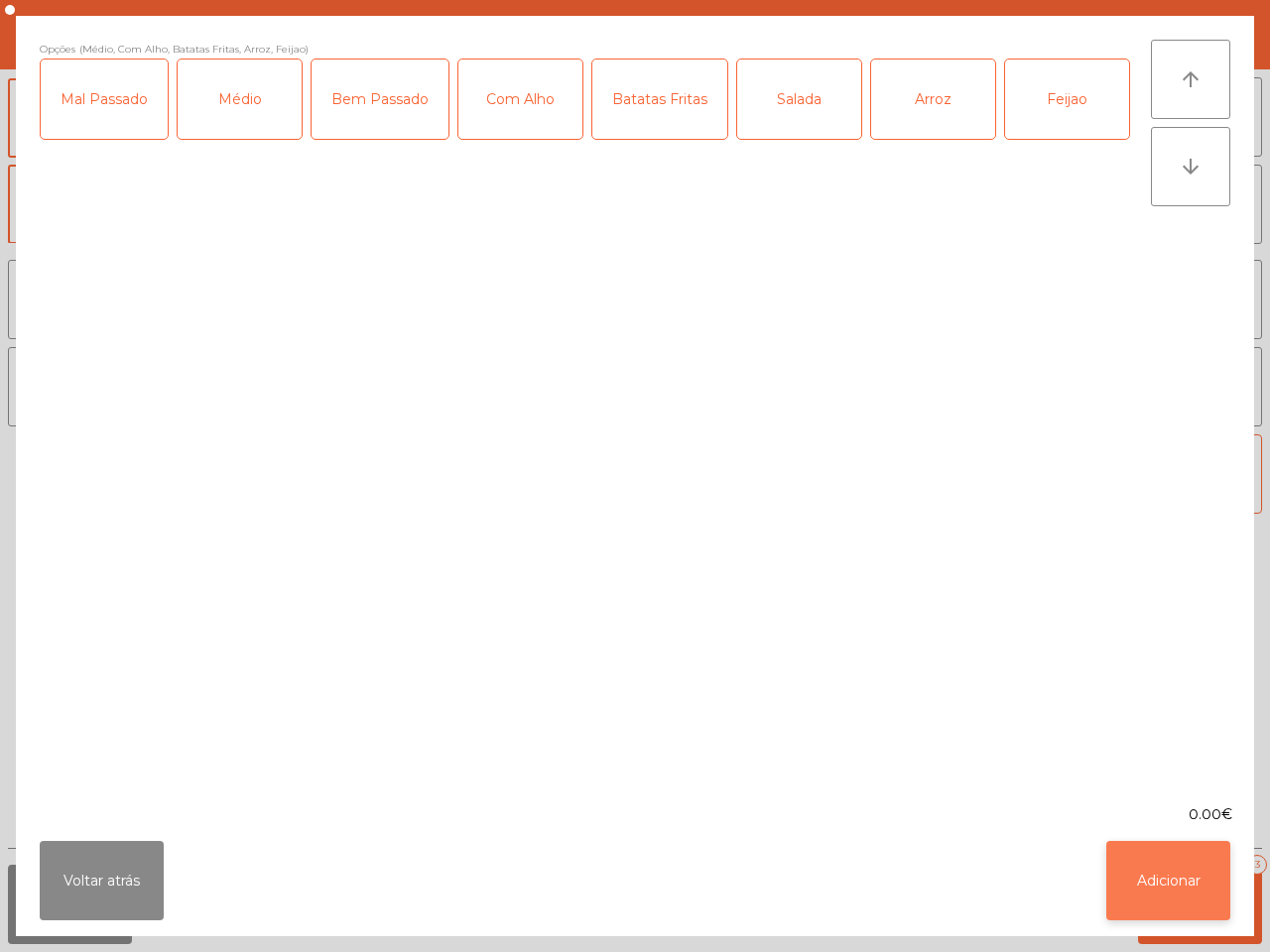 click on "Adicionar" 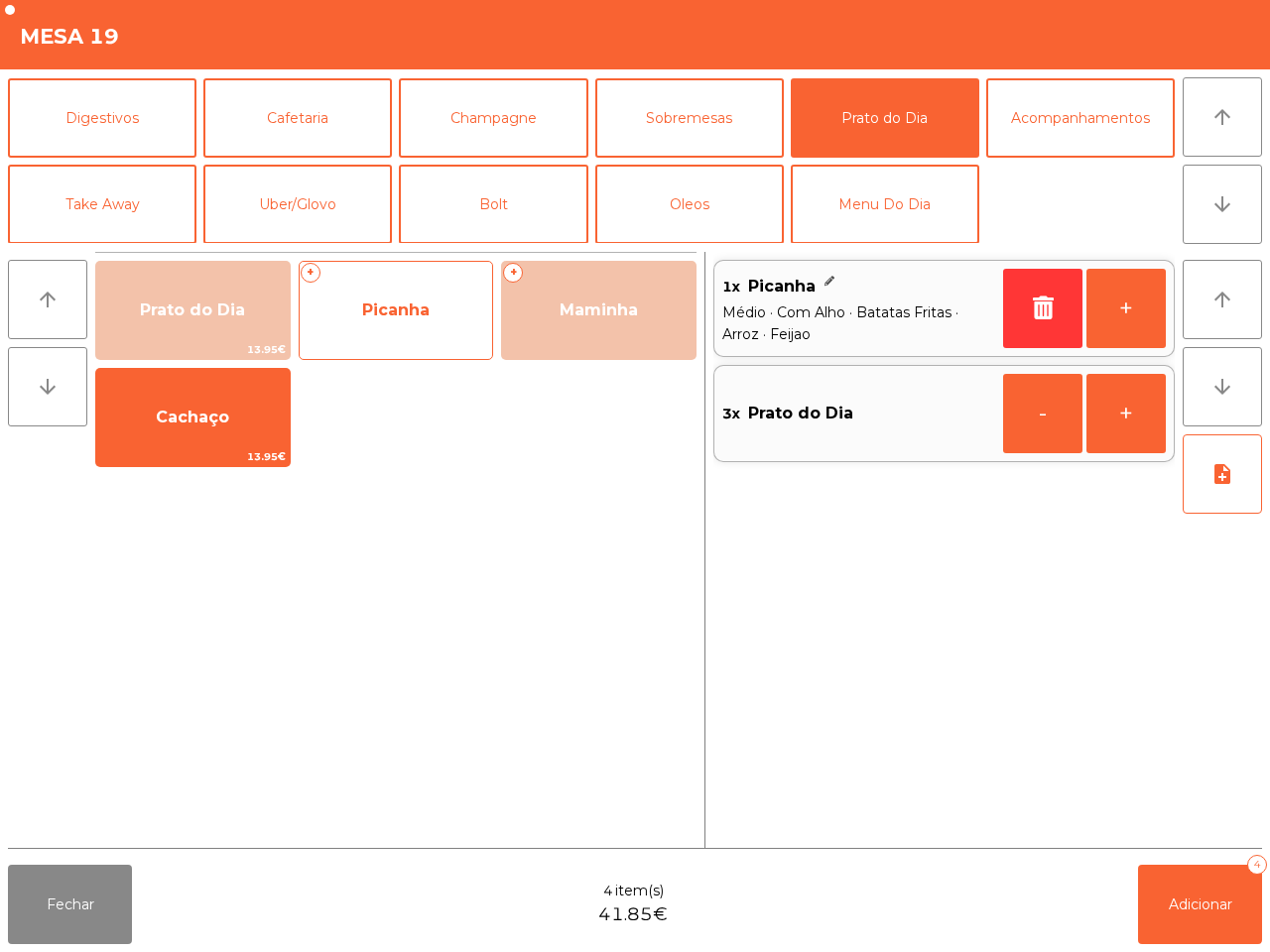 click on "Picanha" 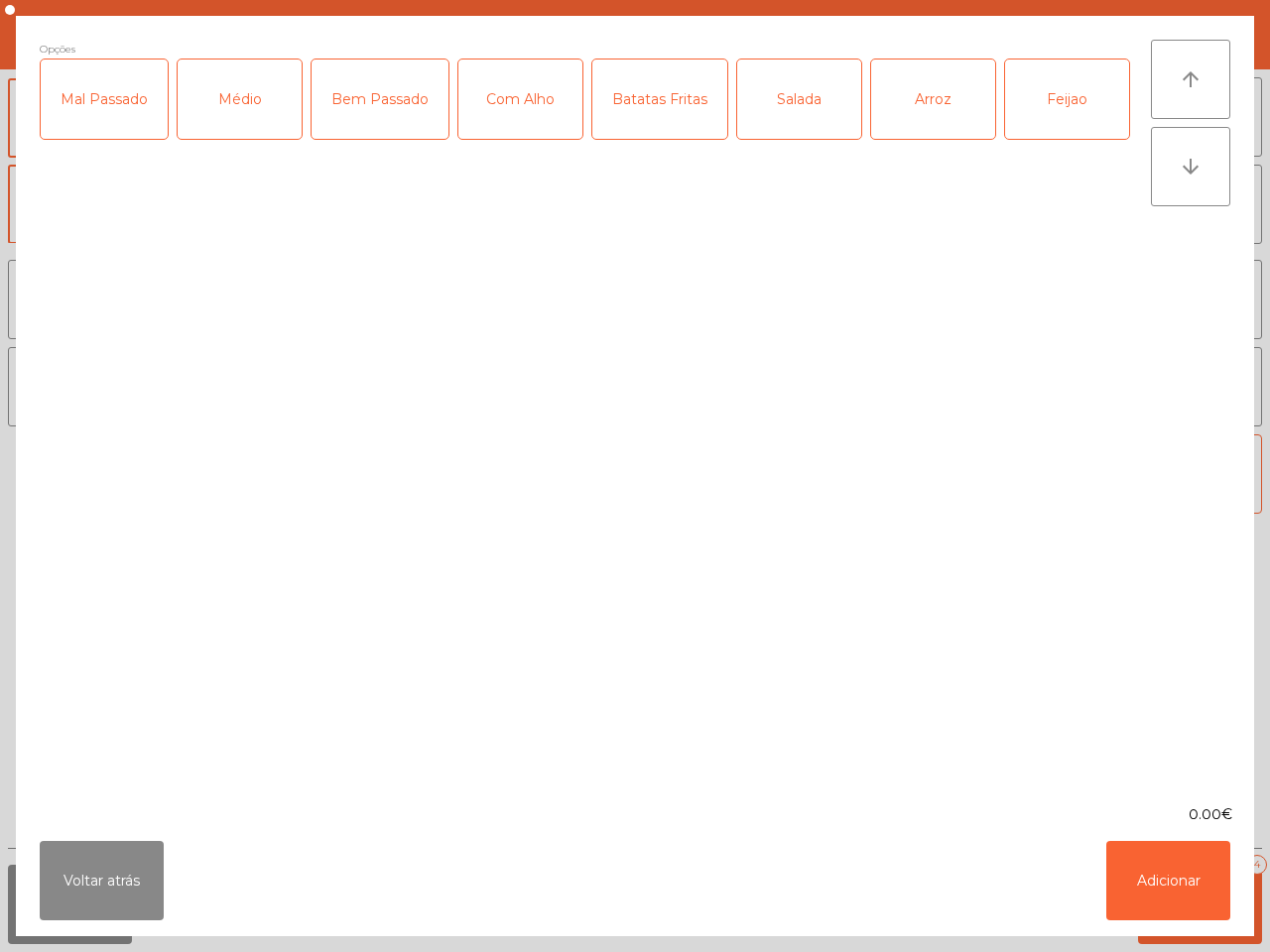 click on "Médio" 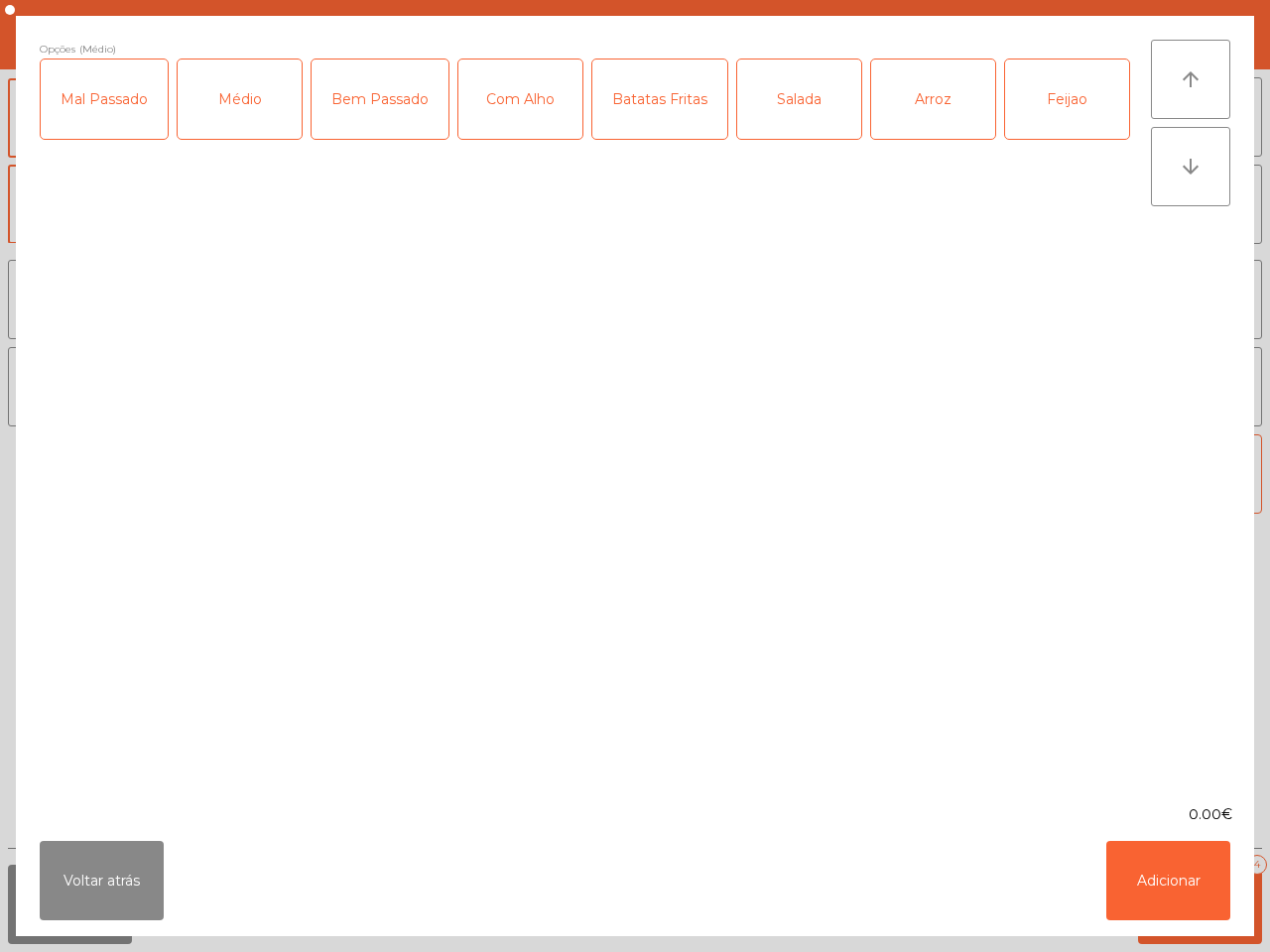 click on "Com Alho" 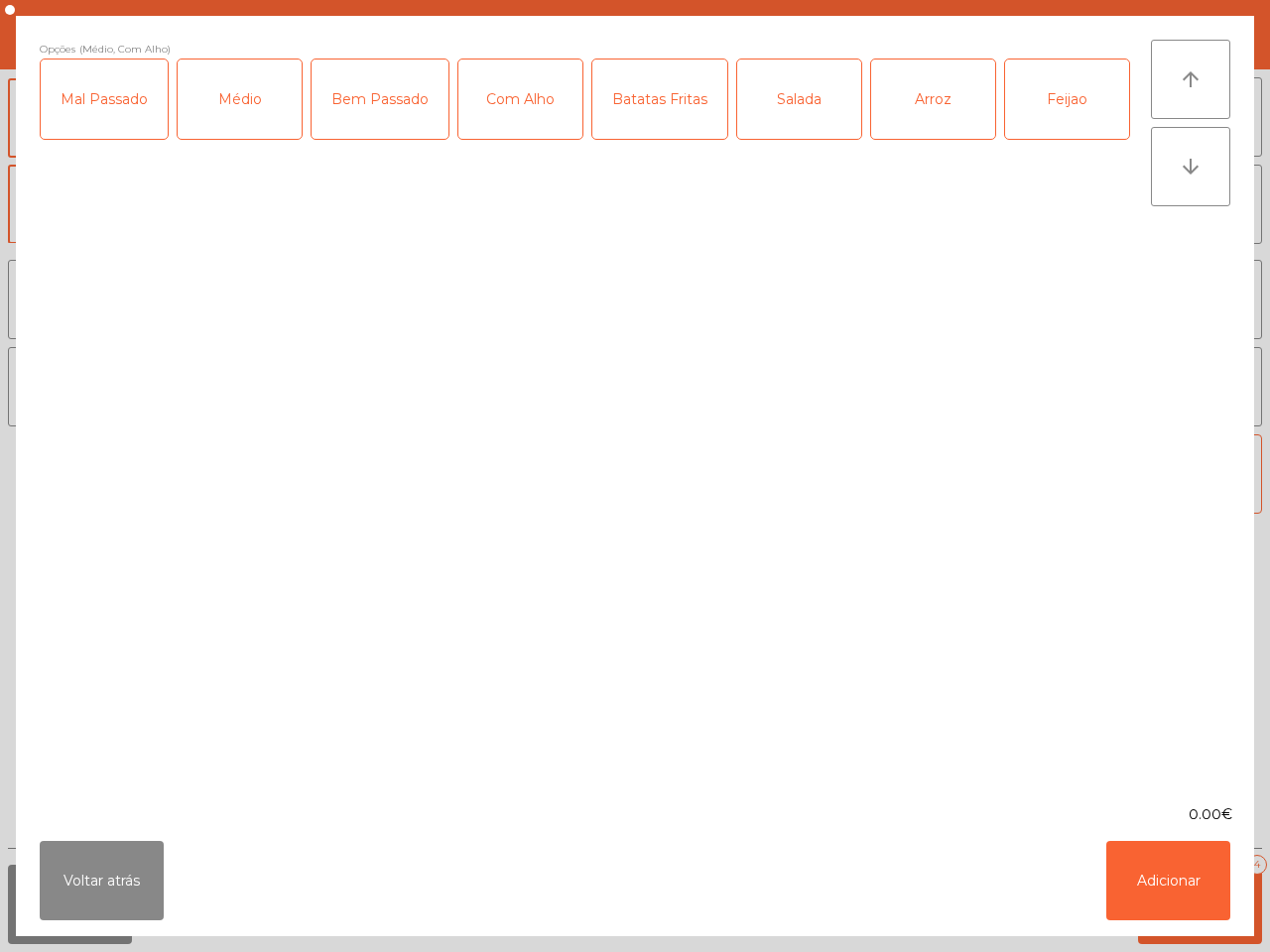 click on "Salada" 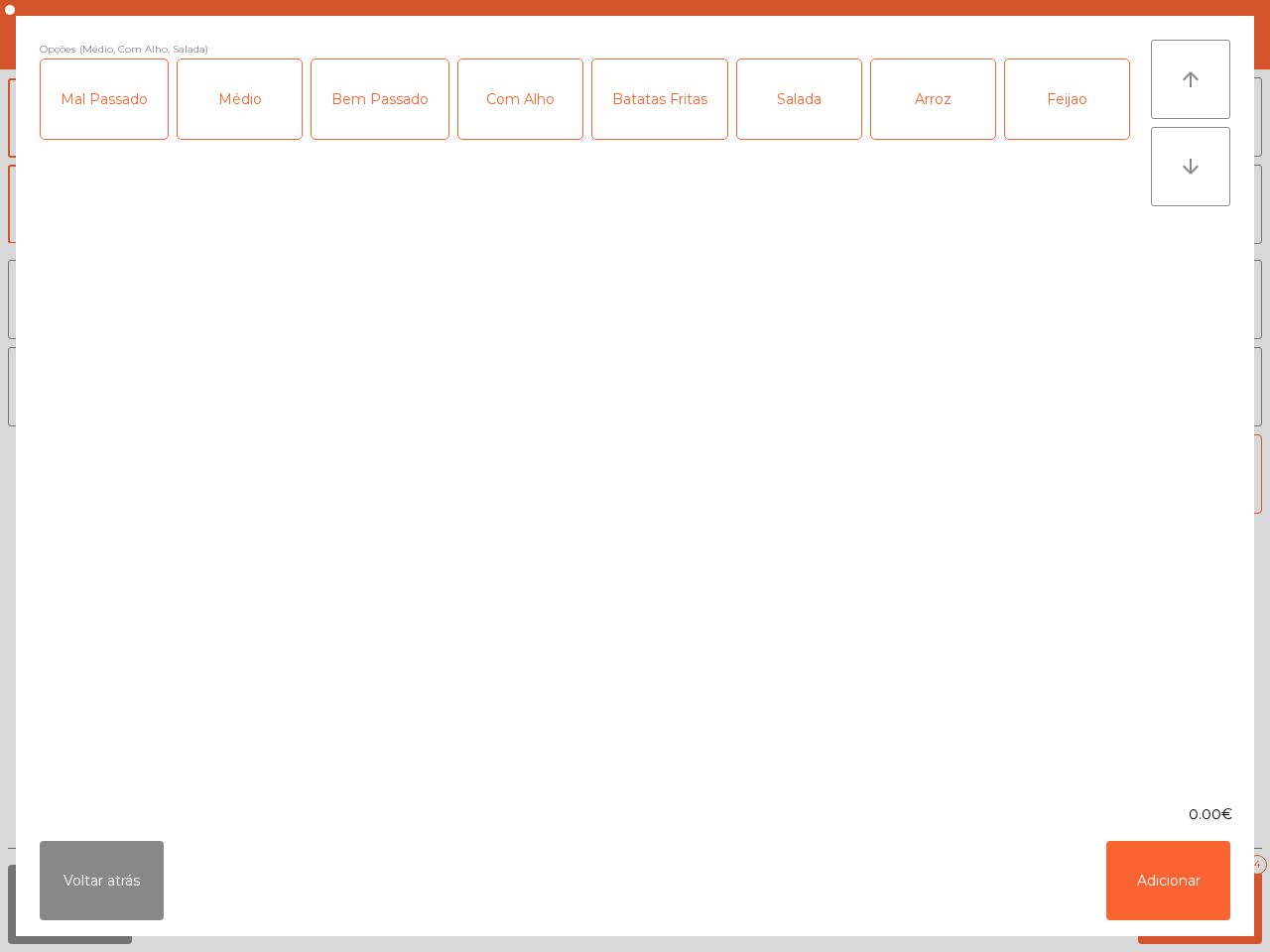 click on "Arroz" 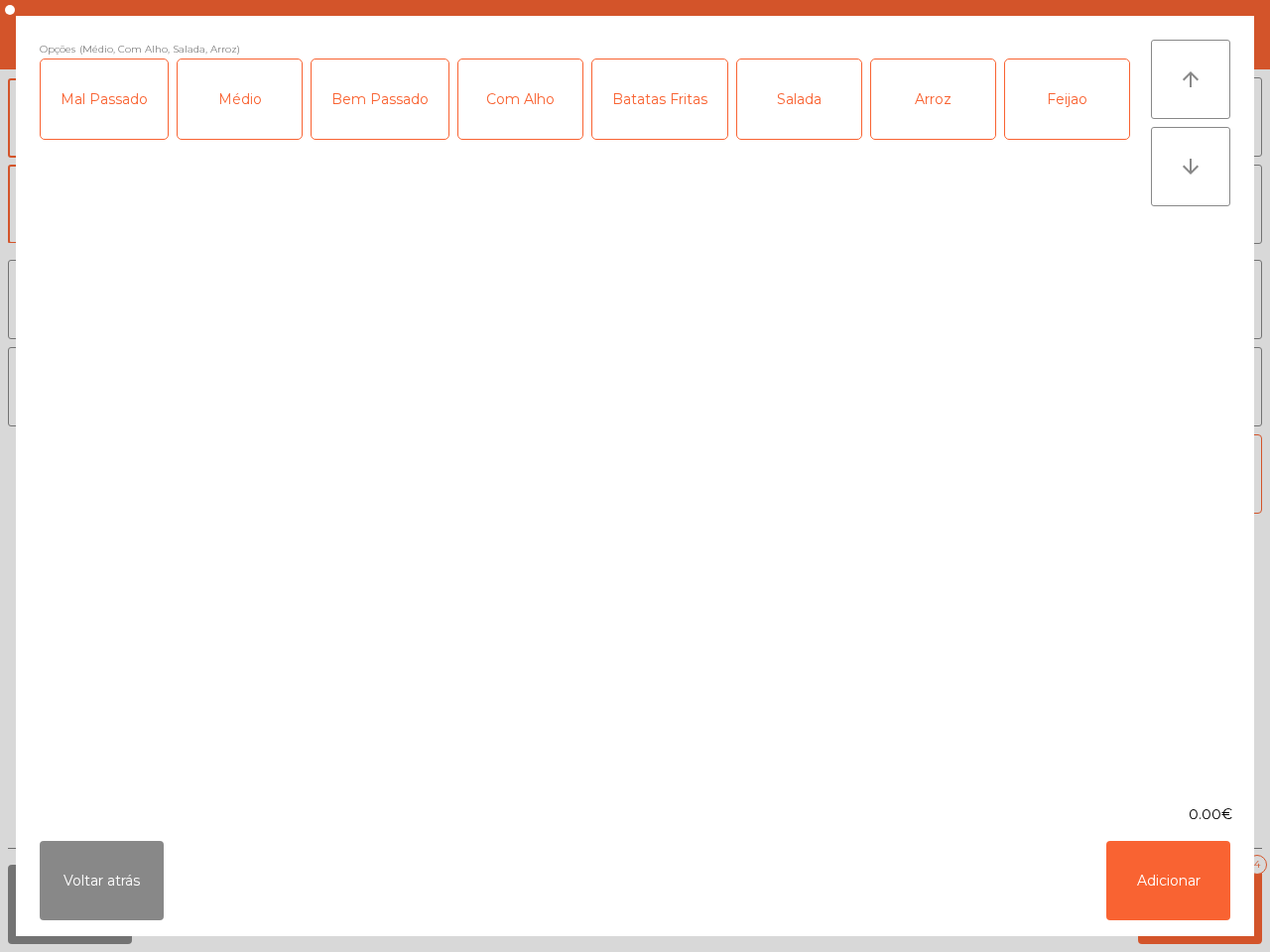 click on "Feijao" 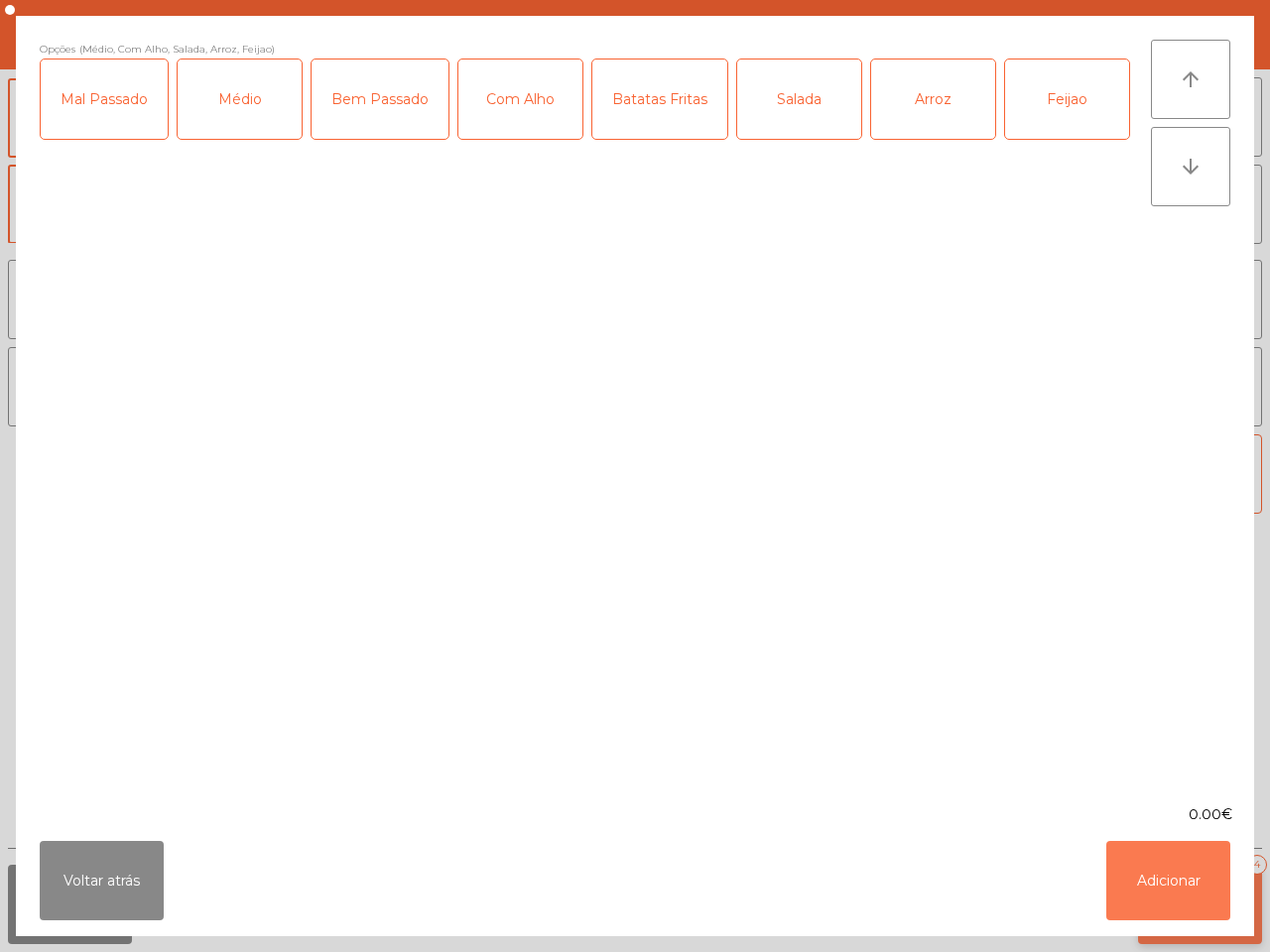 click on "Adicionar" 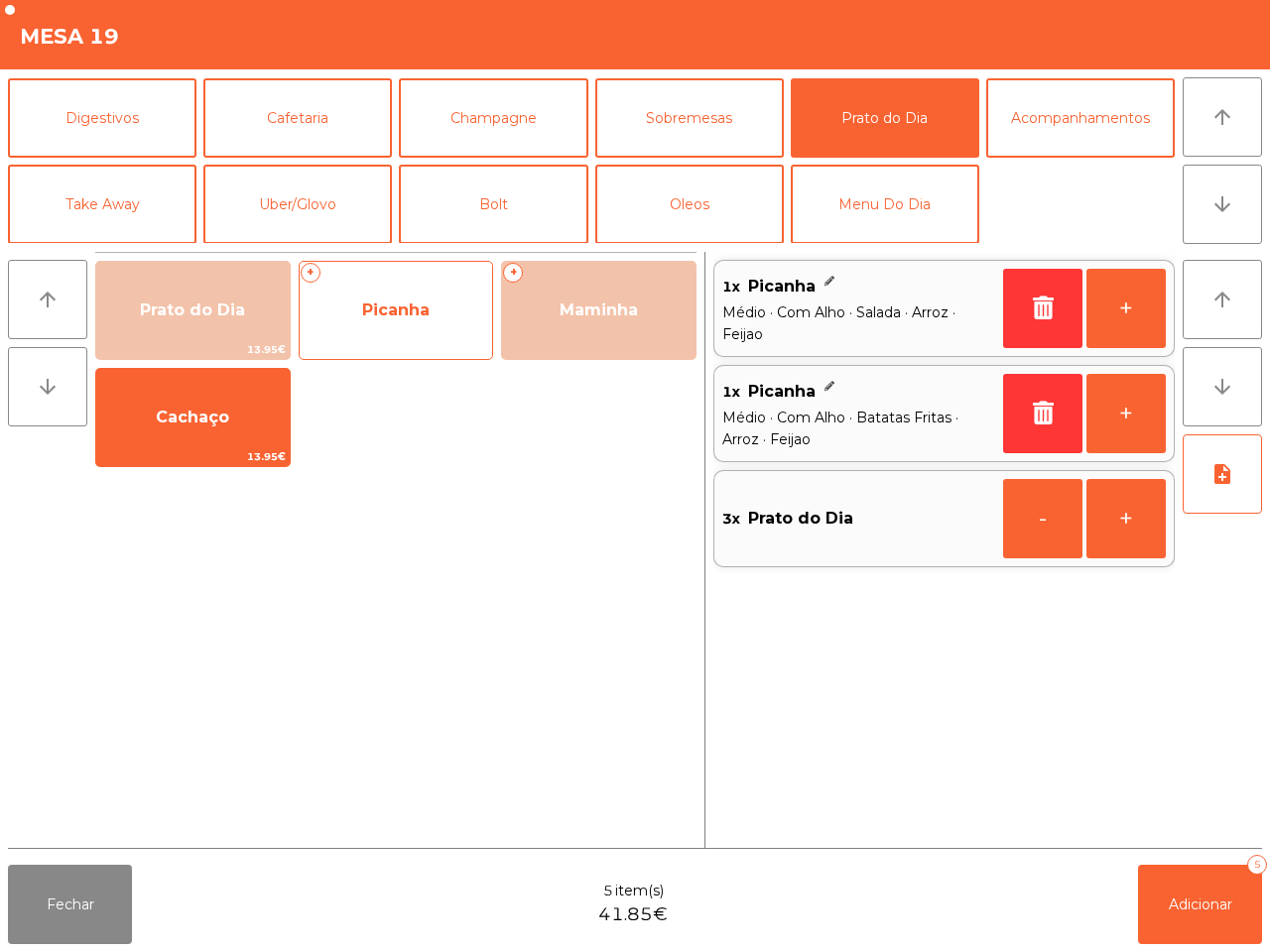 click on "Picanha" 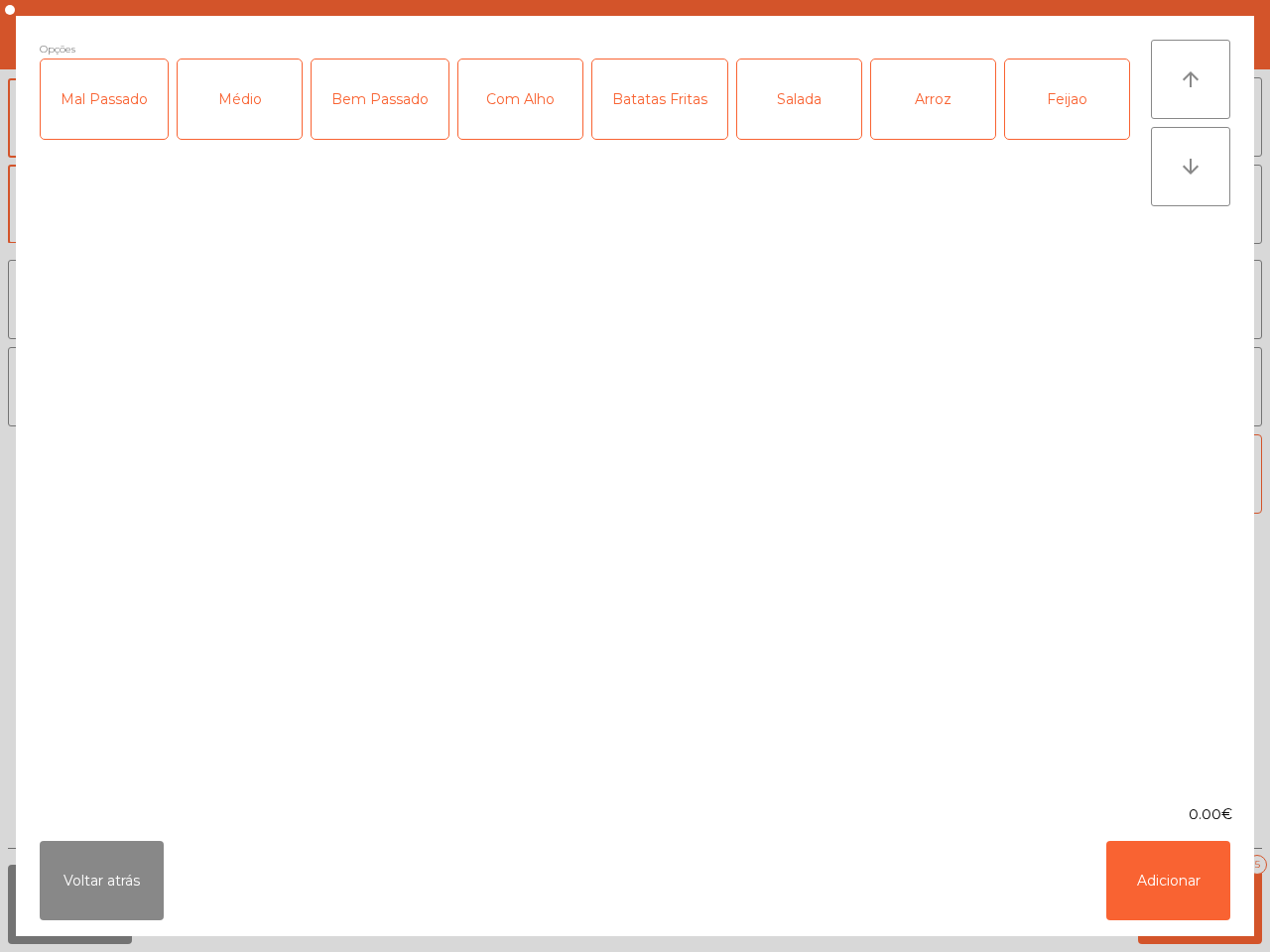 click on "Bem Passado" 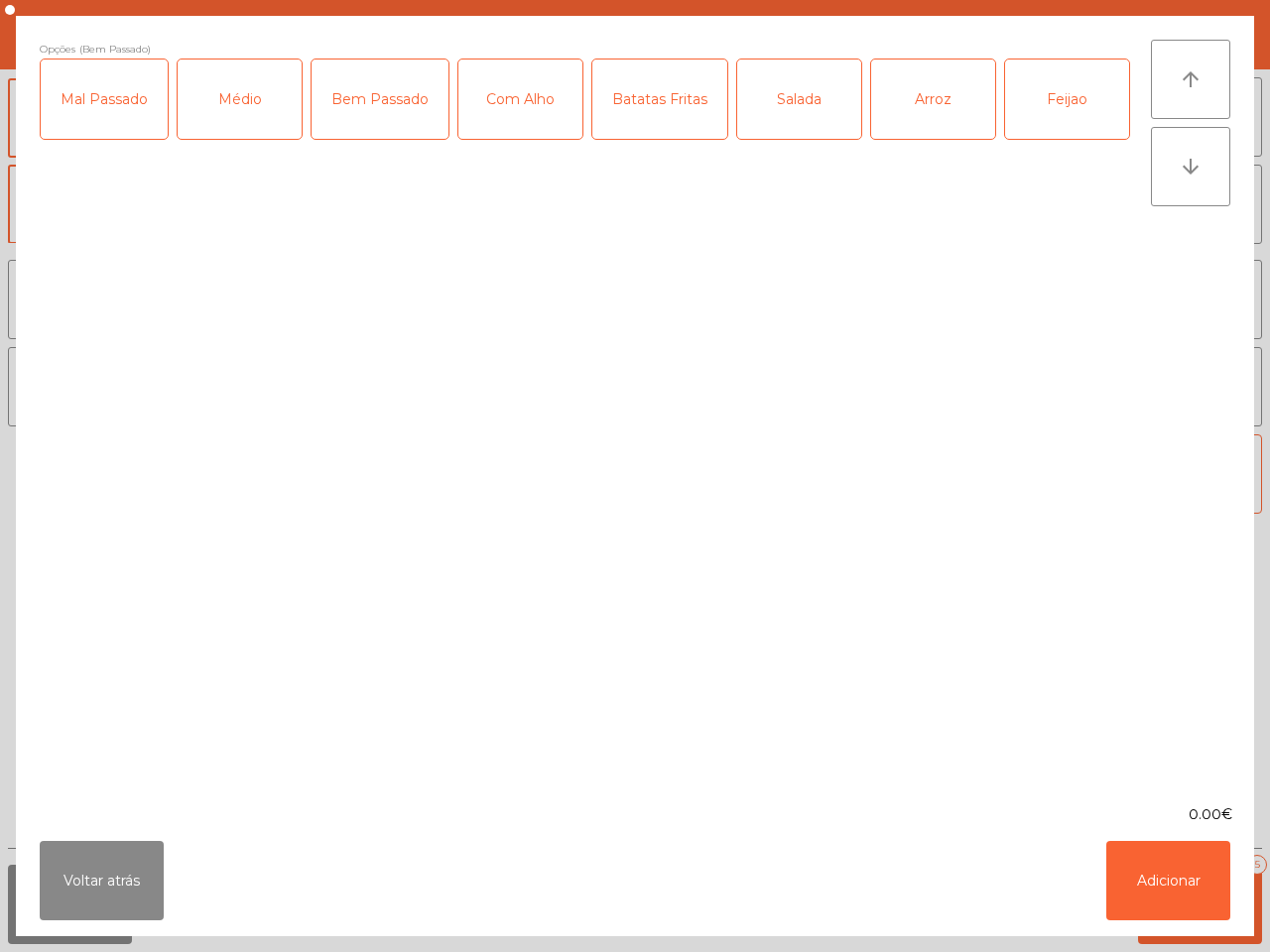 click on "Com Alho" 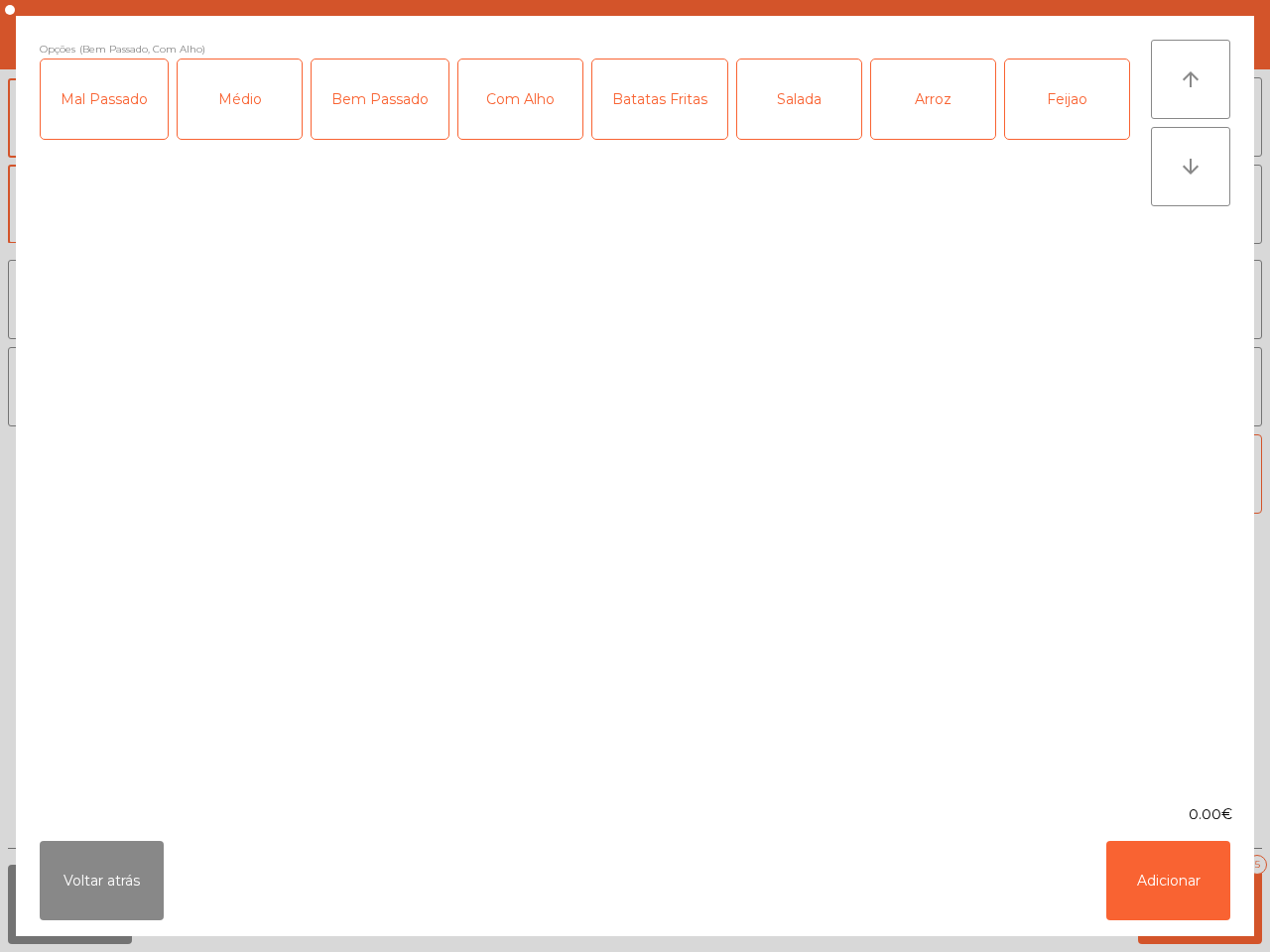 click on "Batatas Fritas" 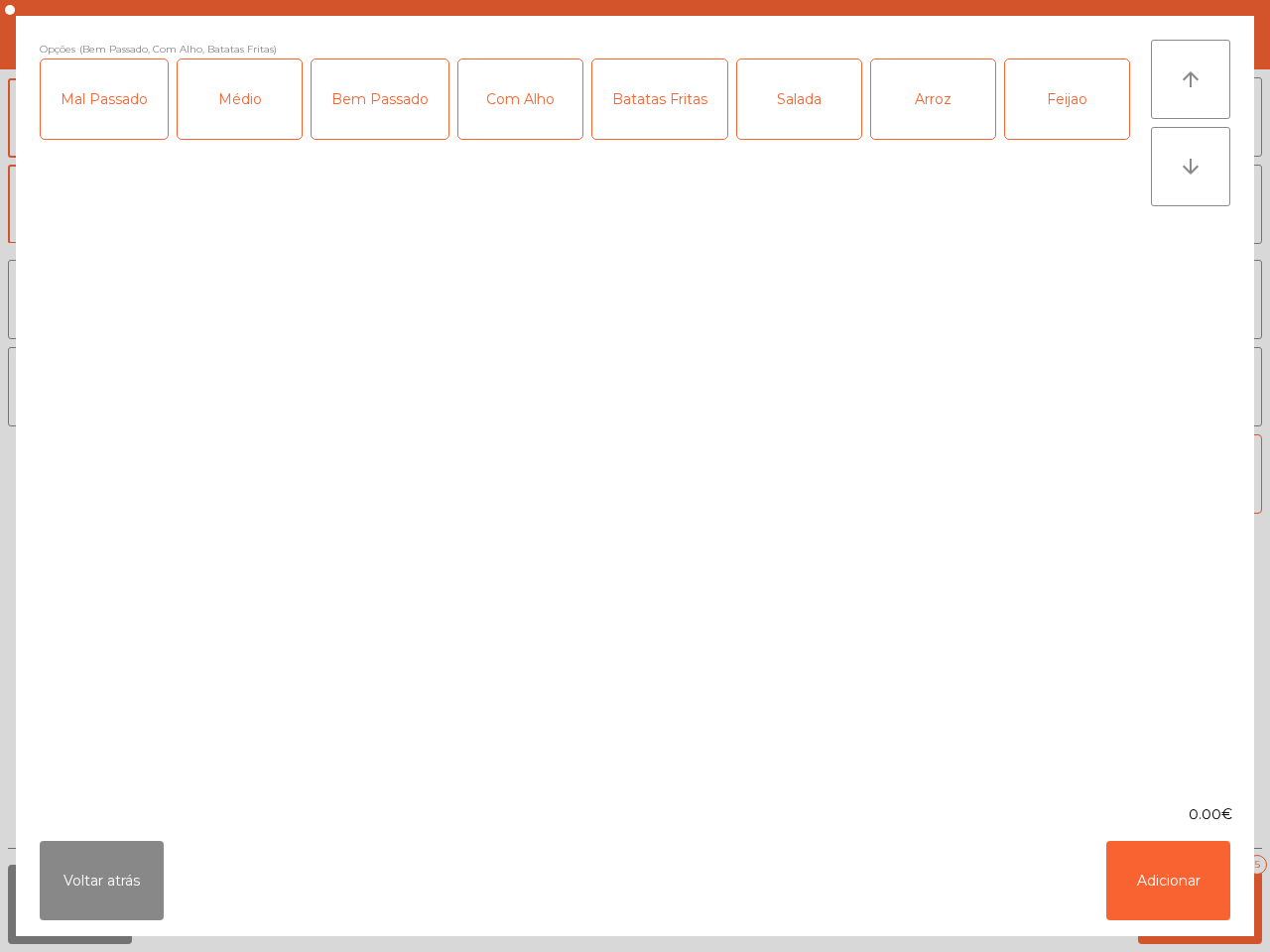 click on "Salada" 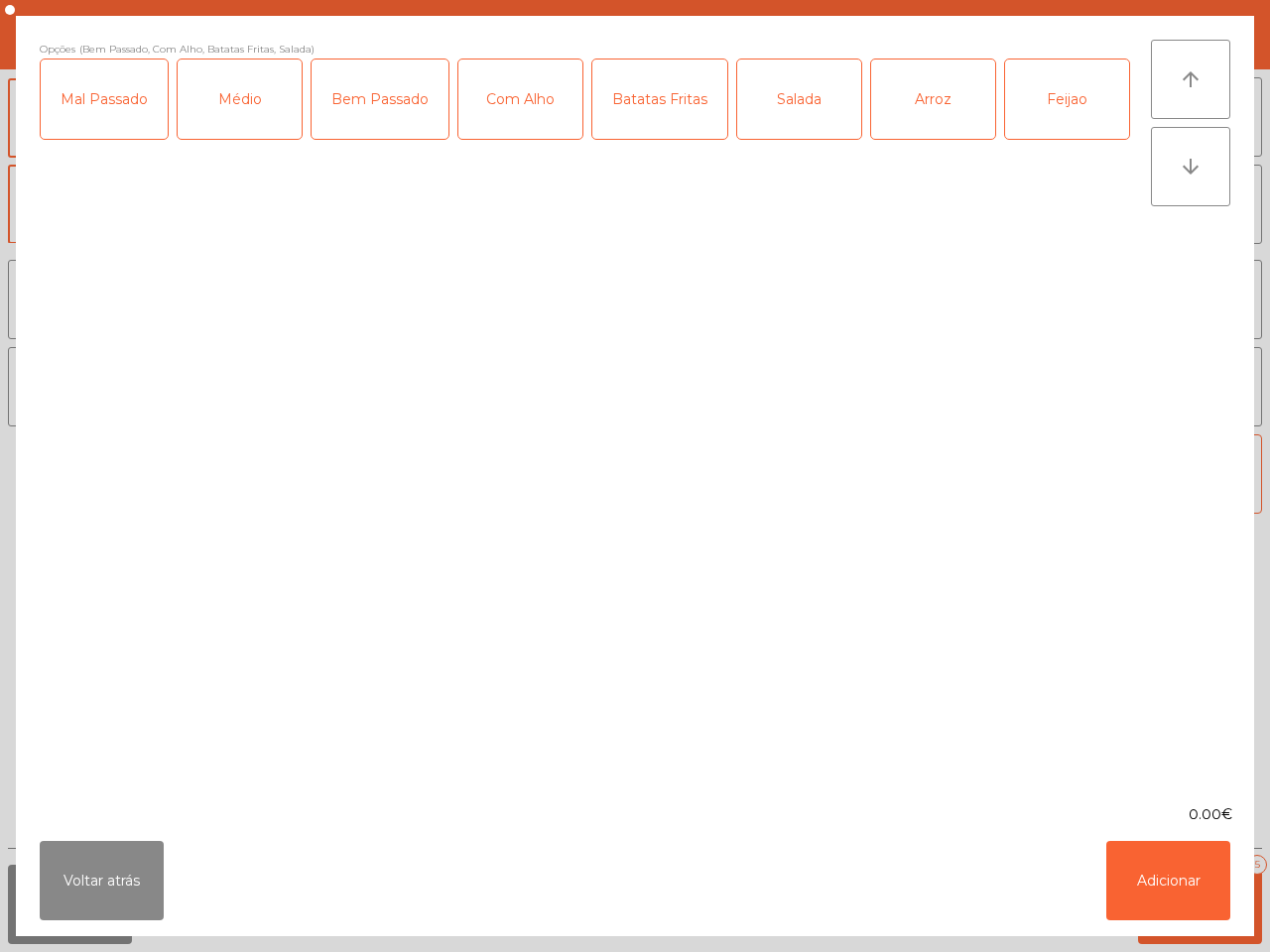 click on "Feijao" 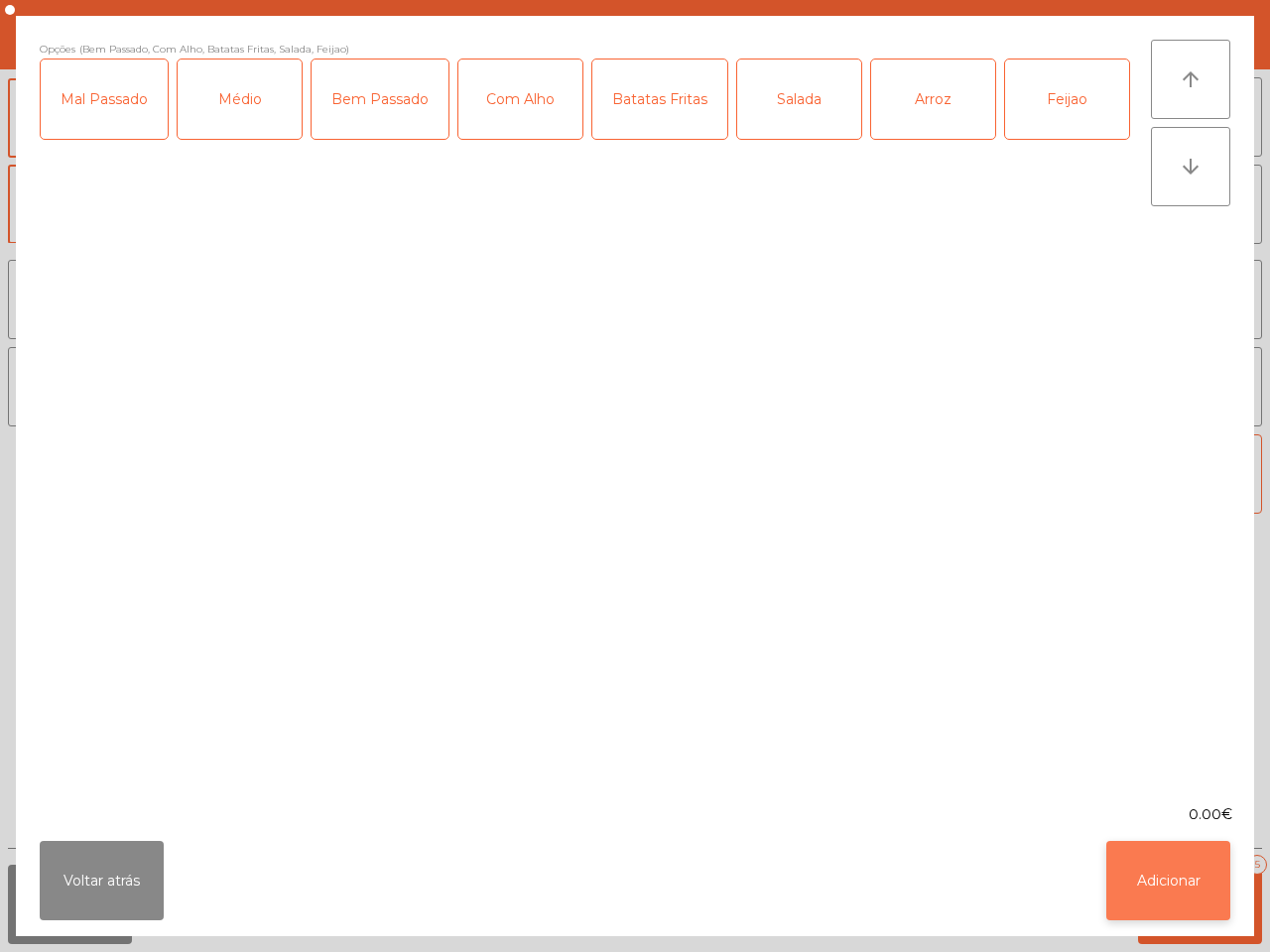 click on "Adicionar" 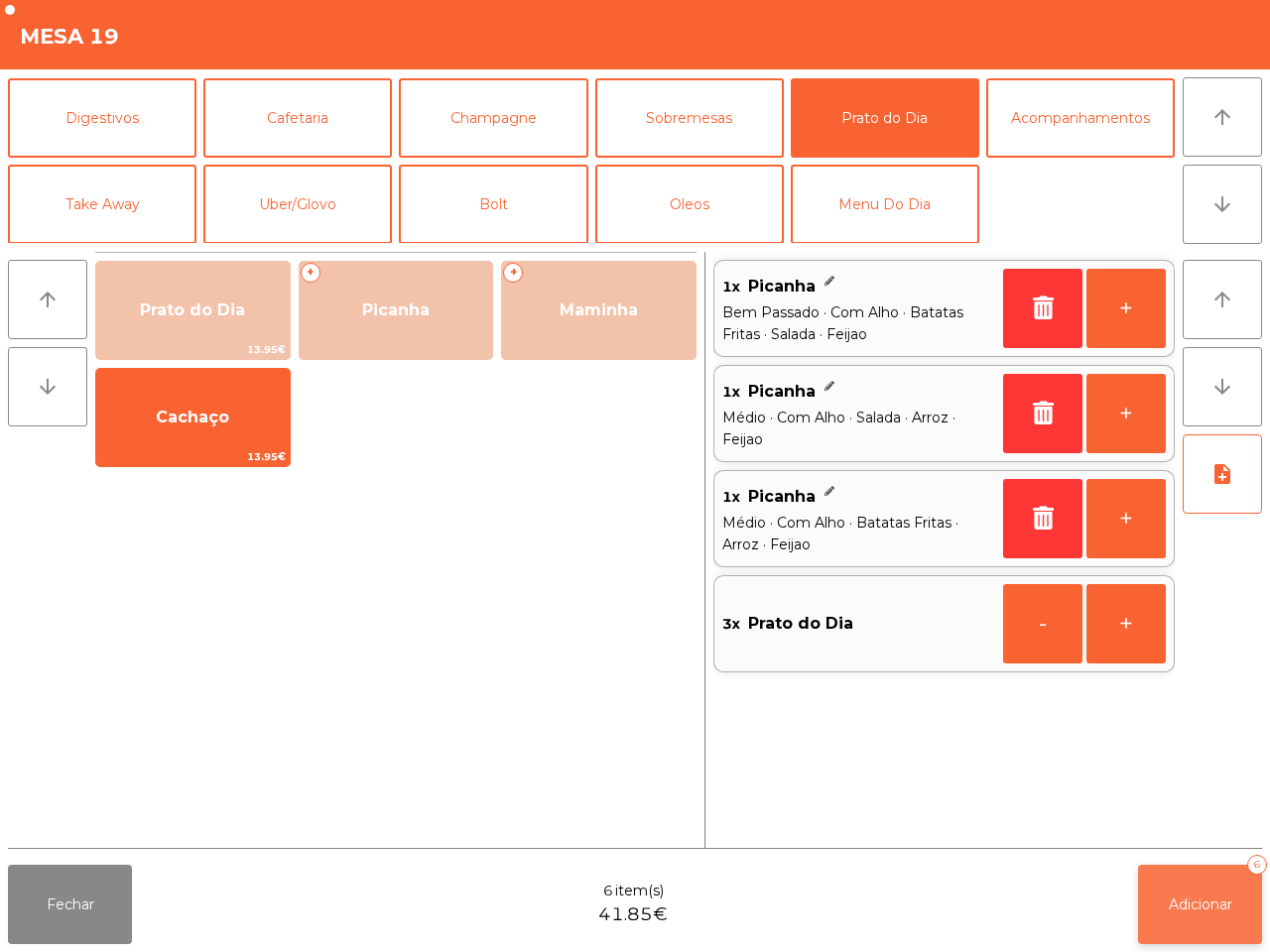 click on "Adicionar" 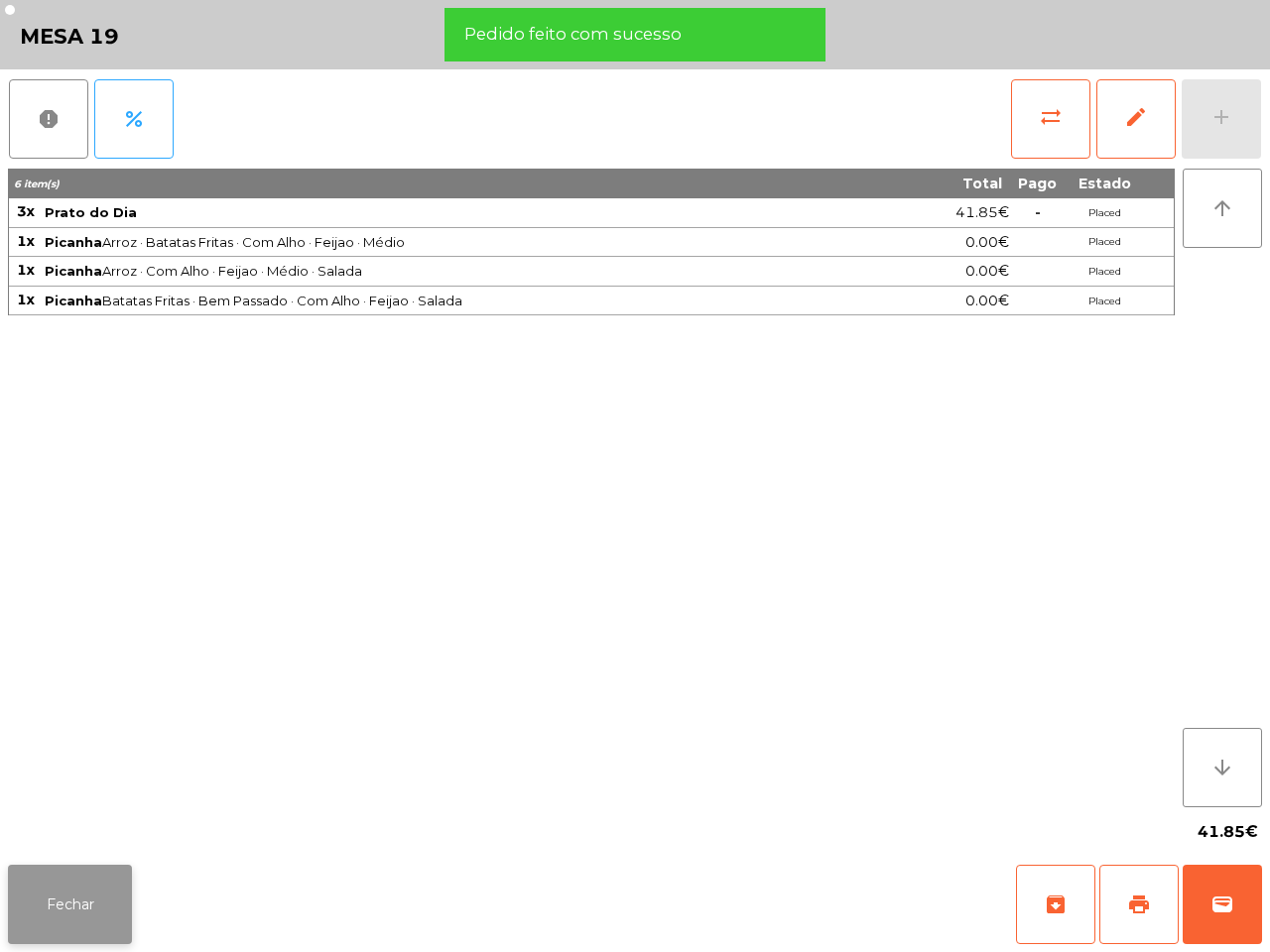 click on "Fechar" 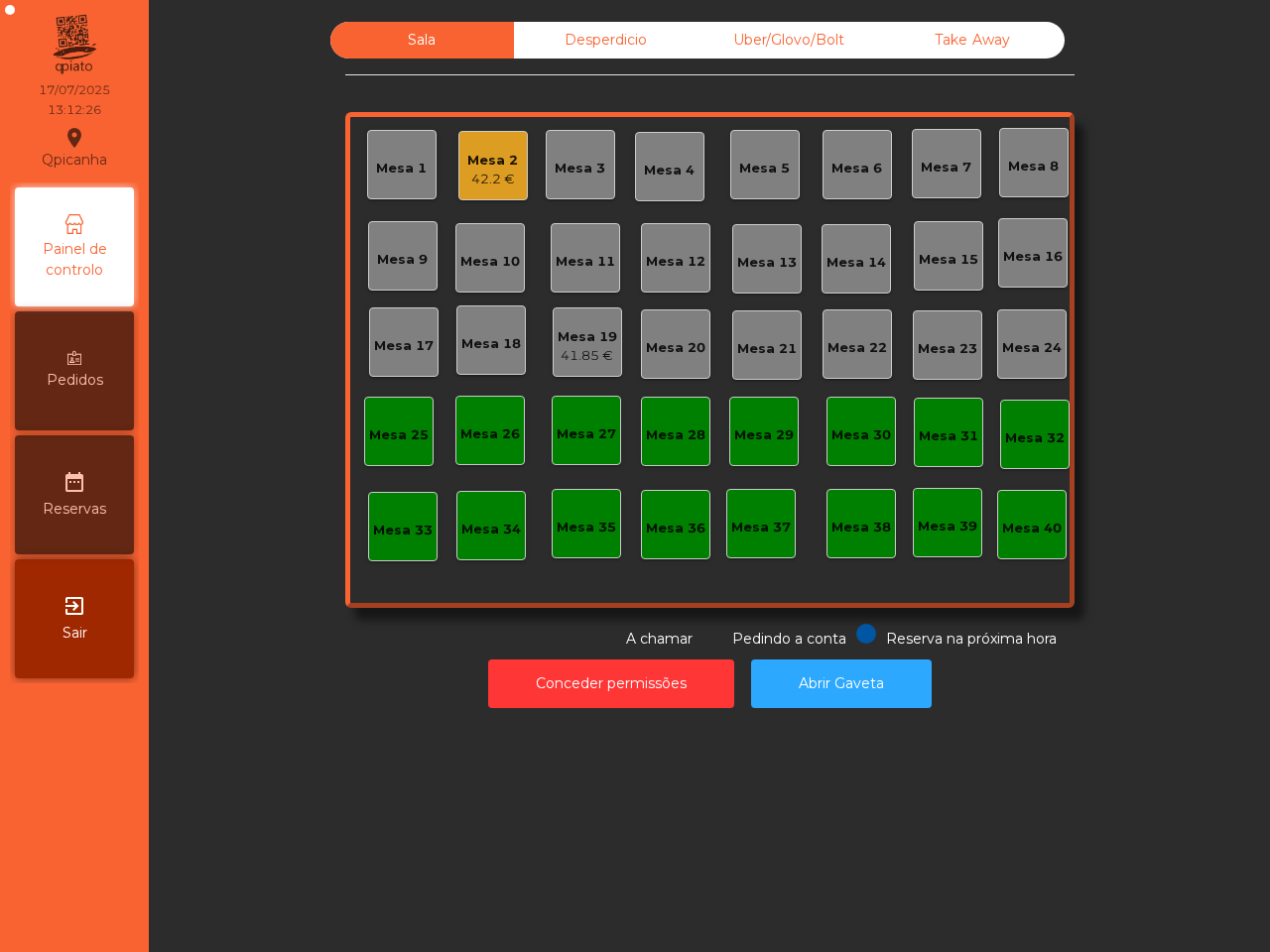 click on "41.85 €" 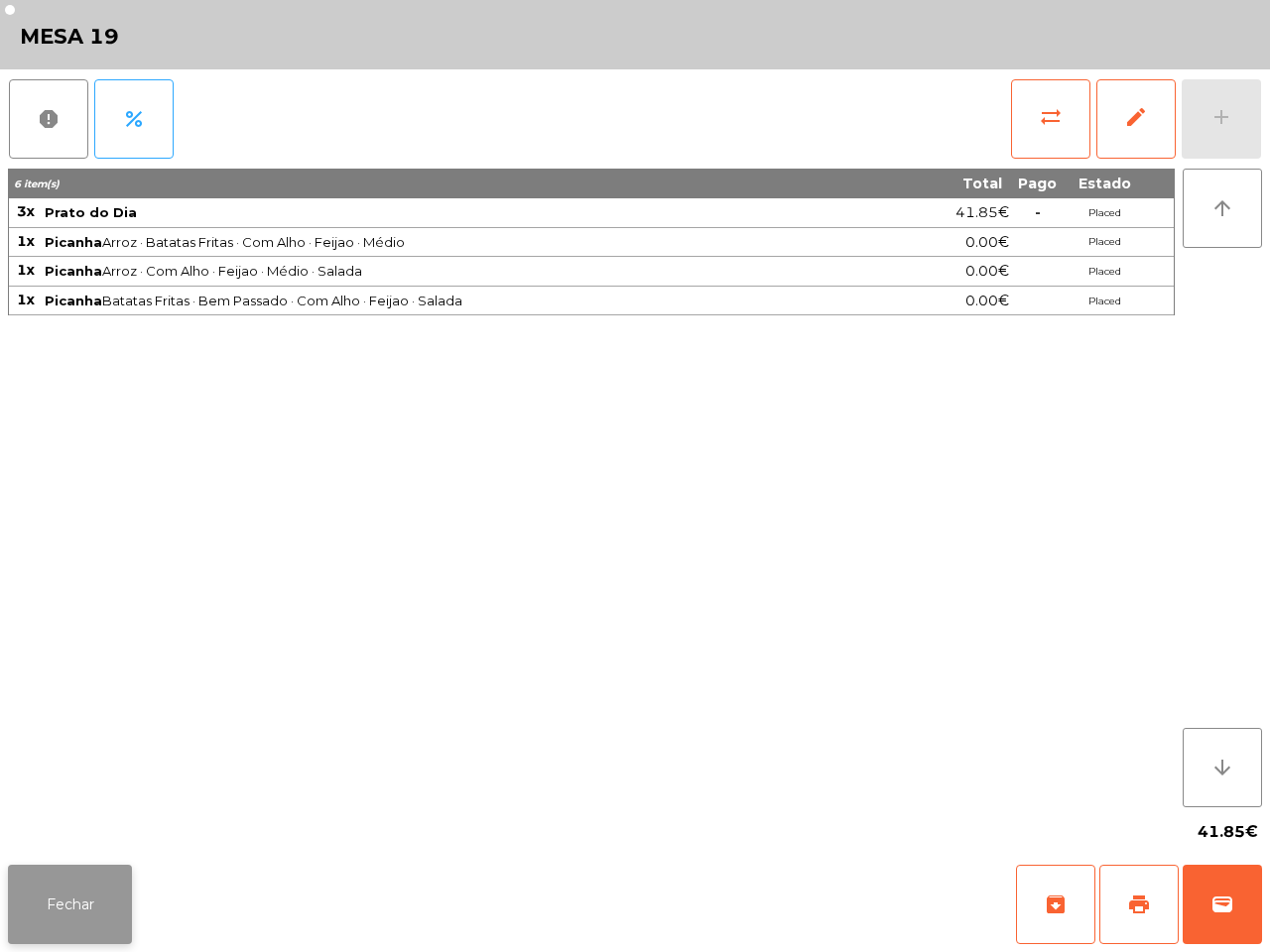 click on "Fechar" 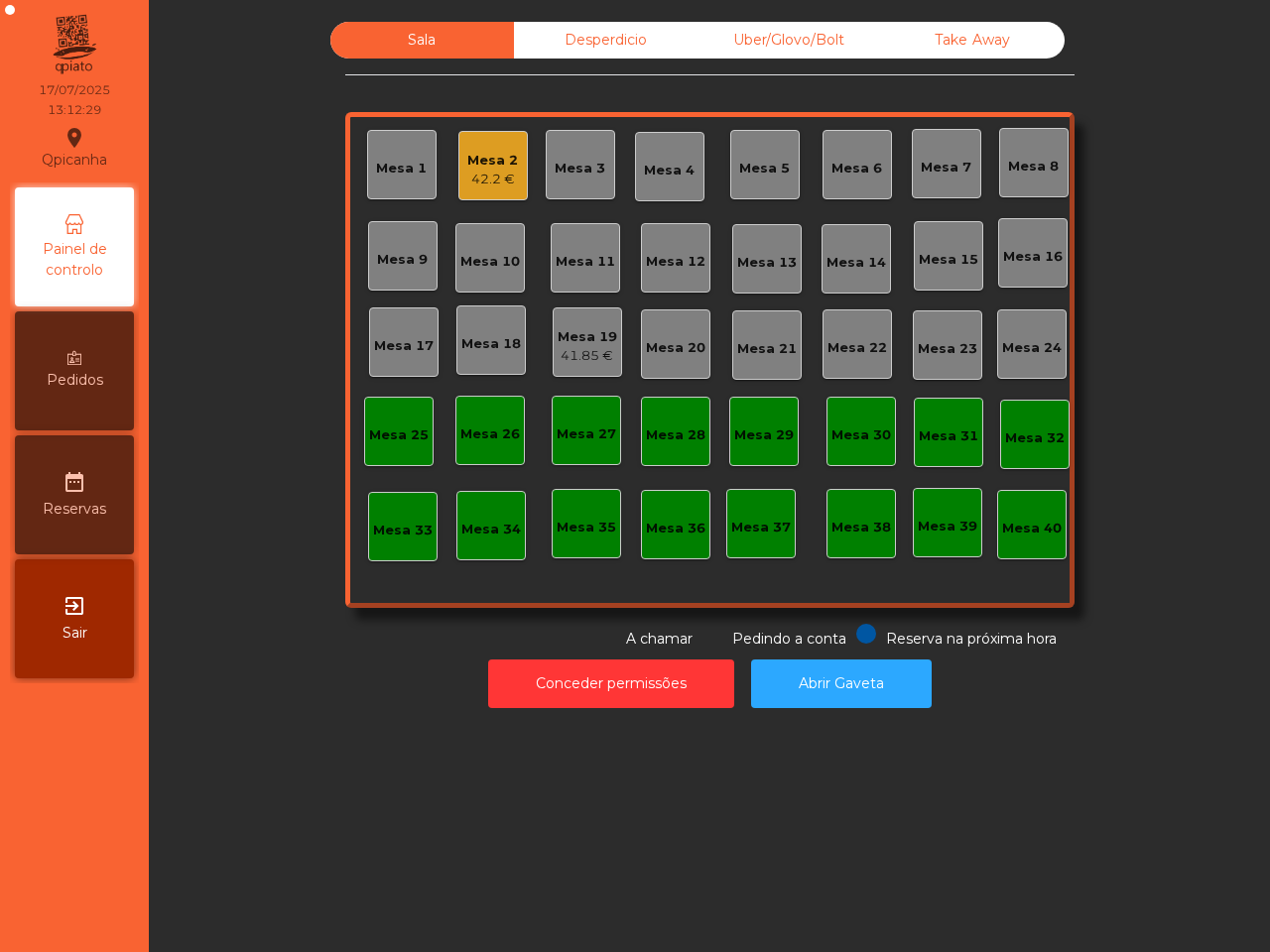 click on "Mesa 18" 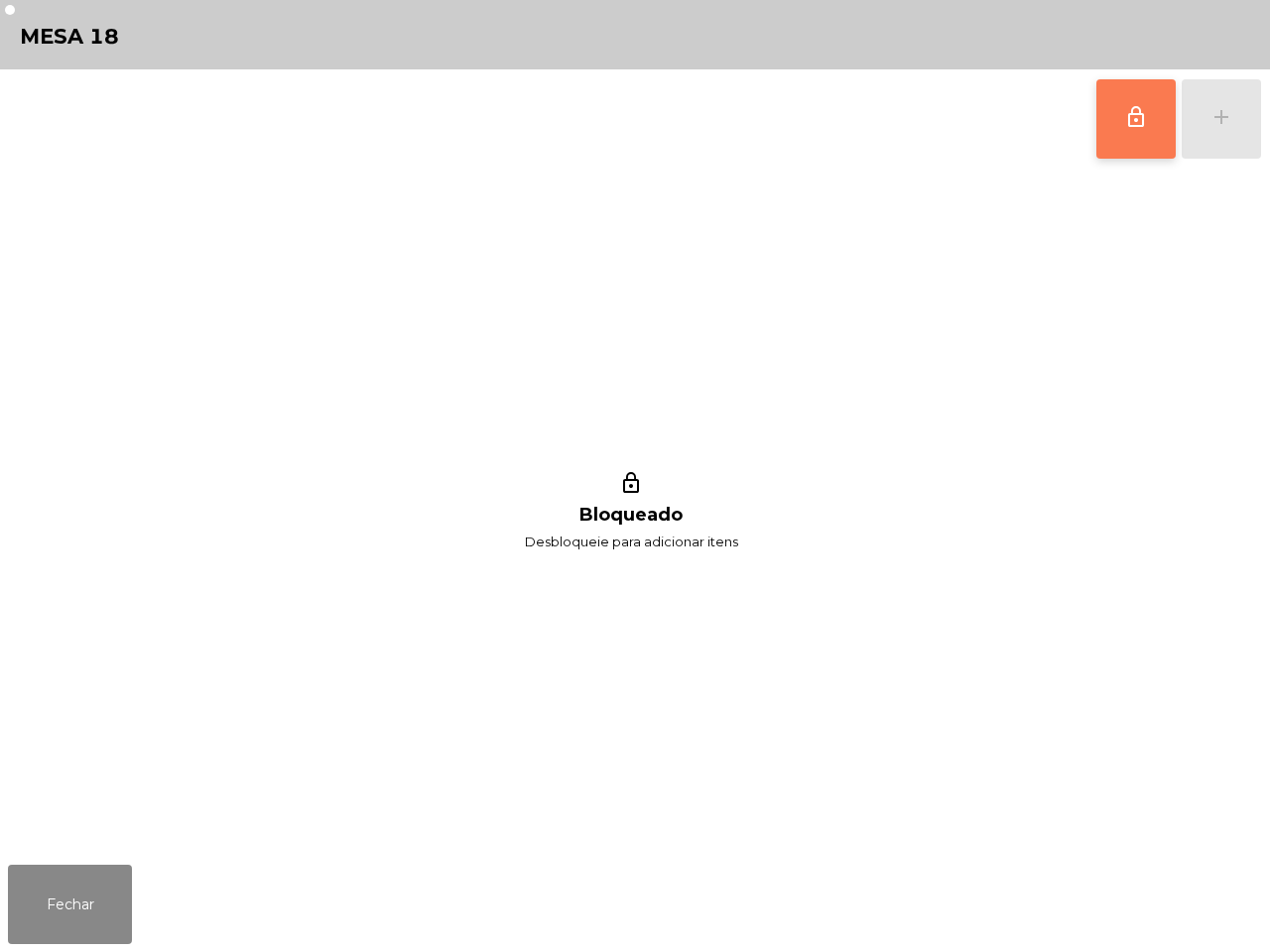 click on "lock_outline" 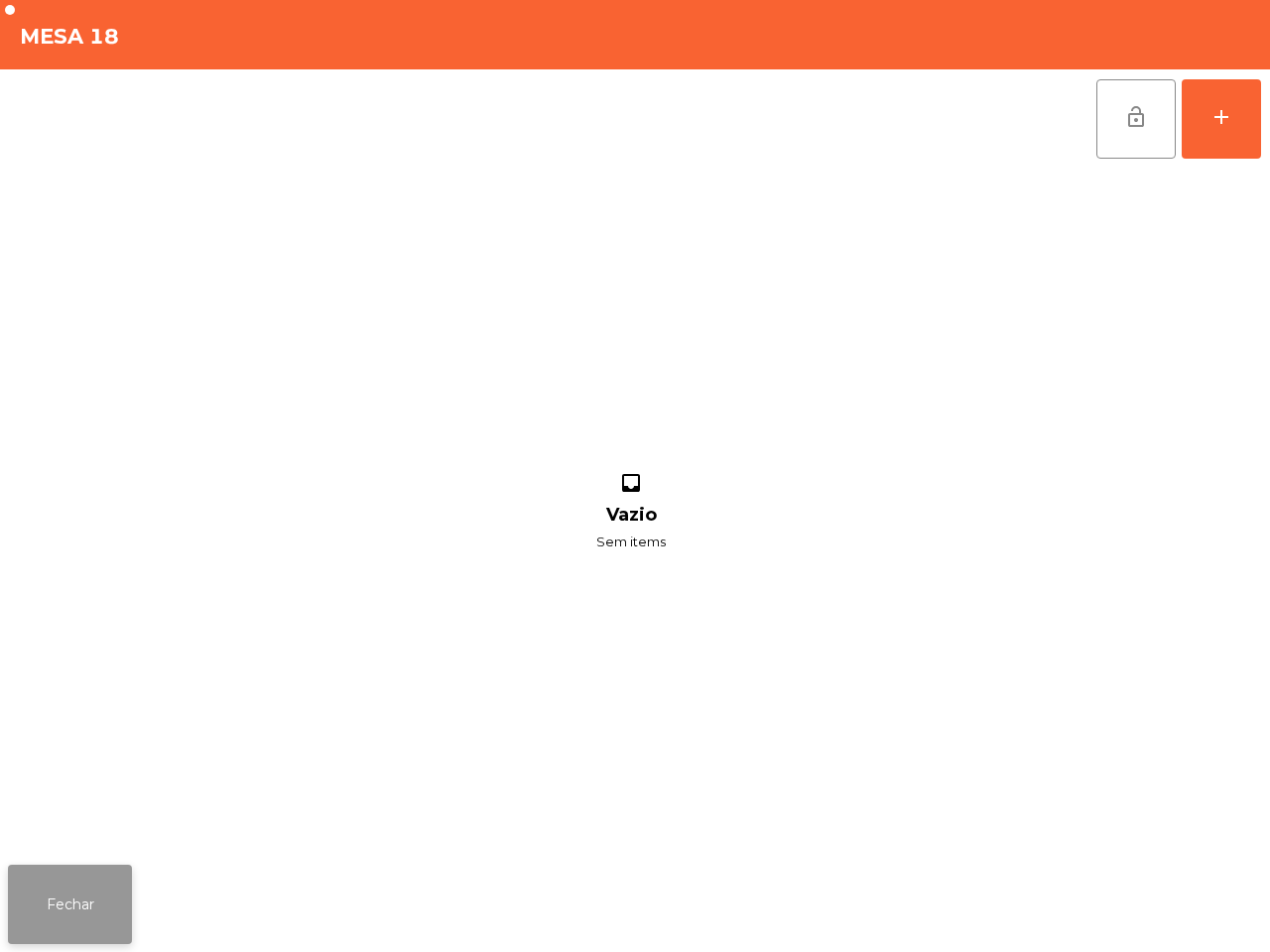 click on "Fechar" 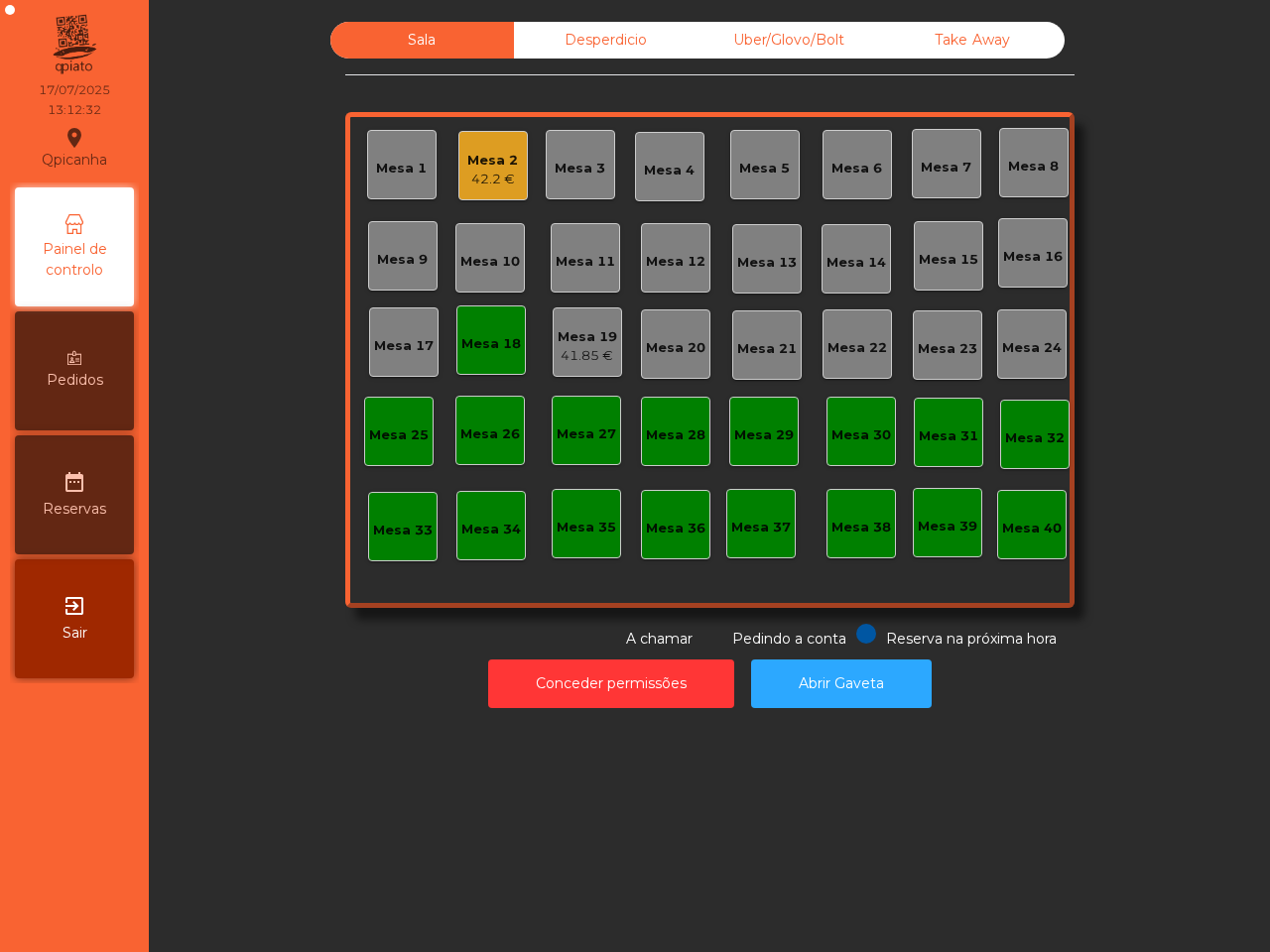 click on "Mesa 18" 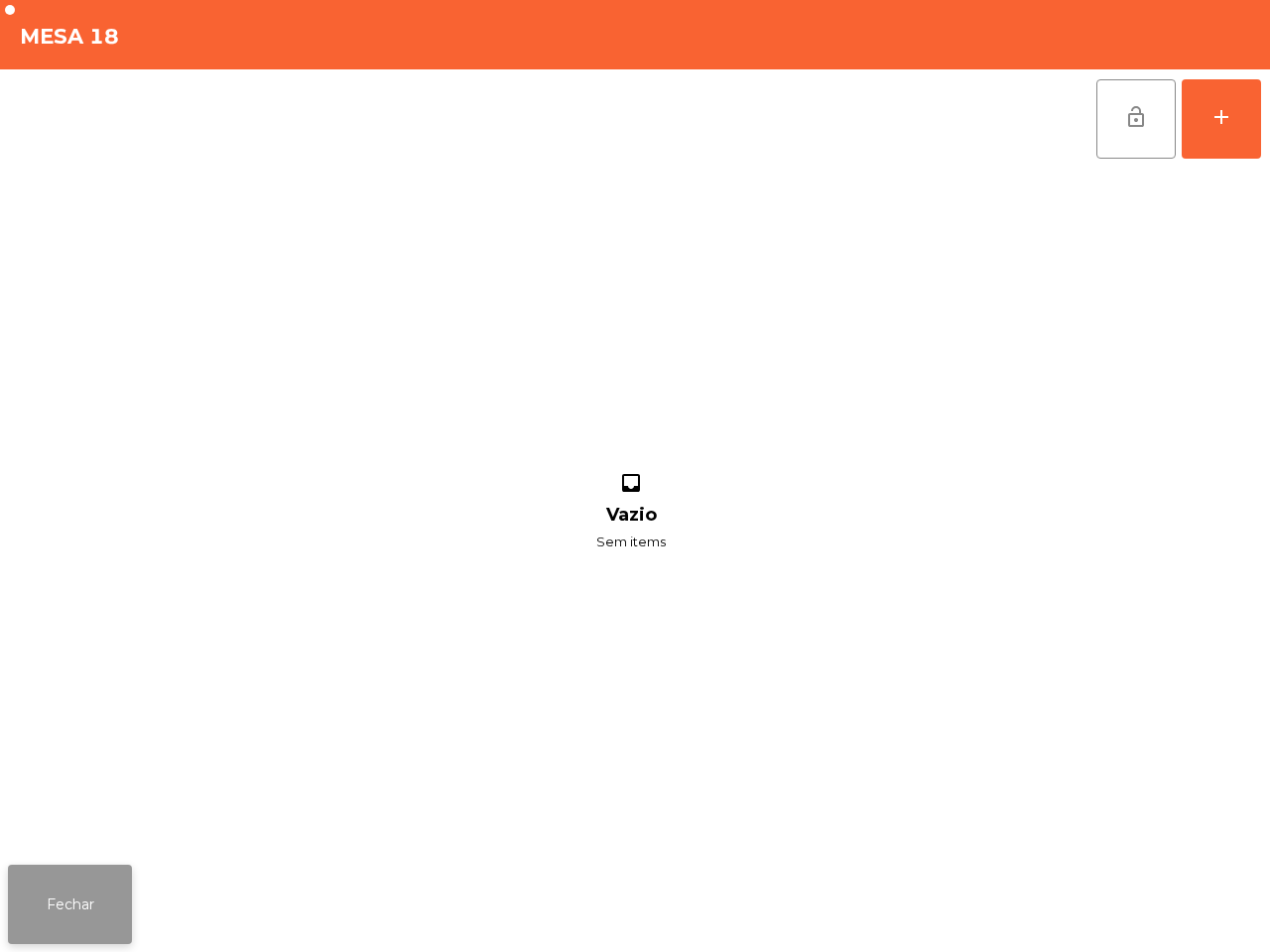 click on "Fechar" 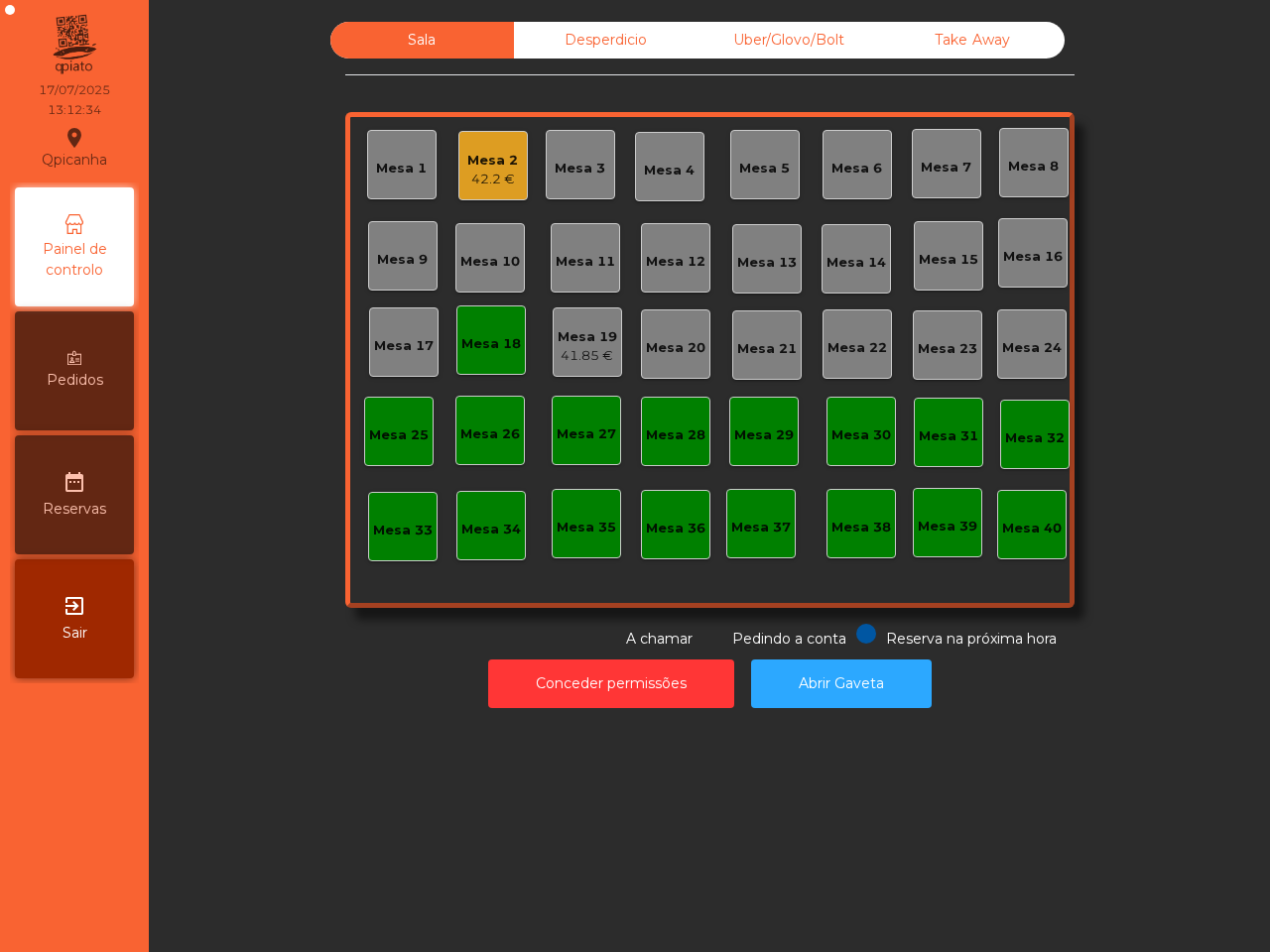 click on "Mesa 19" 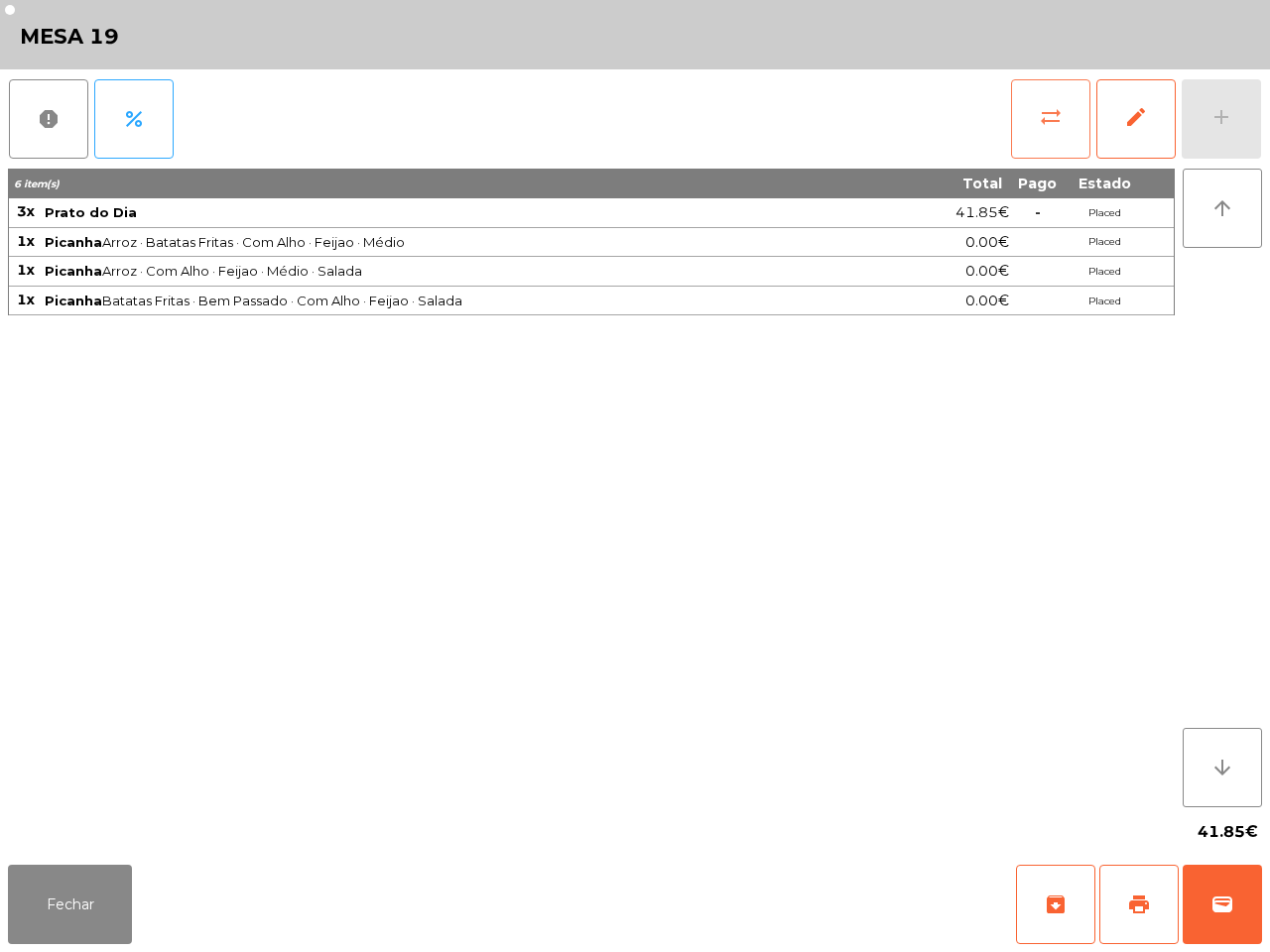click on "sync_alt" 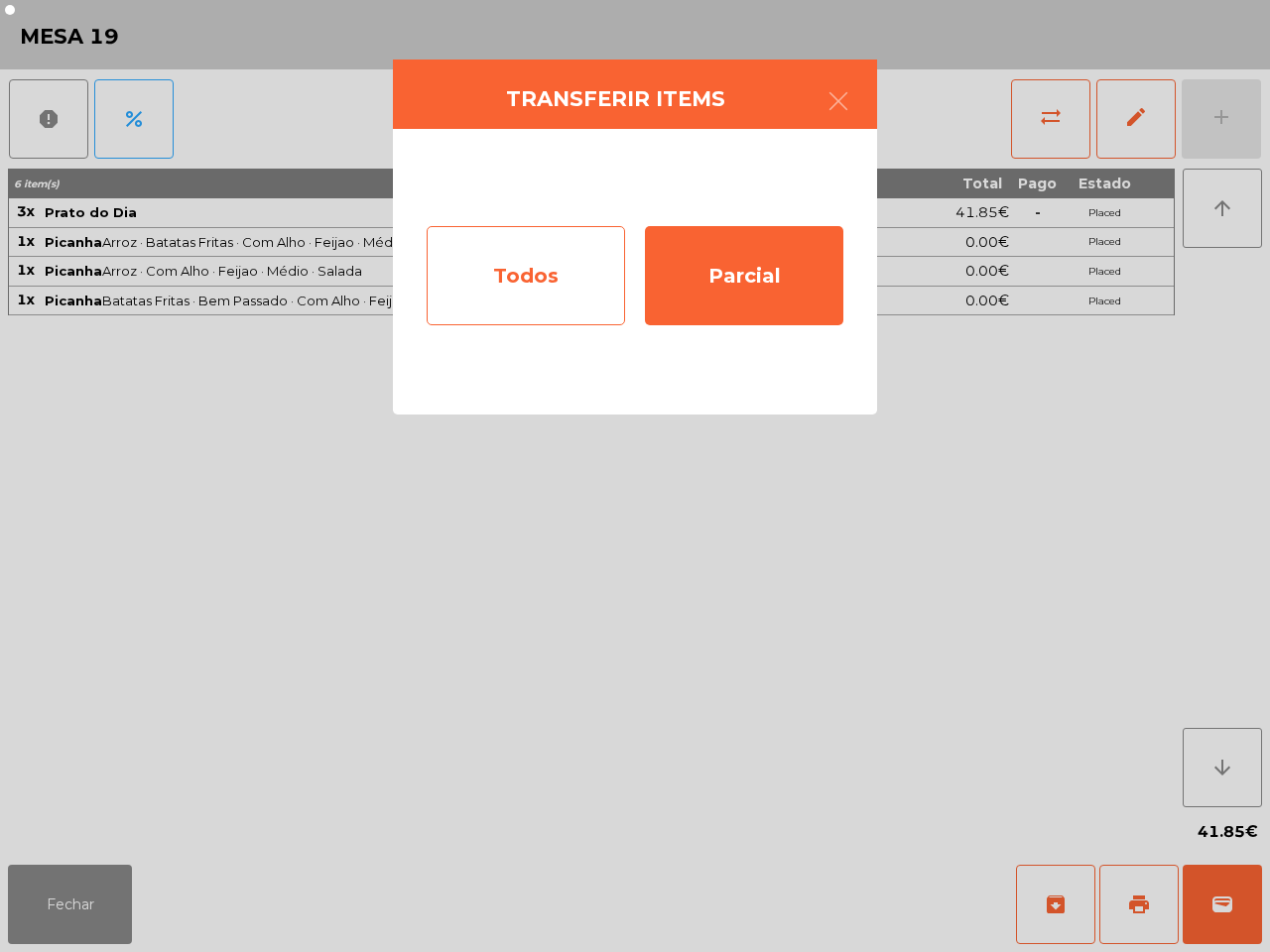 click on "Todos" 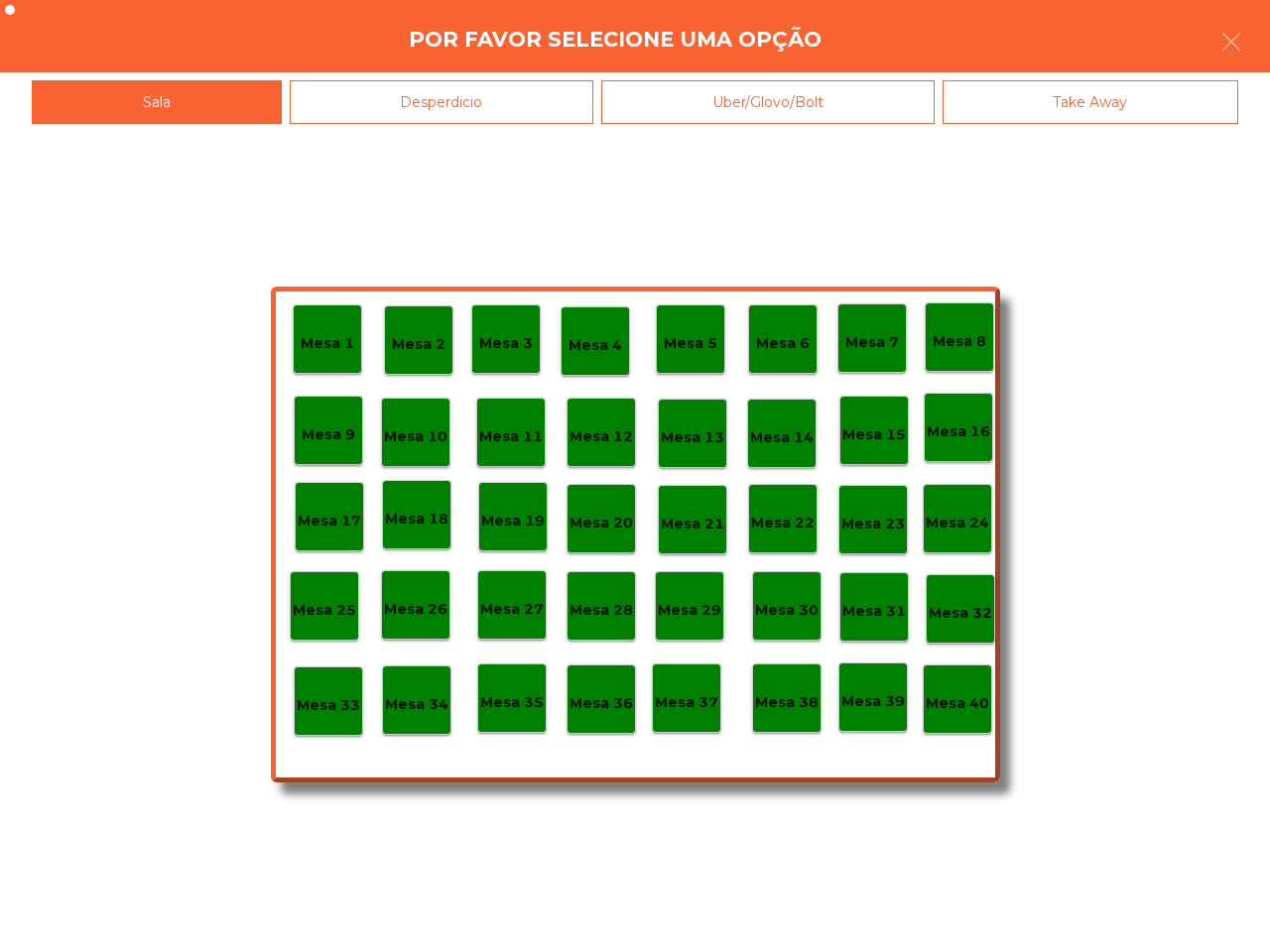 click on "Mesa 18" 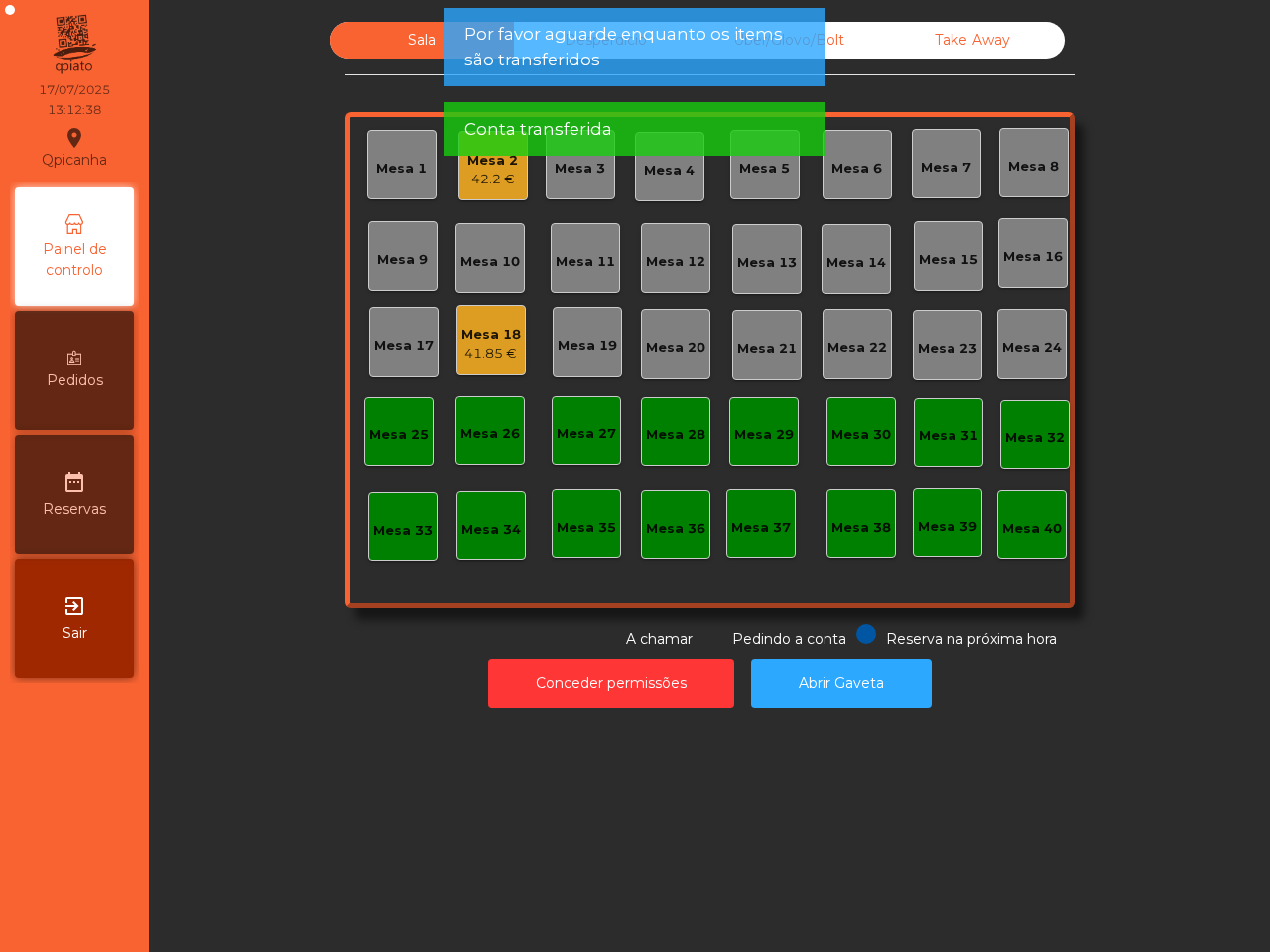click on "Mesa 19" 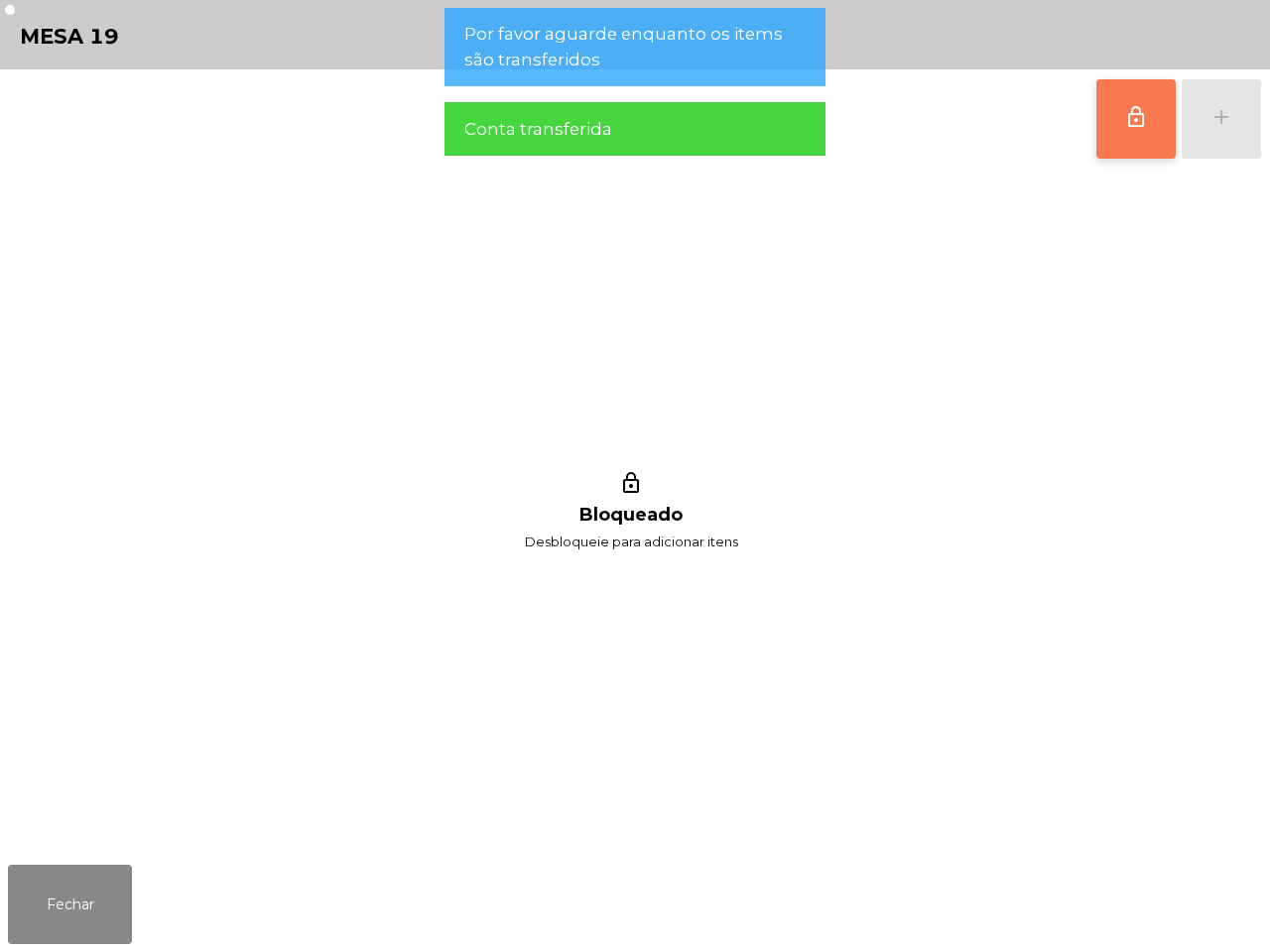 click on "lock_outline" 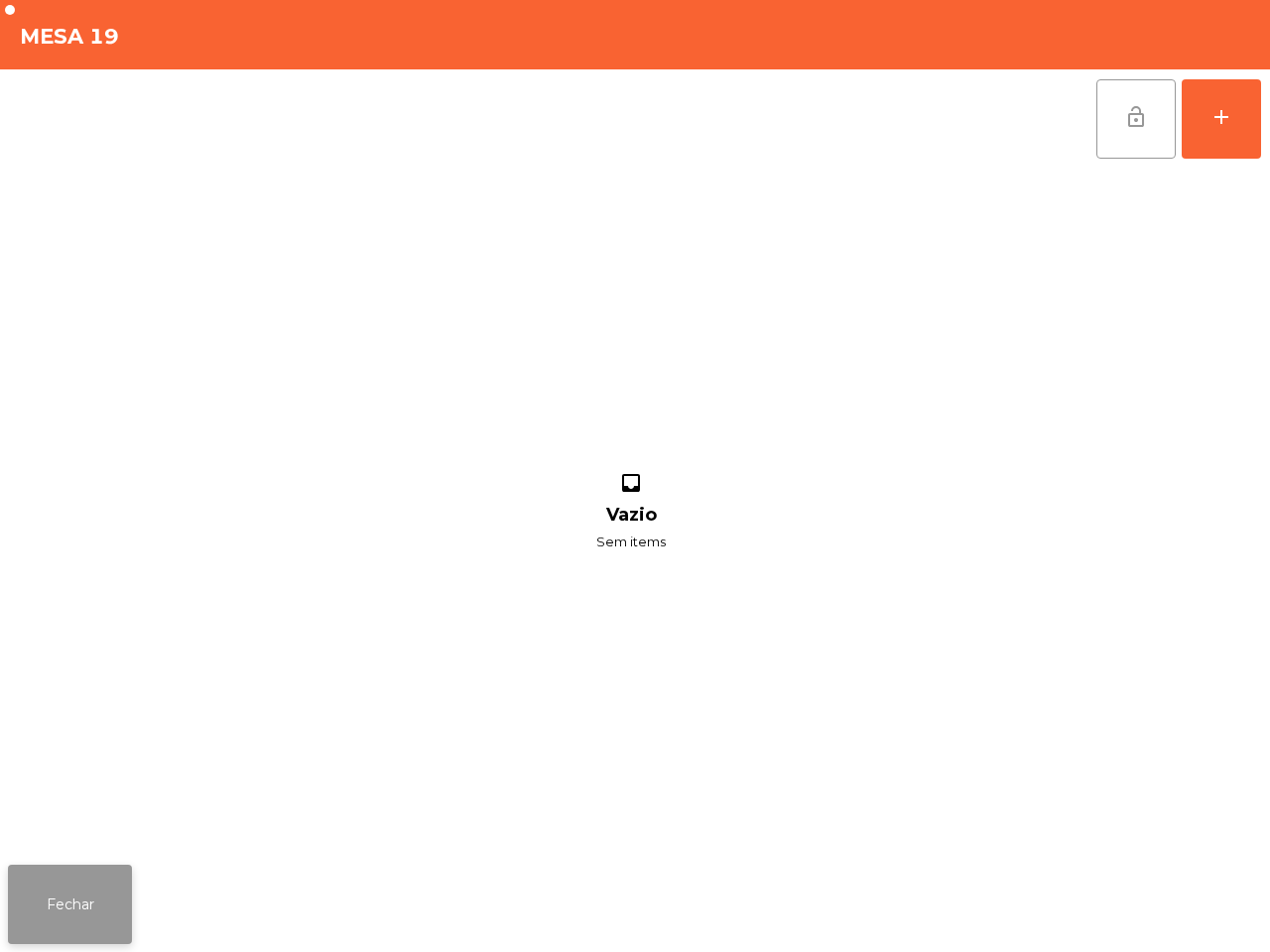 click on "Fechar" 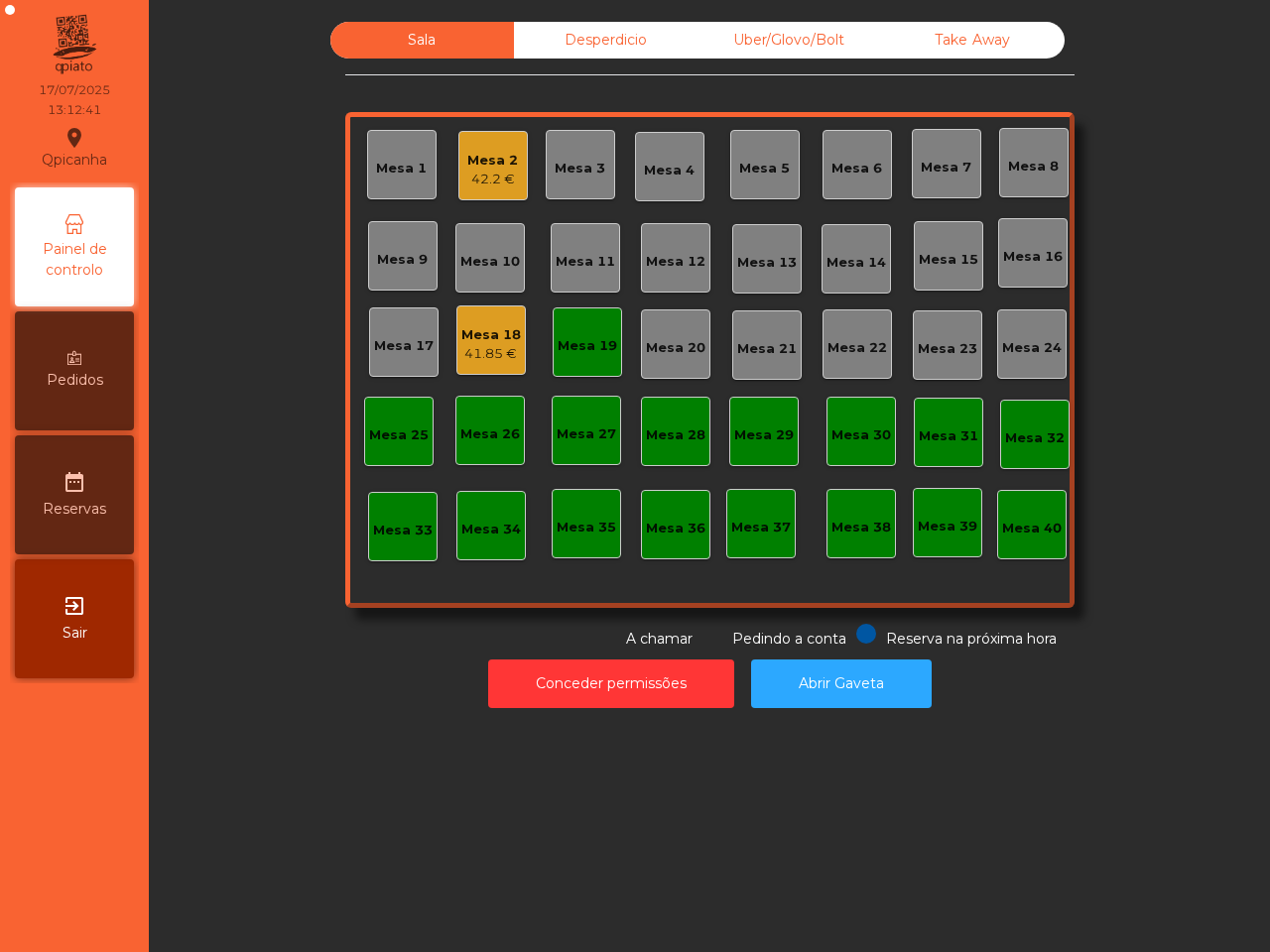 click on "41.85 €" 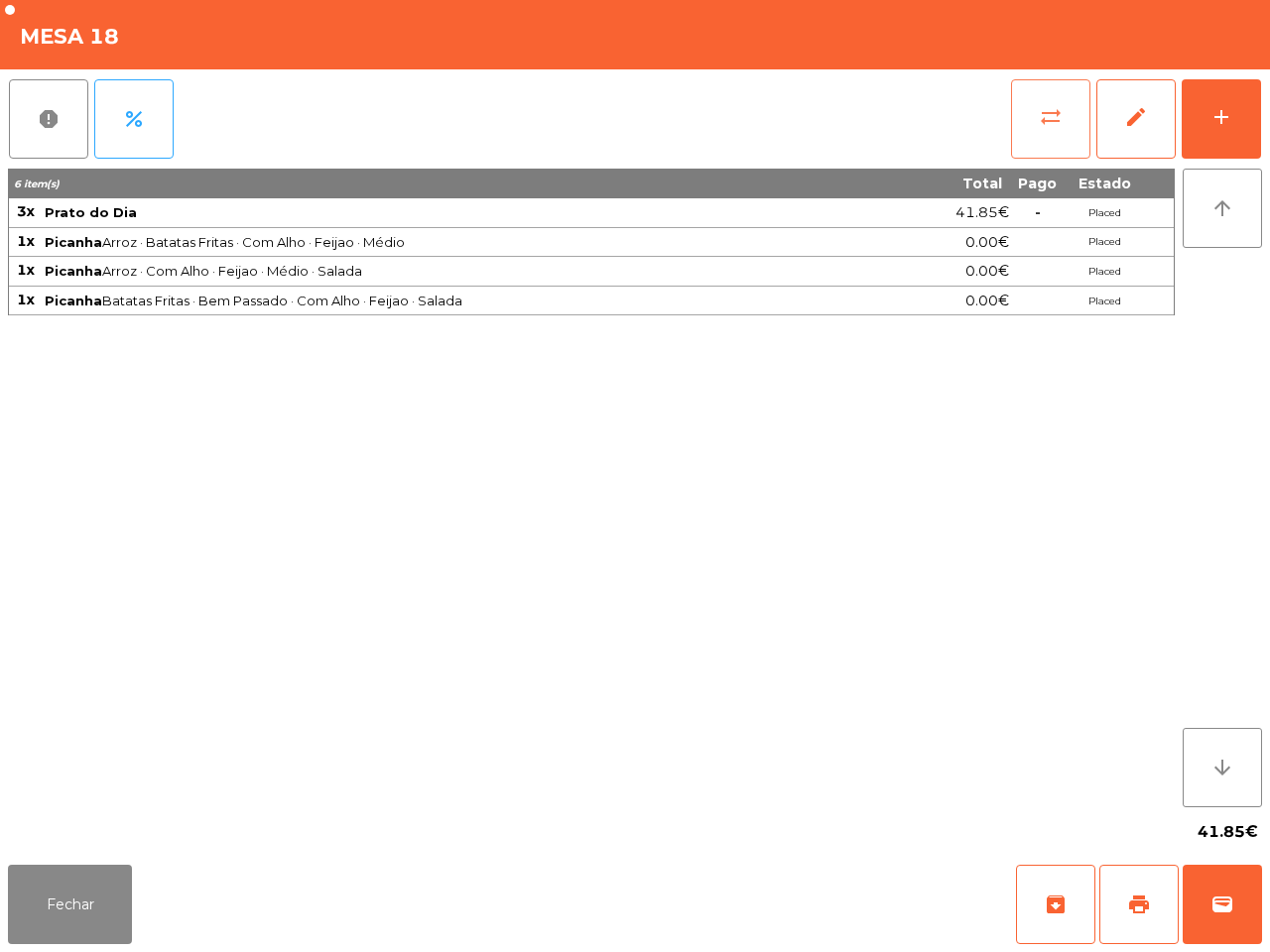 click on "sync_alt" 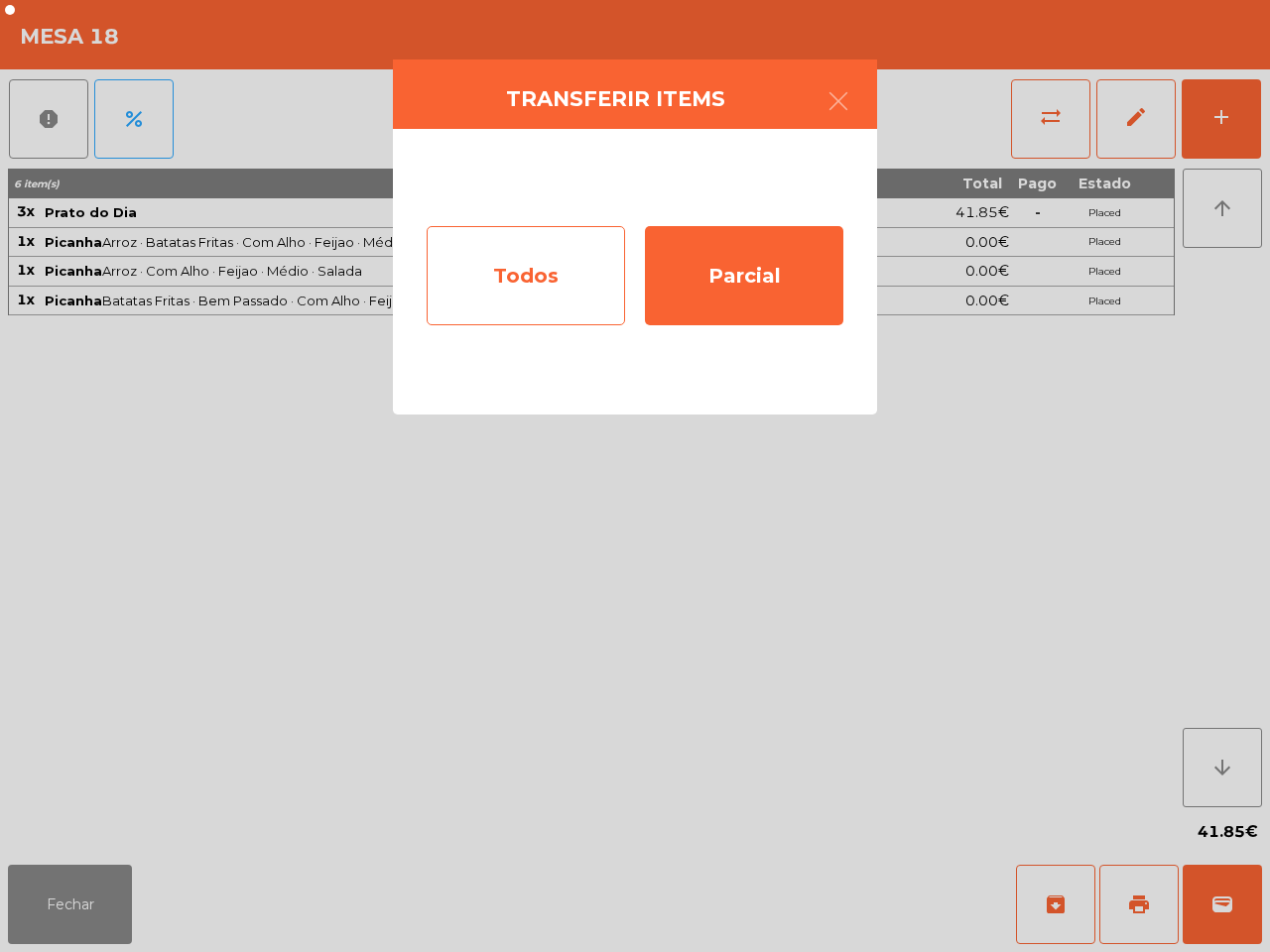 click on "Todos" 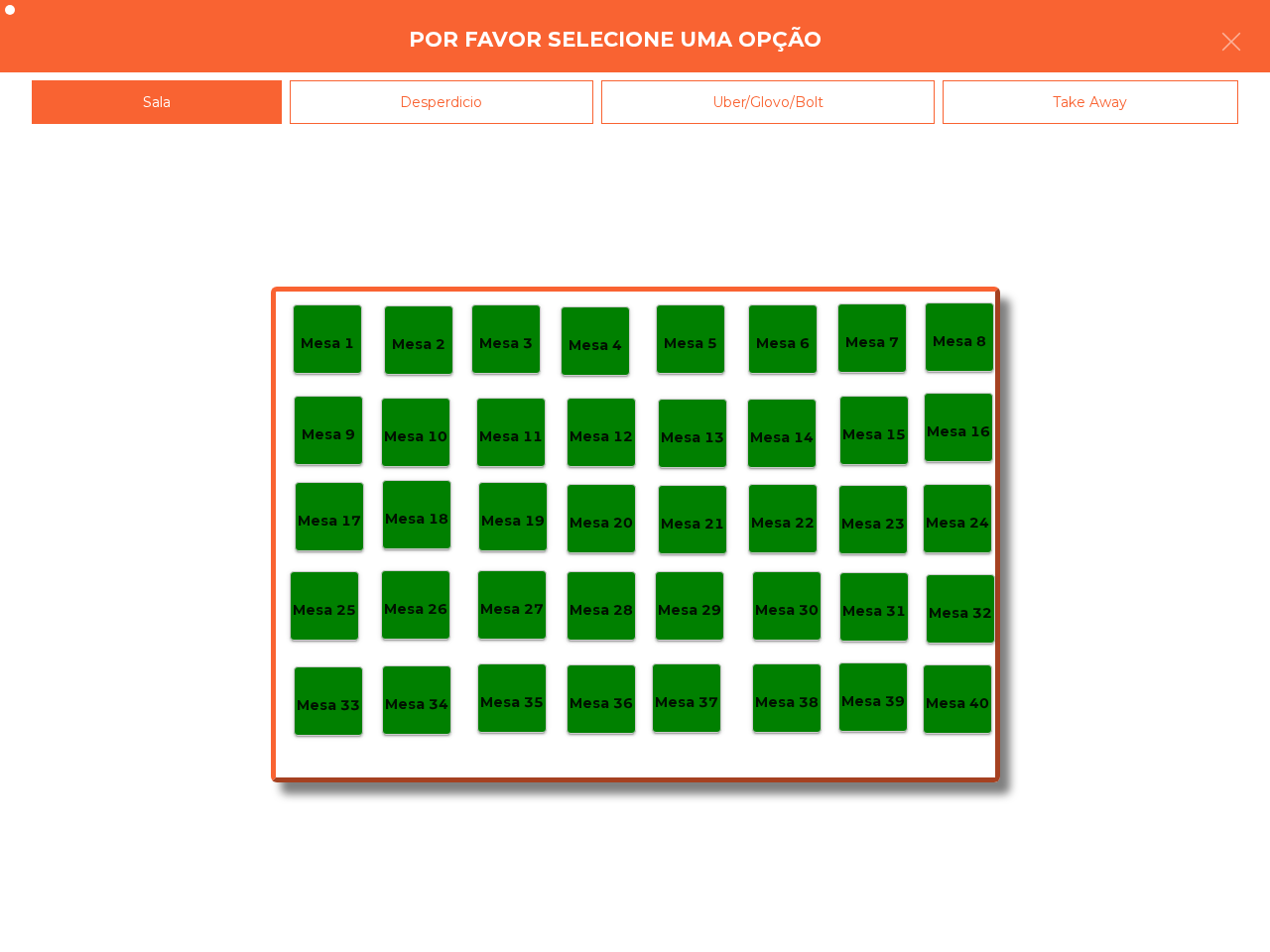 click on "Mesa 19" 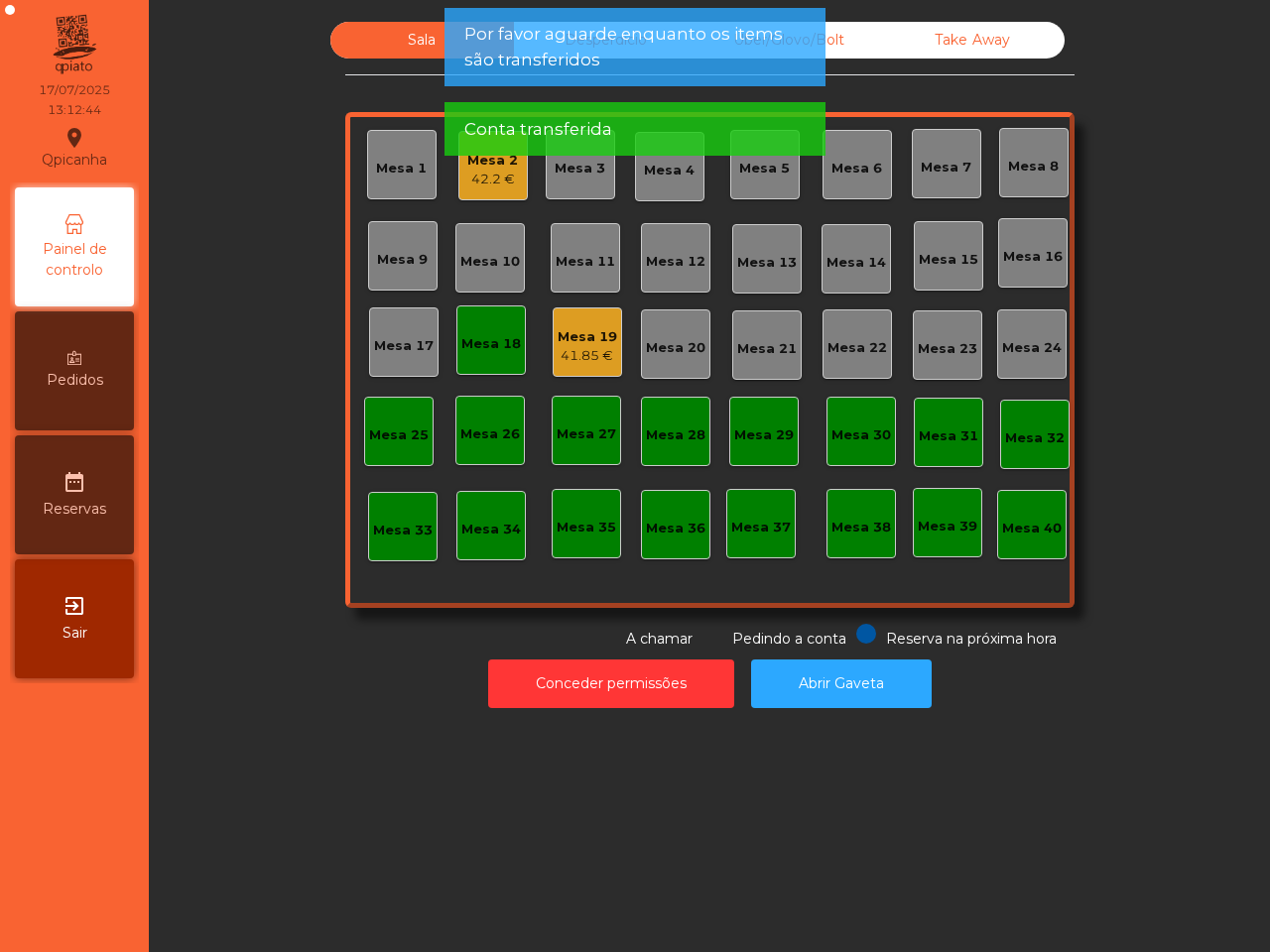 click on "Mesa 18" 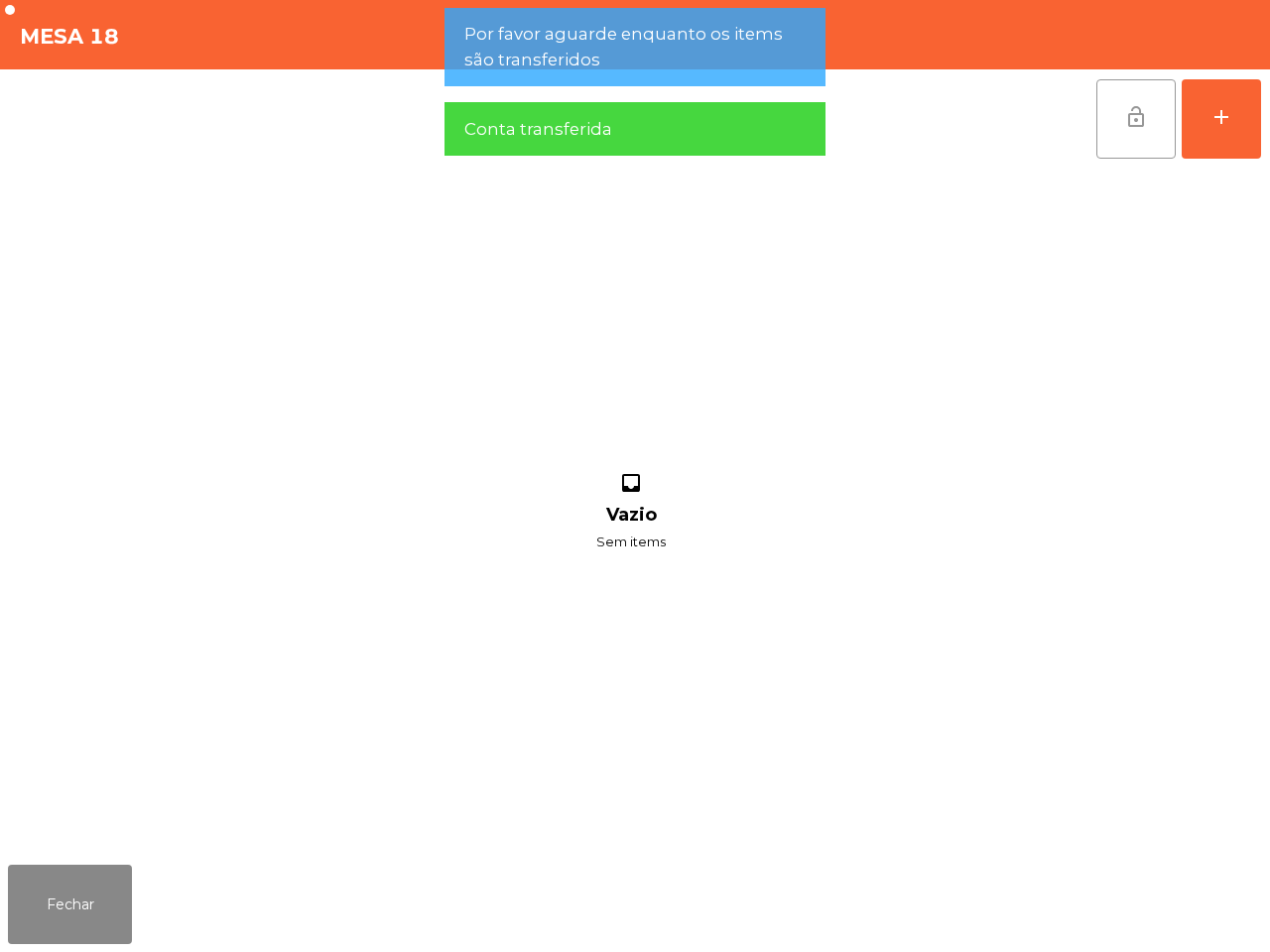 click on "lock_open" 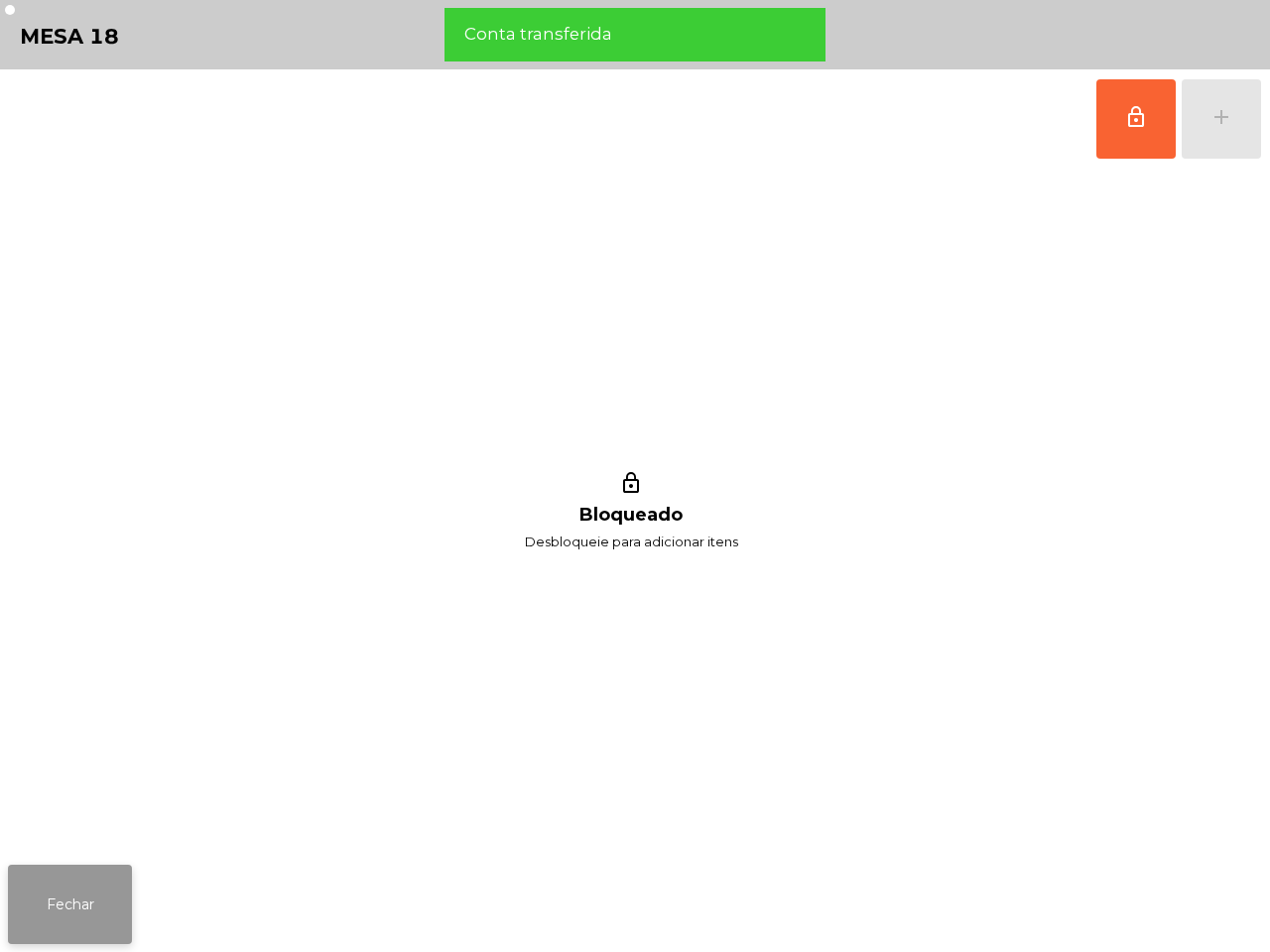 click on "Fechar" 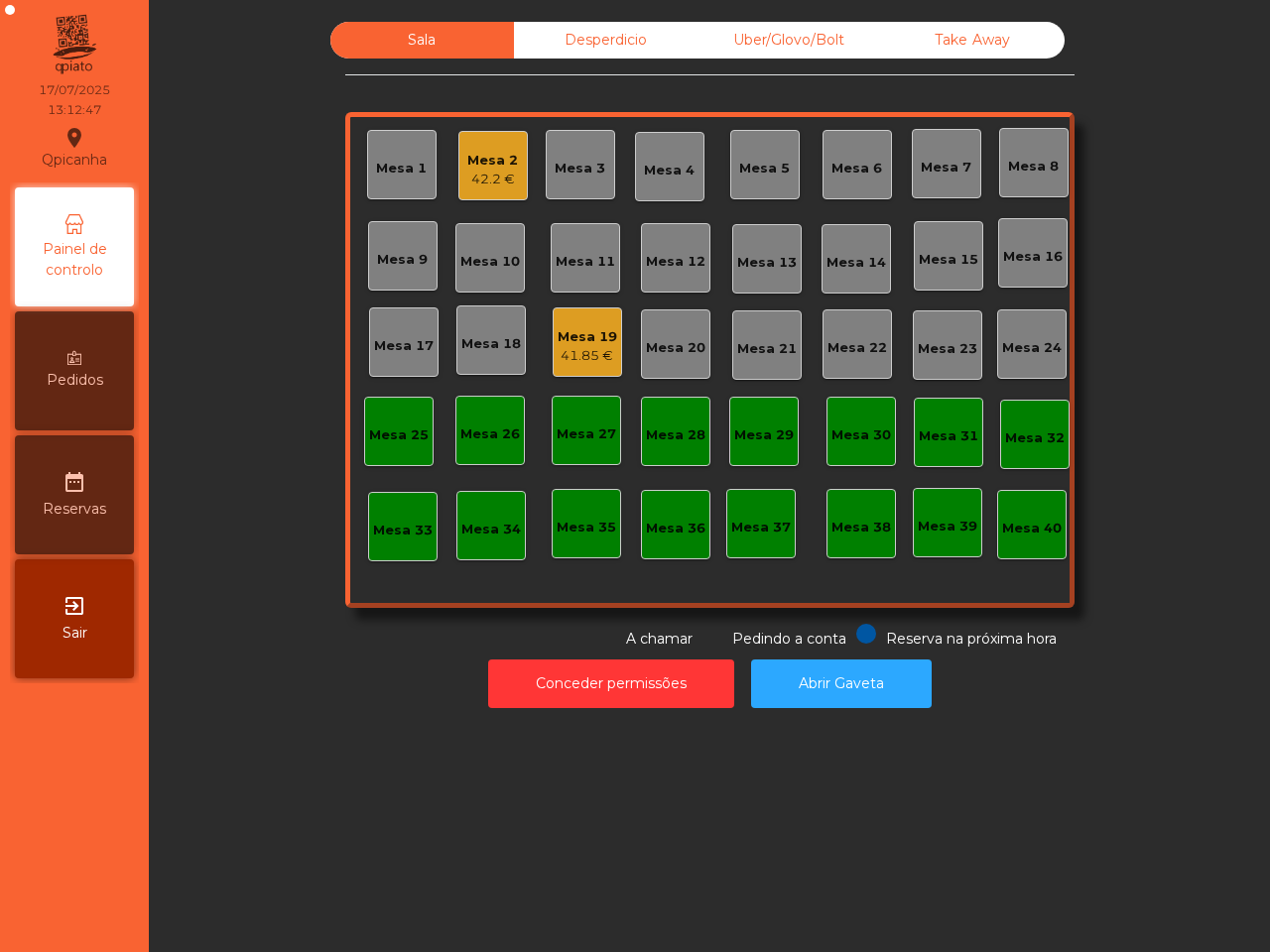 click on "41.85 €" 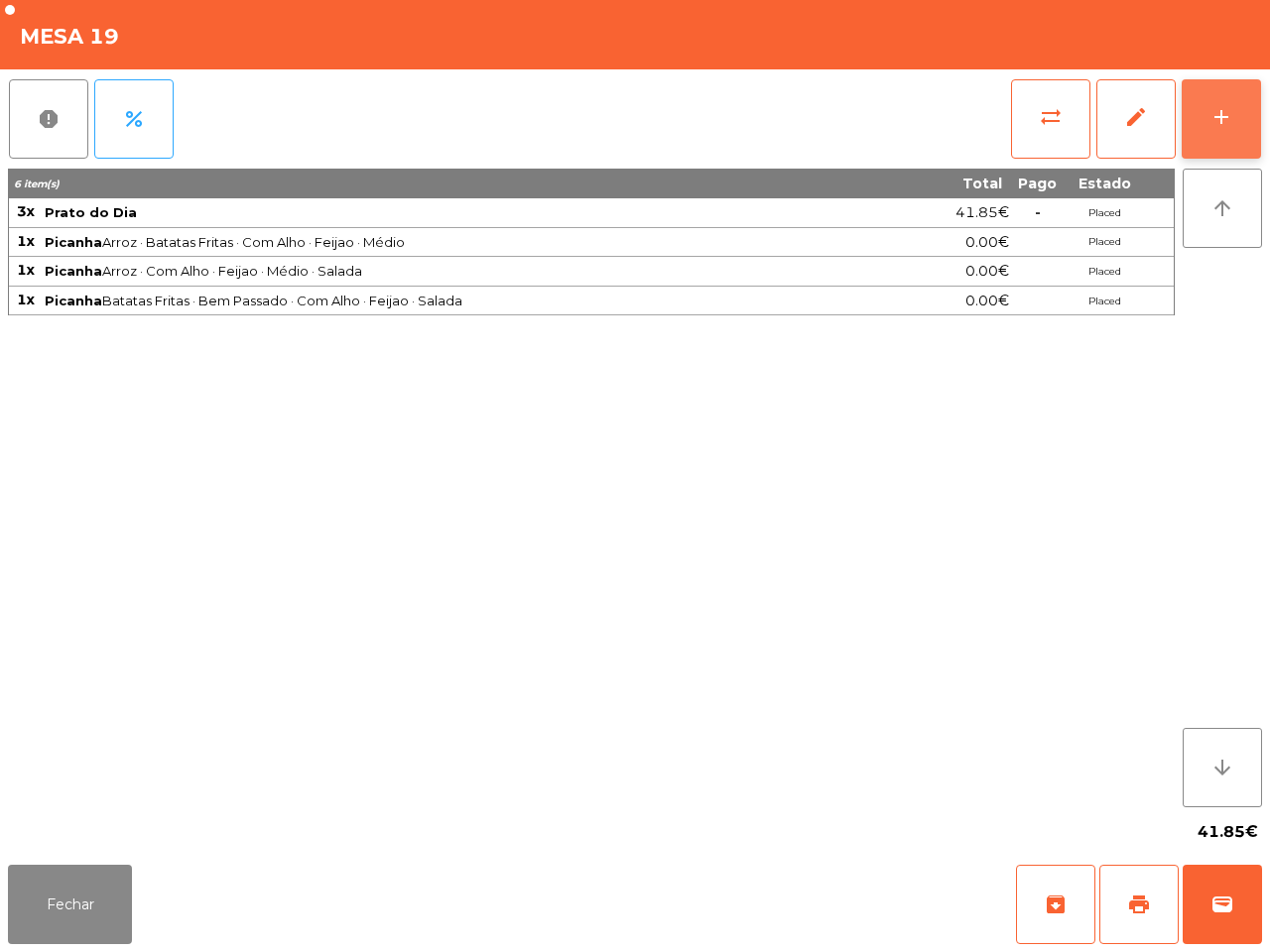 click on "add" 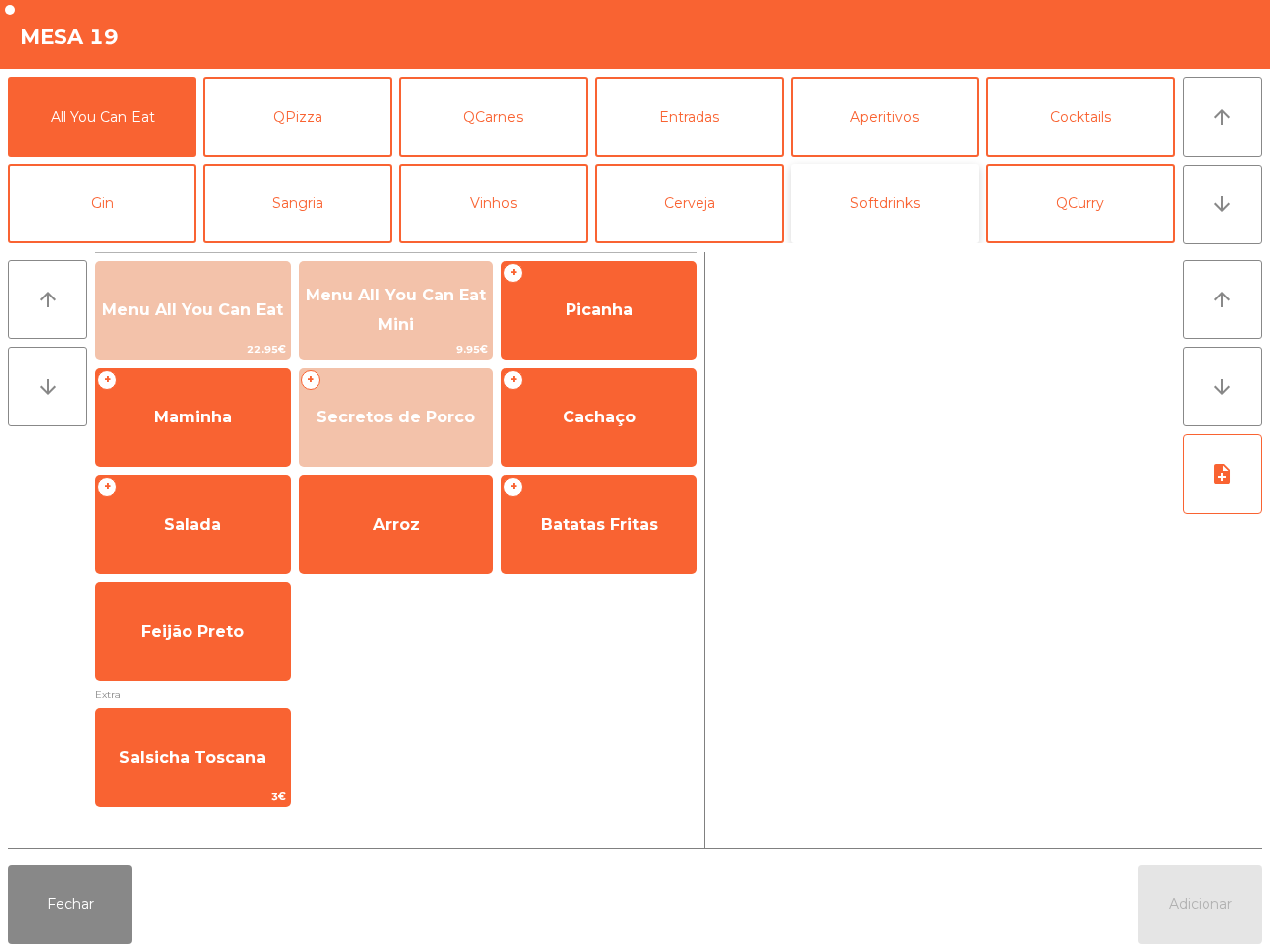 click on "Softdrinks" 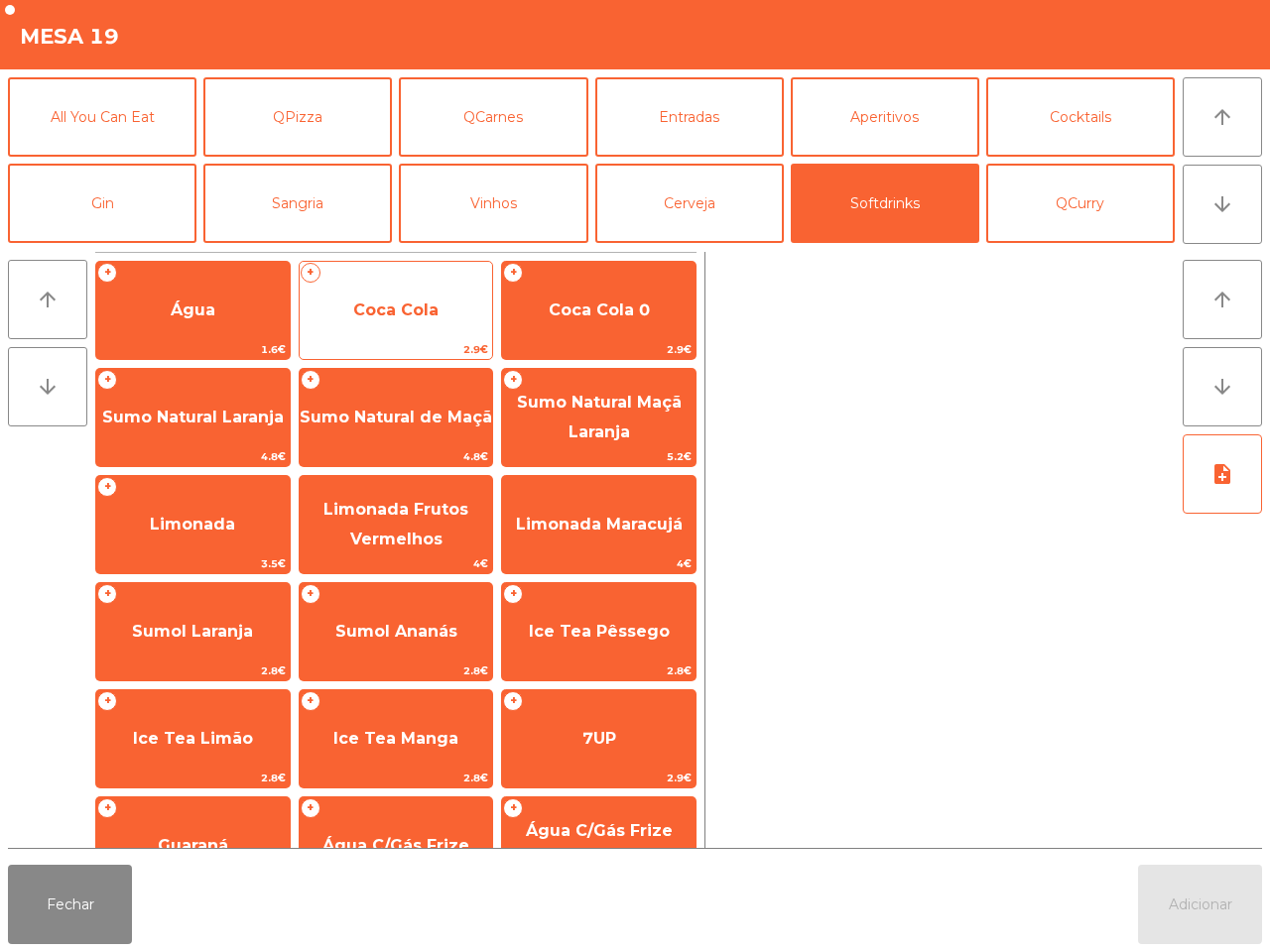 click on "Coca Cola" 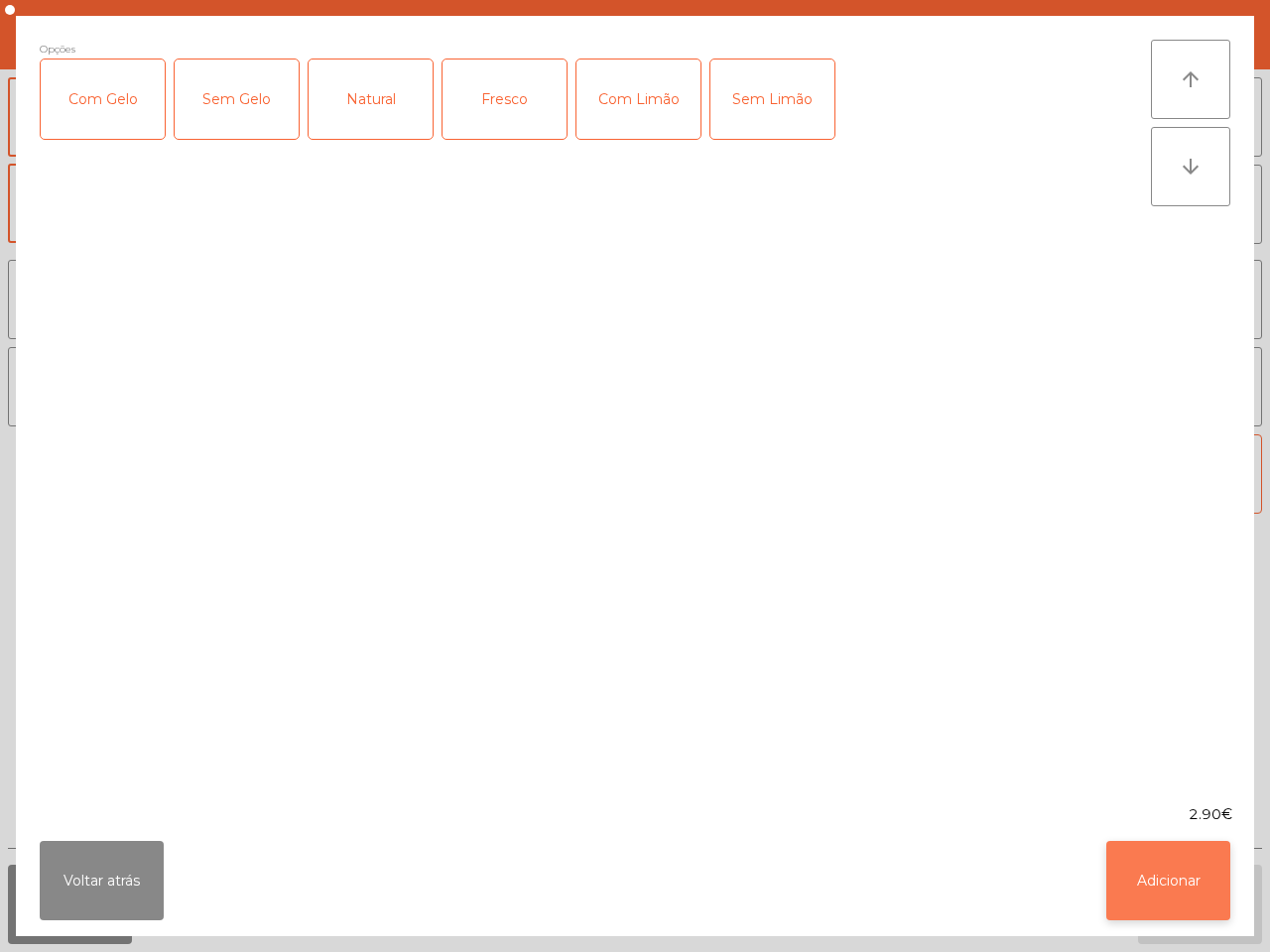 click on "Adicionar" 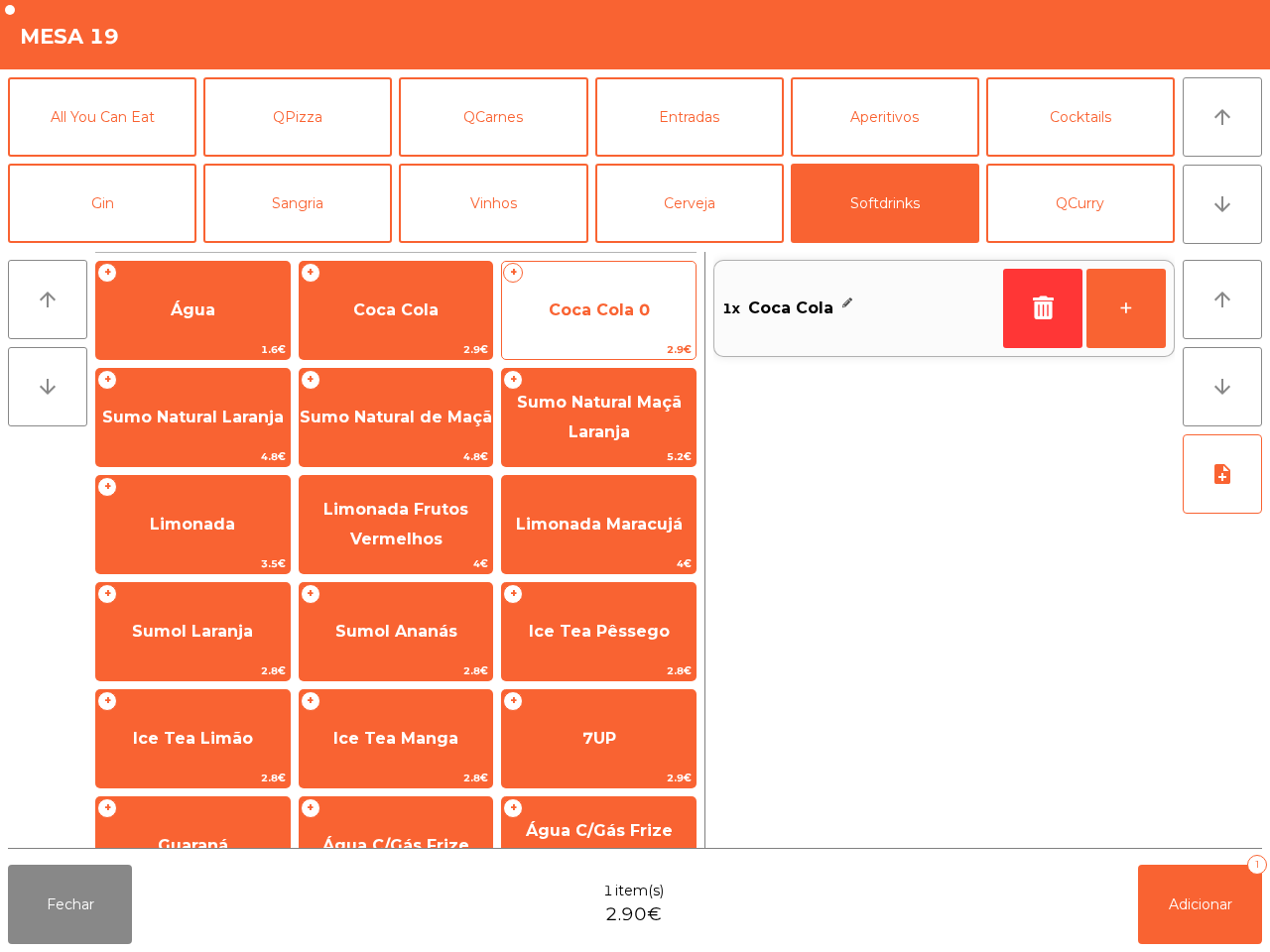 click on "Coca Cola 0" 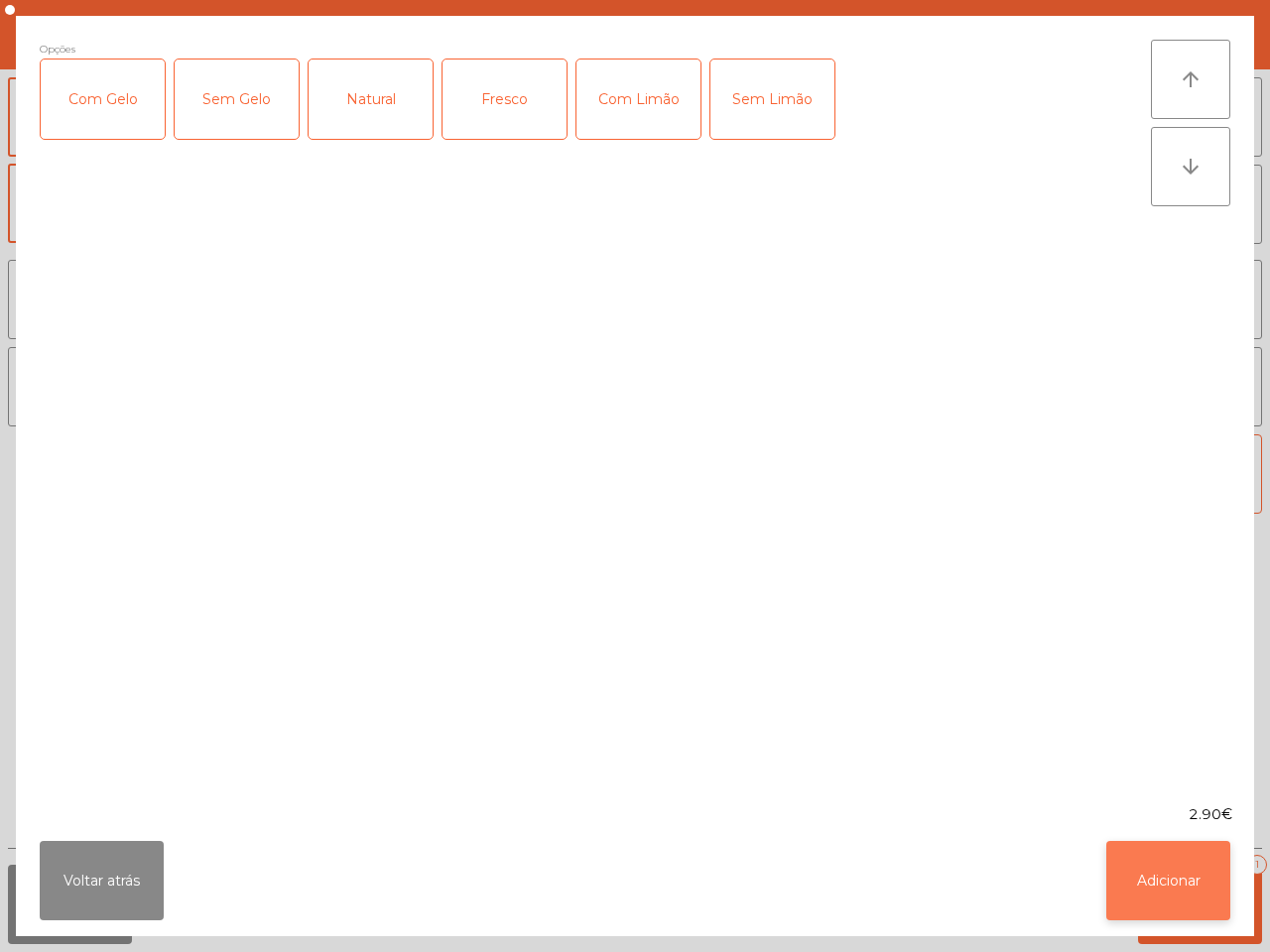 click on "Adicionar" 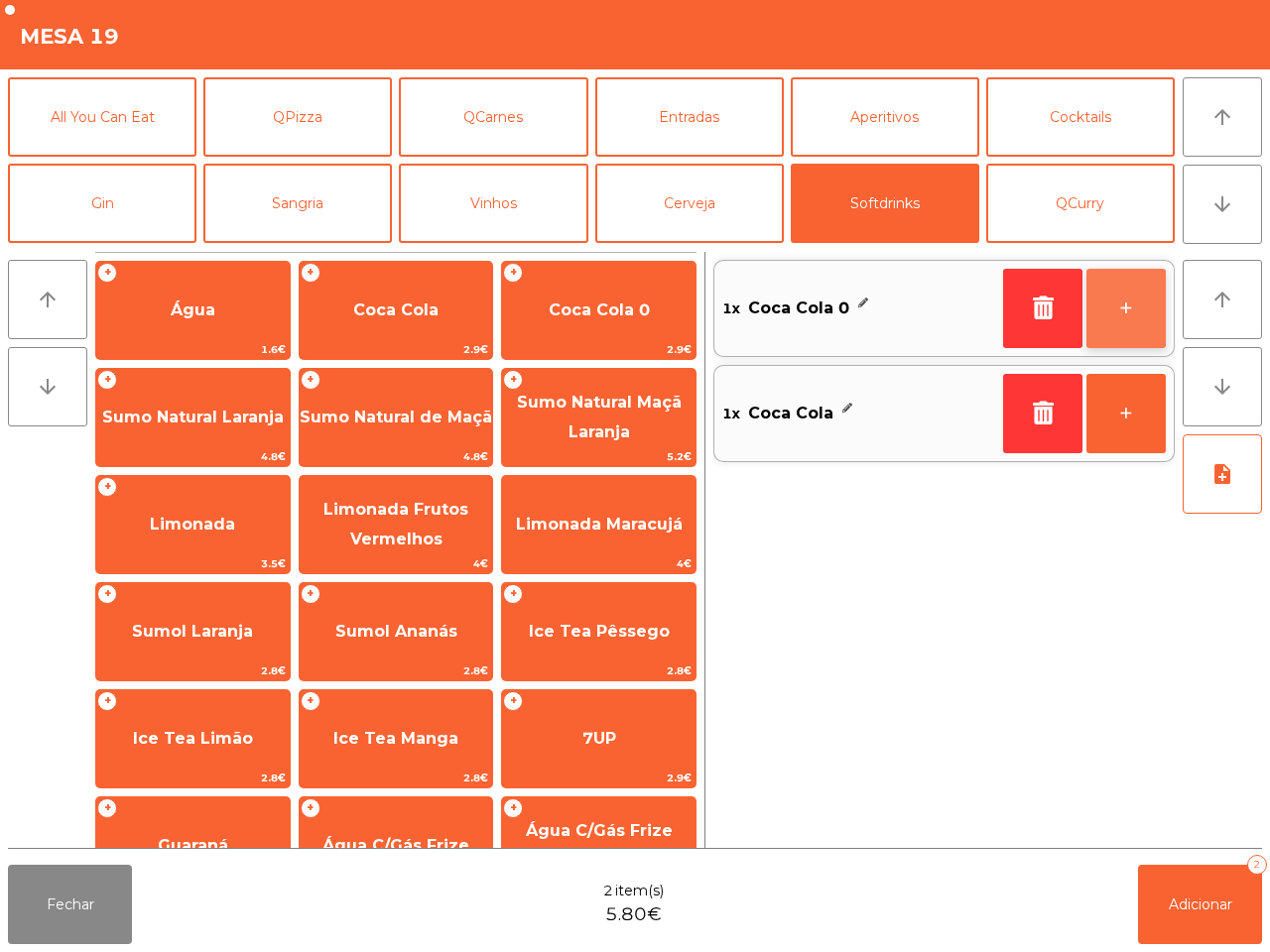 click on "+" 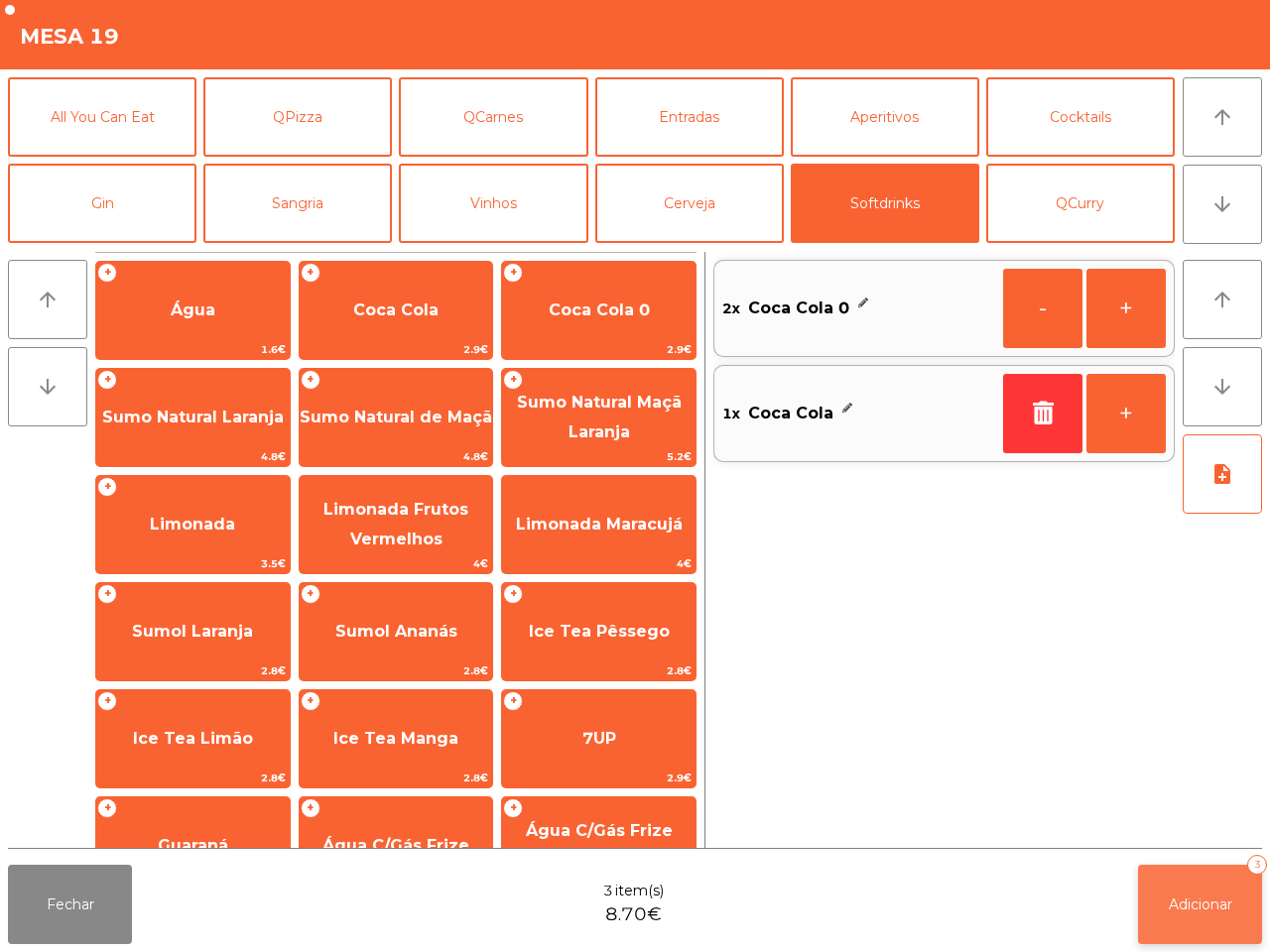 click on "Adicionar   3" 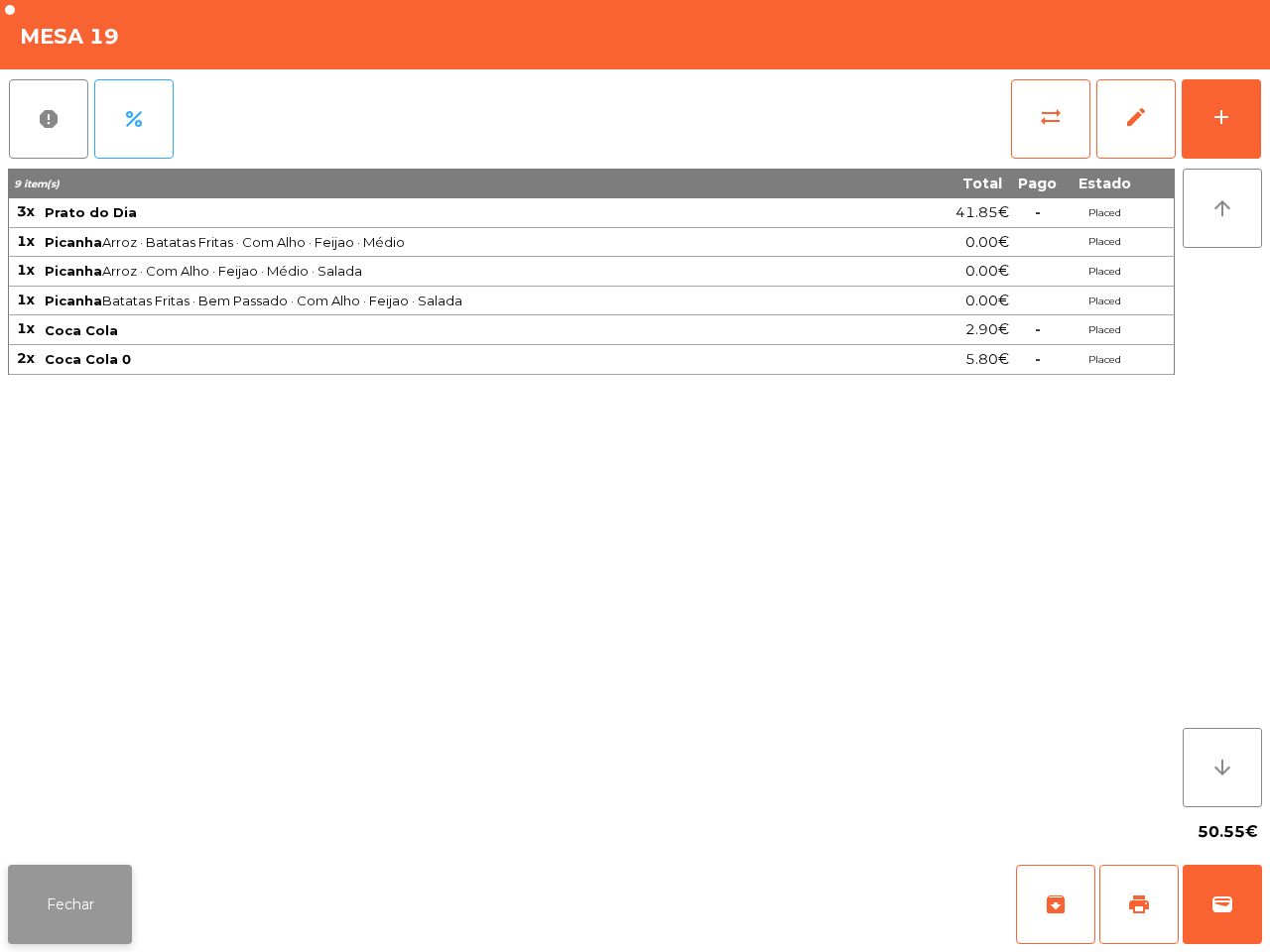 click on "Fechar" 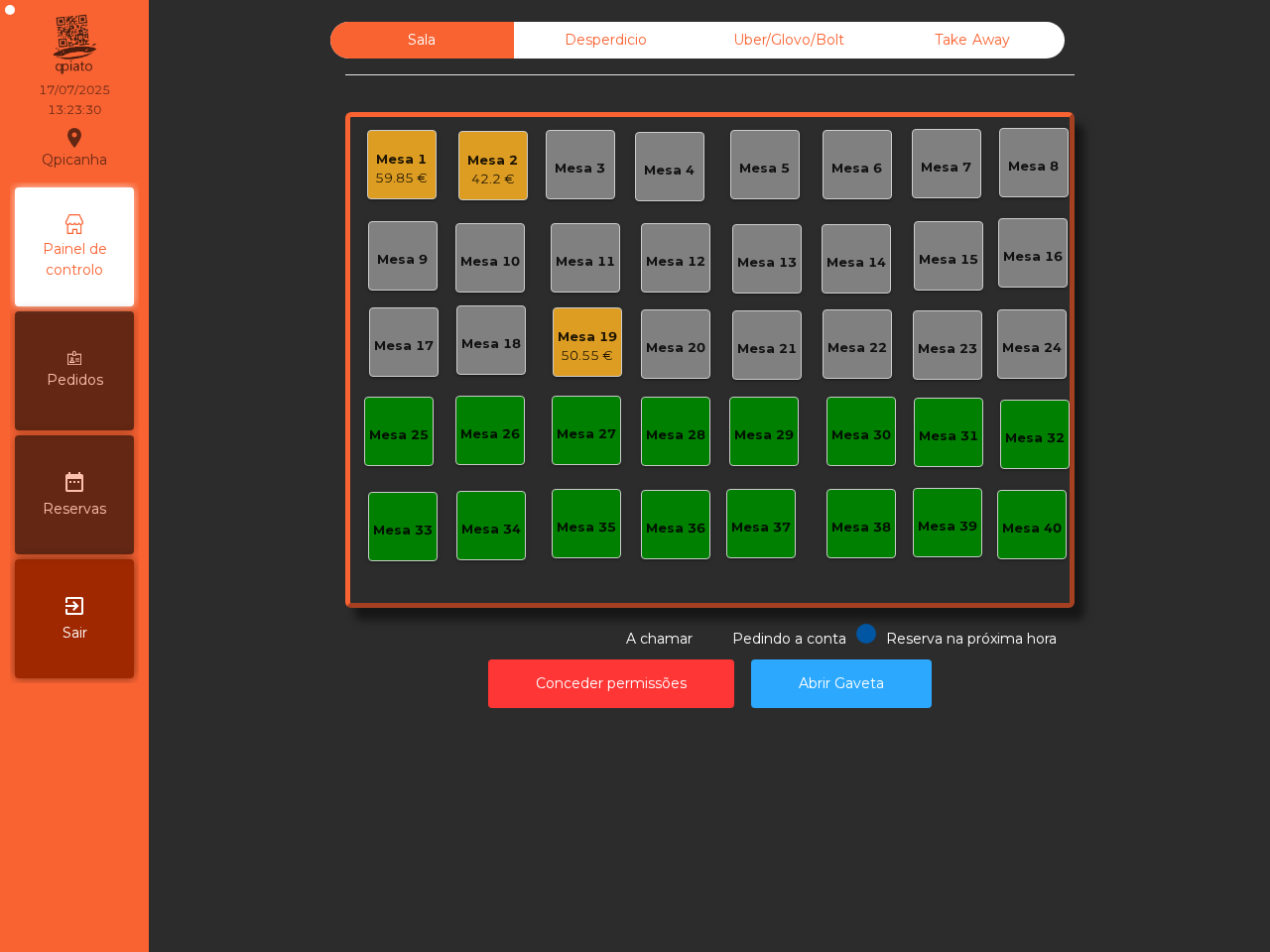 click on "Mesa 1" 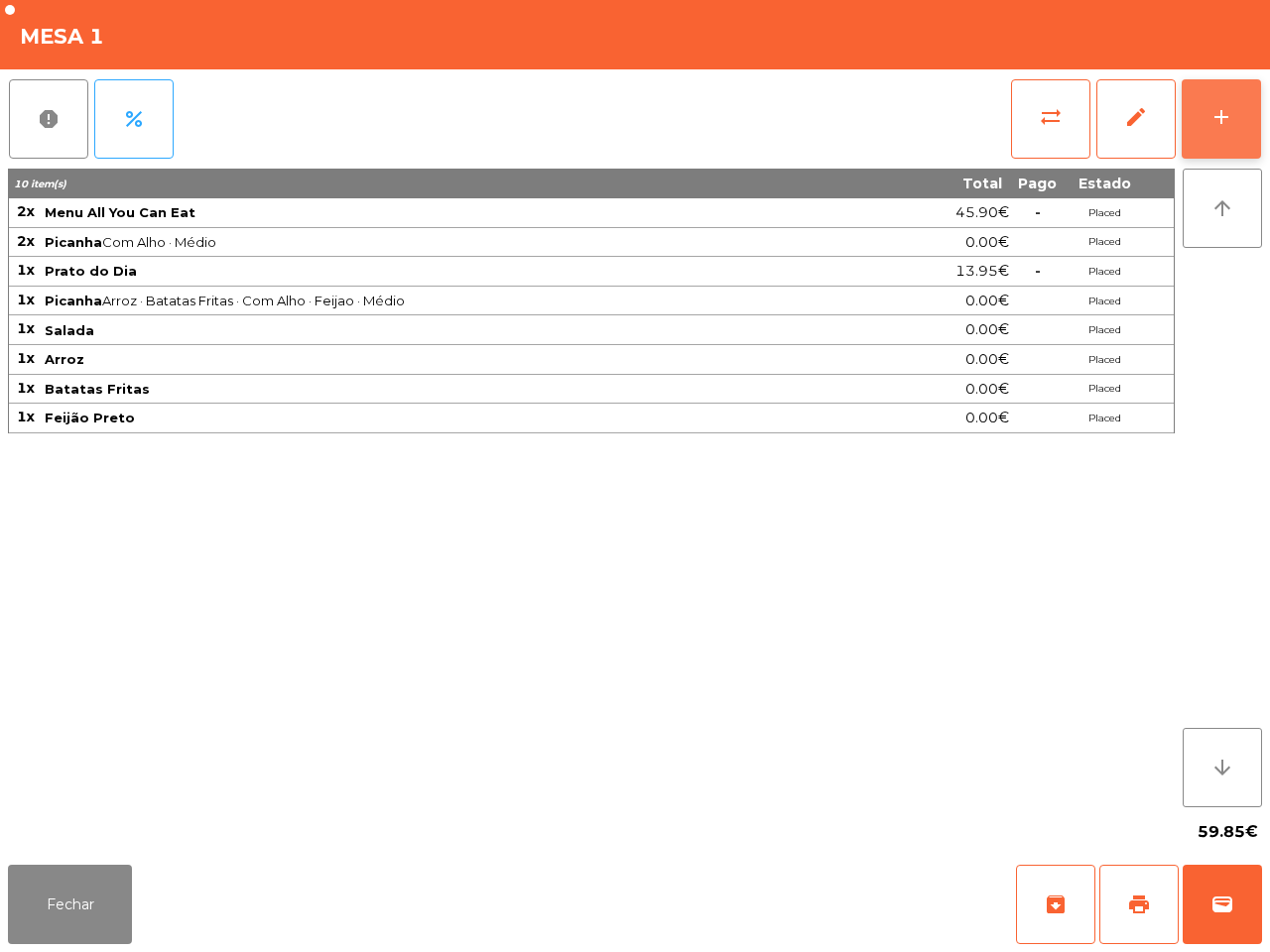 click on "add" 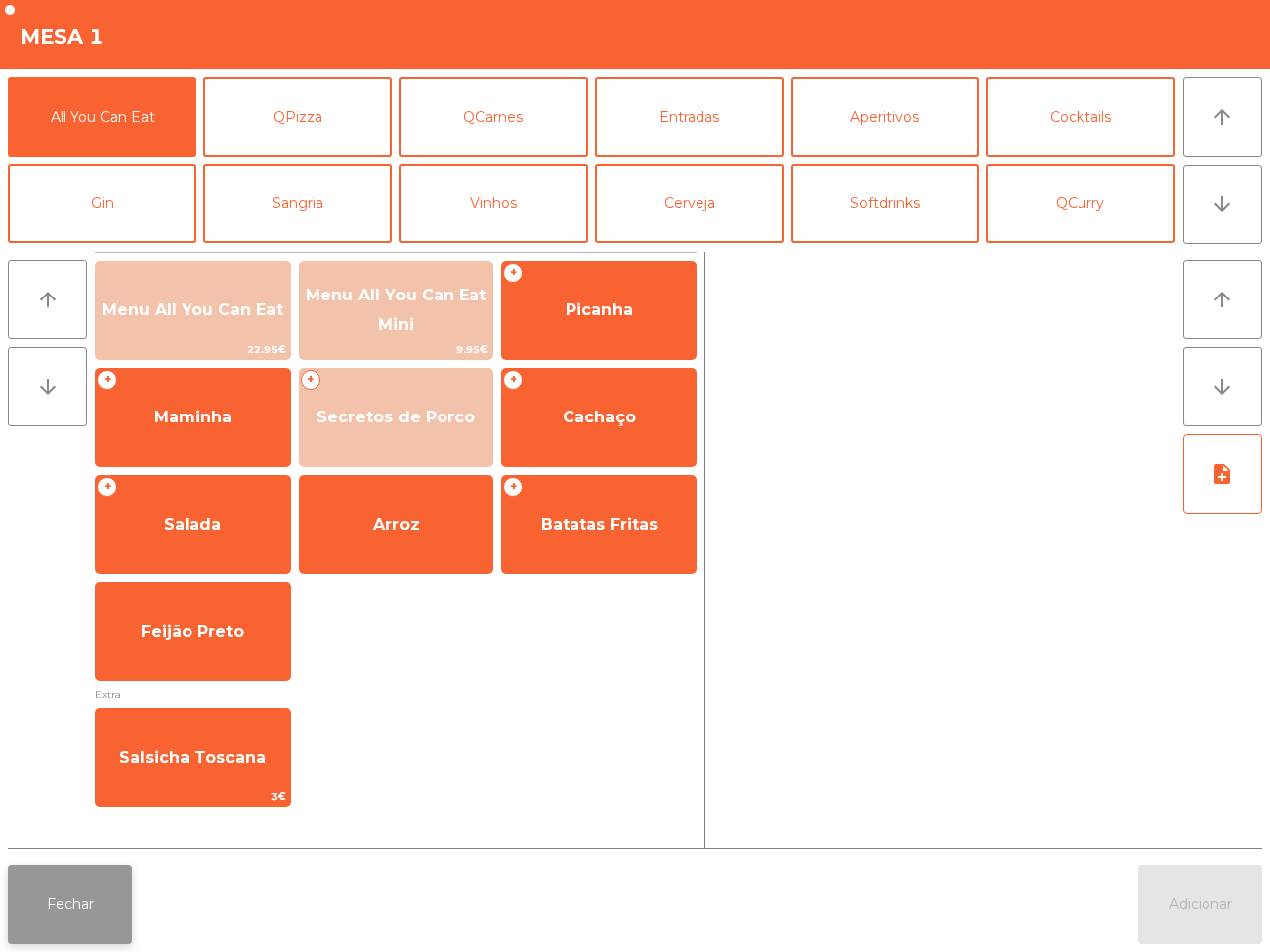 click on "Fechar" 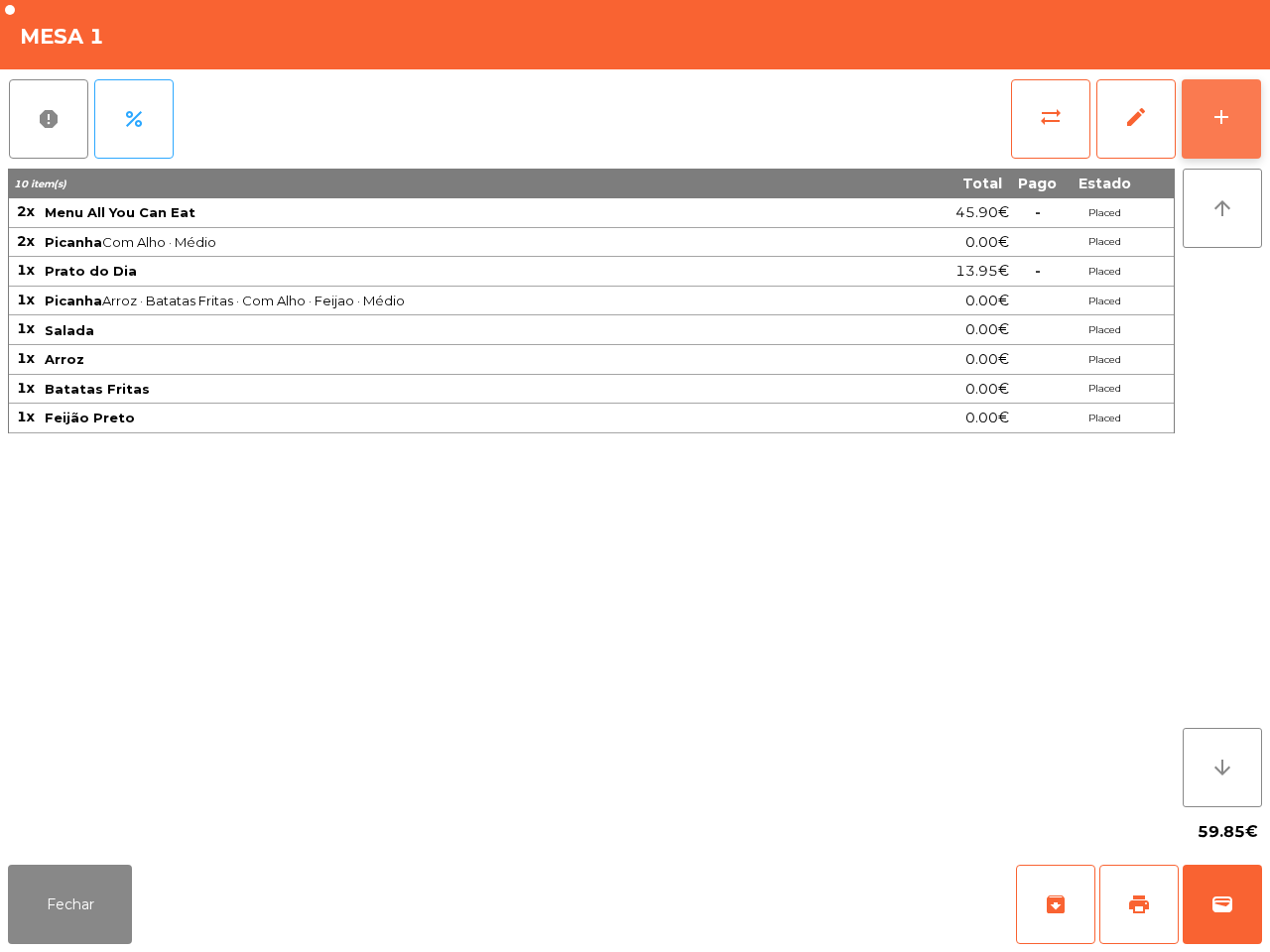 click on "add" 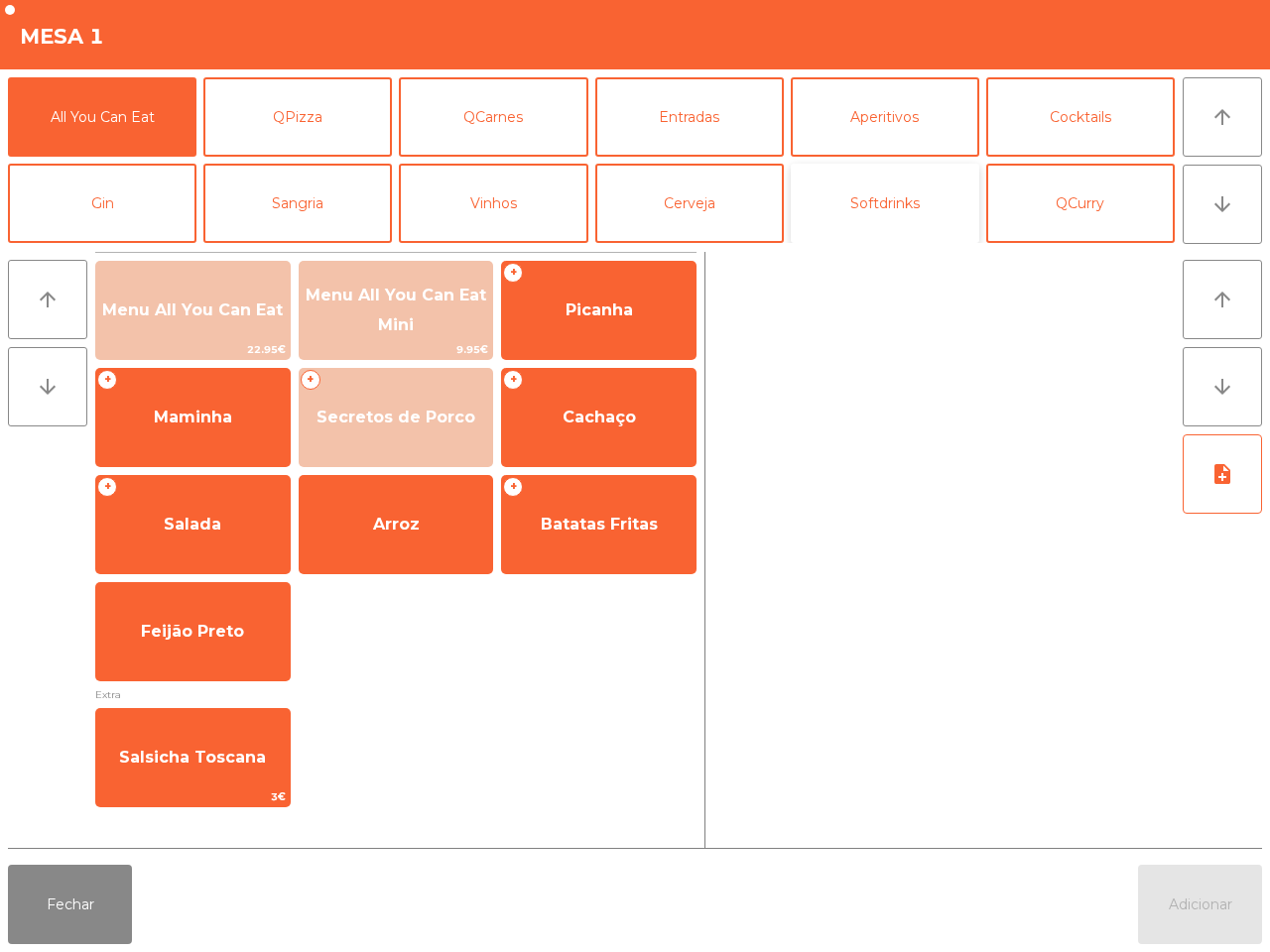 click on "Softdrinks" 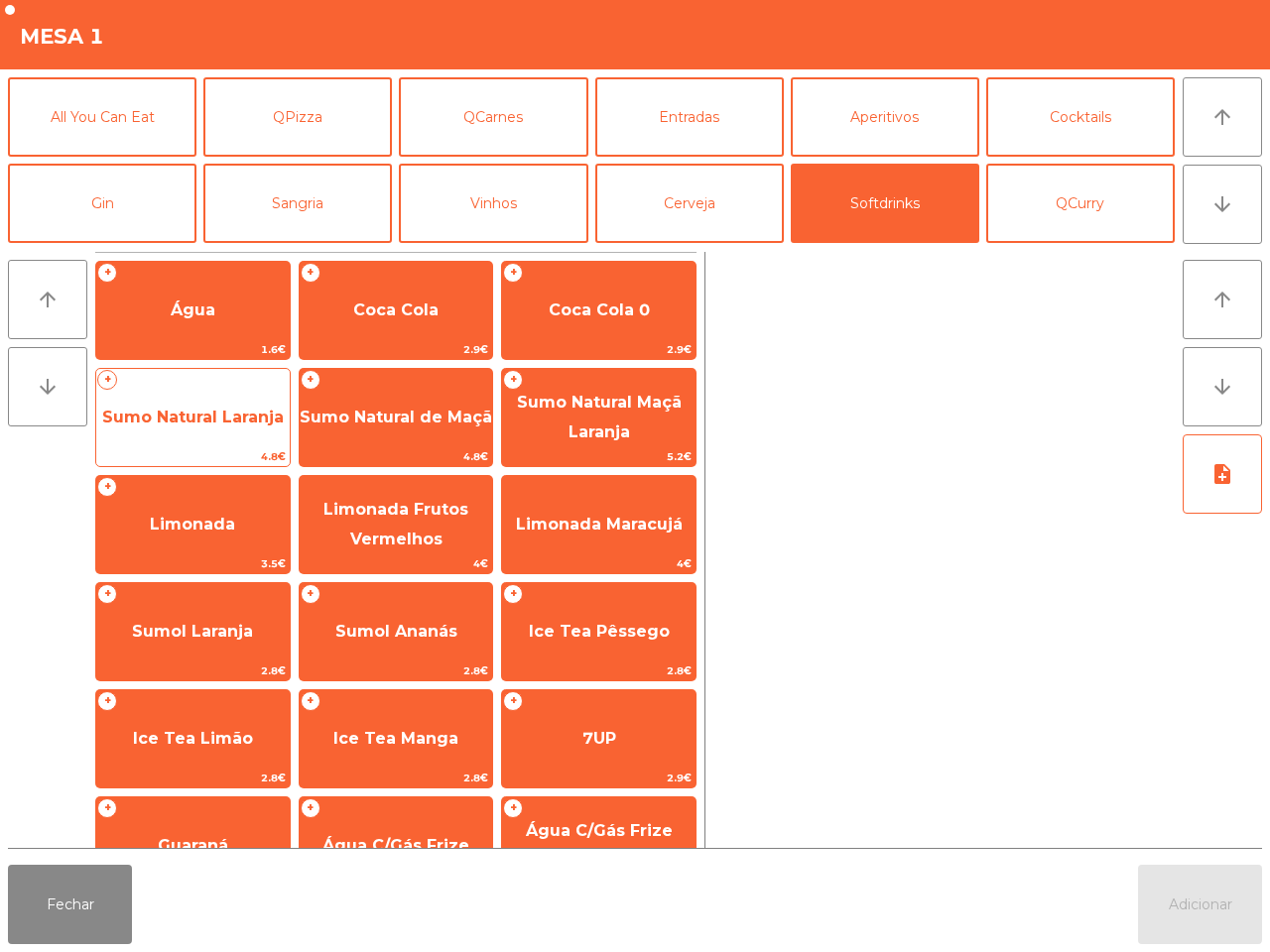 click on "Sumo Natural Laranja" 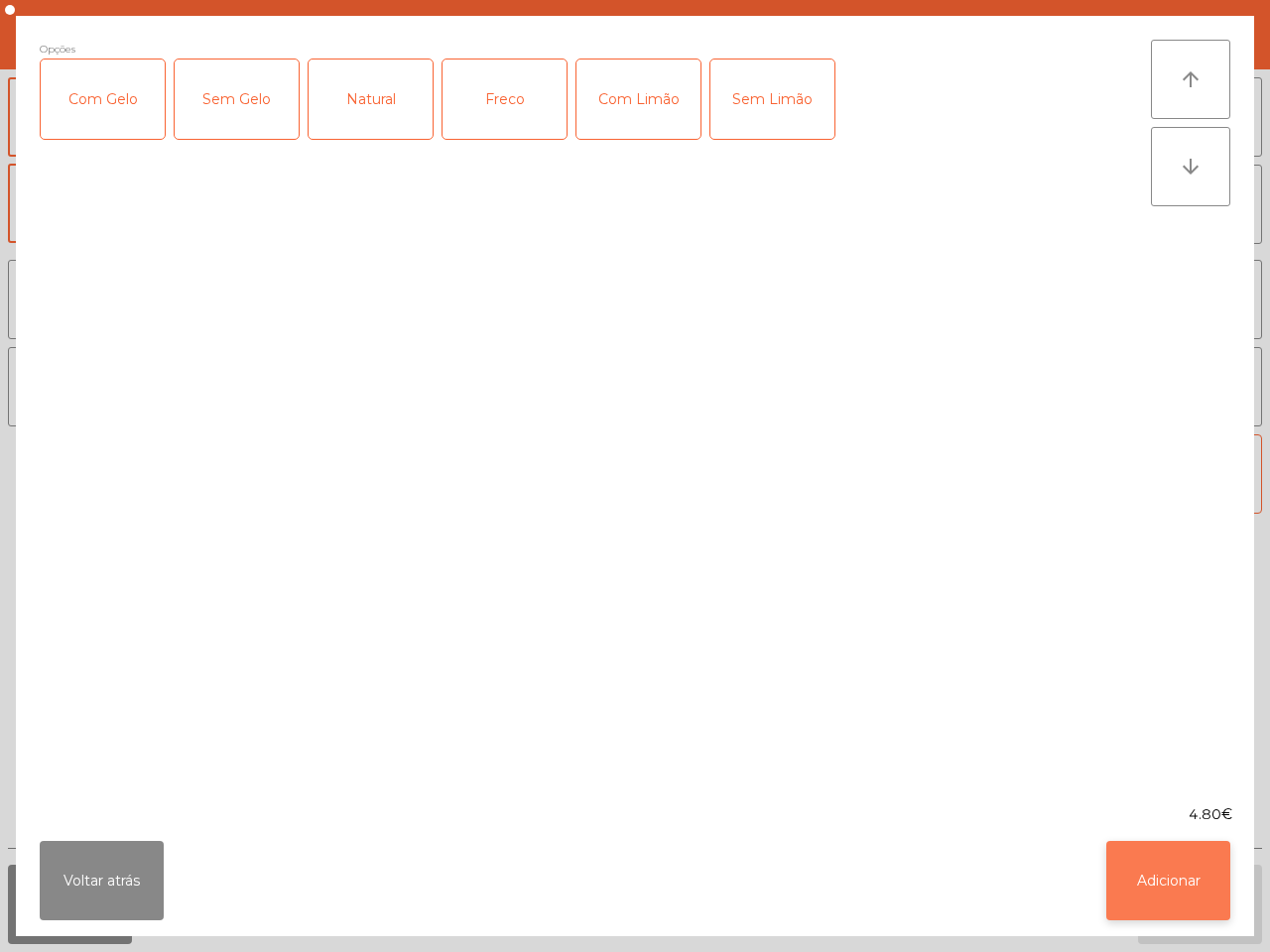 click on "Adicionar" 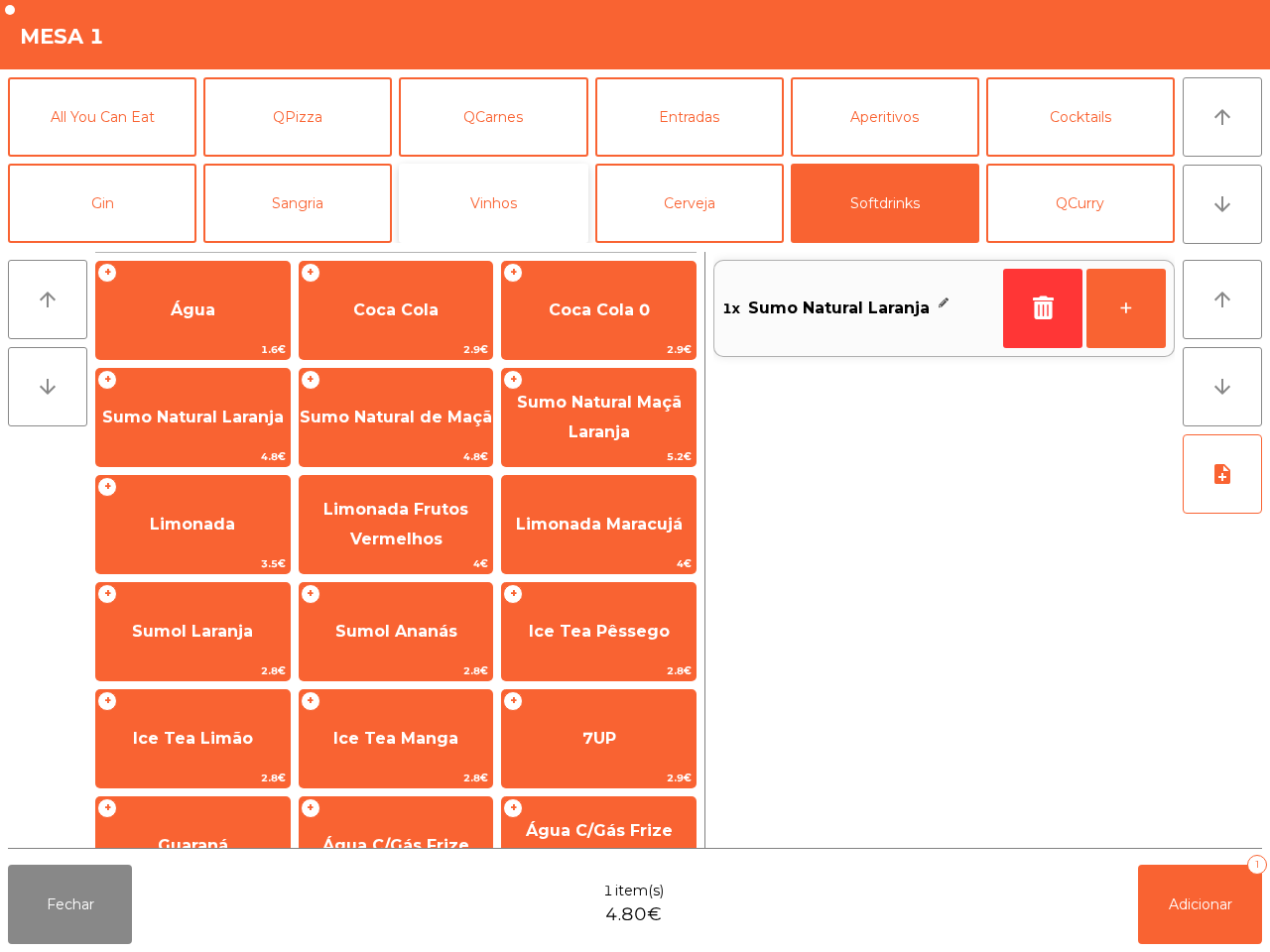 click on "Vinhos" 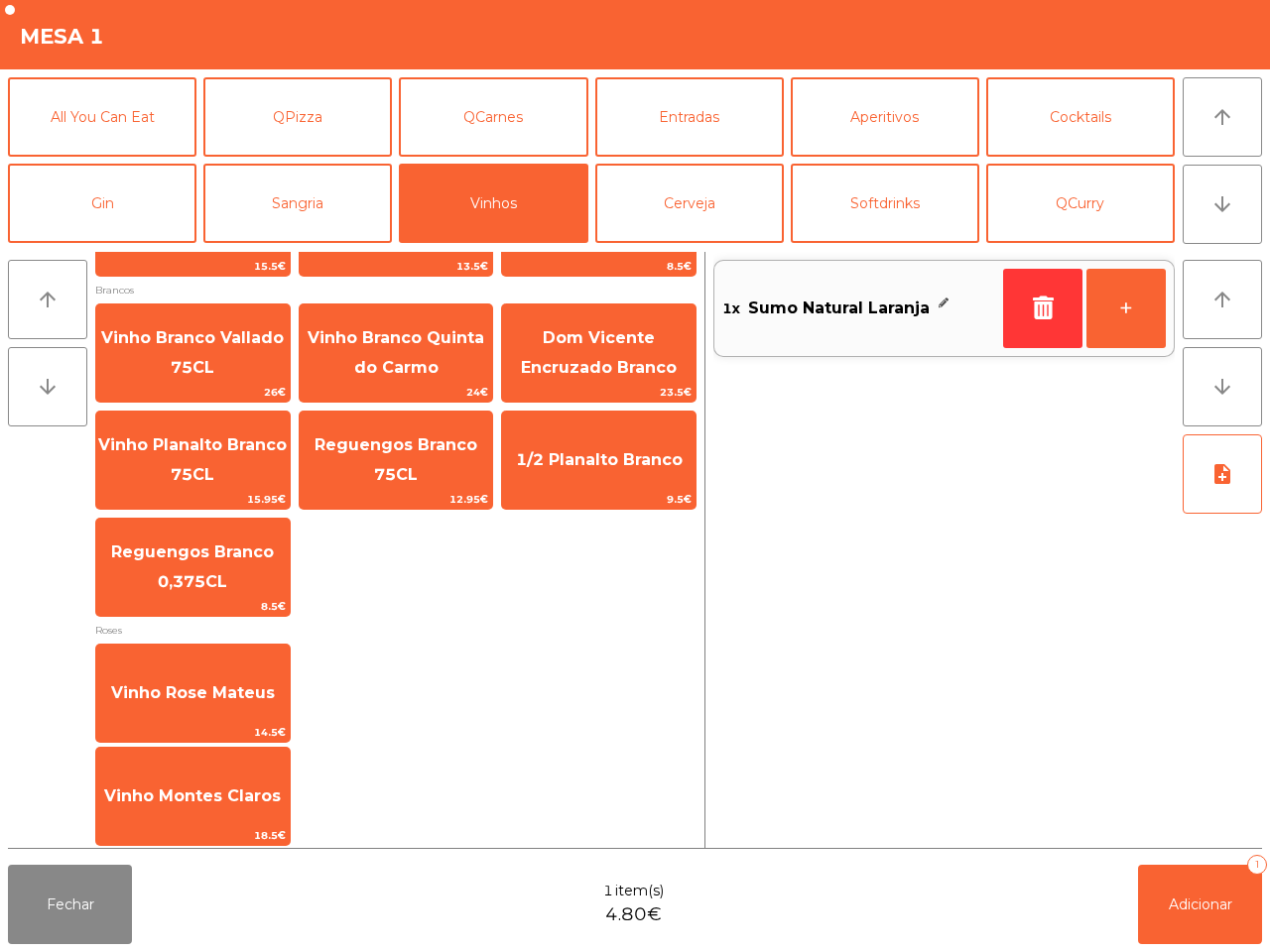 scroll, scrollTop: 432, scrollLeft: 0, axis: vertical 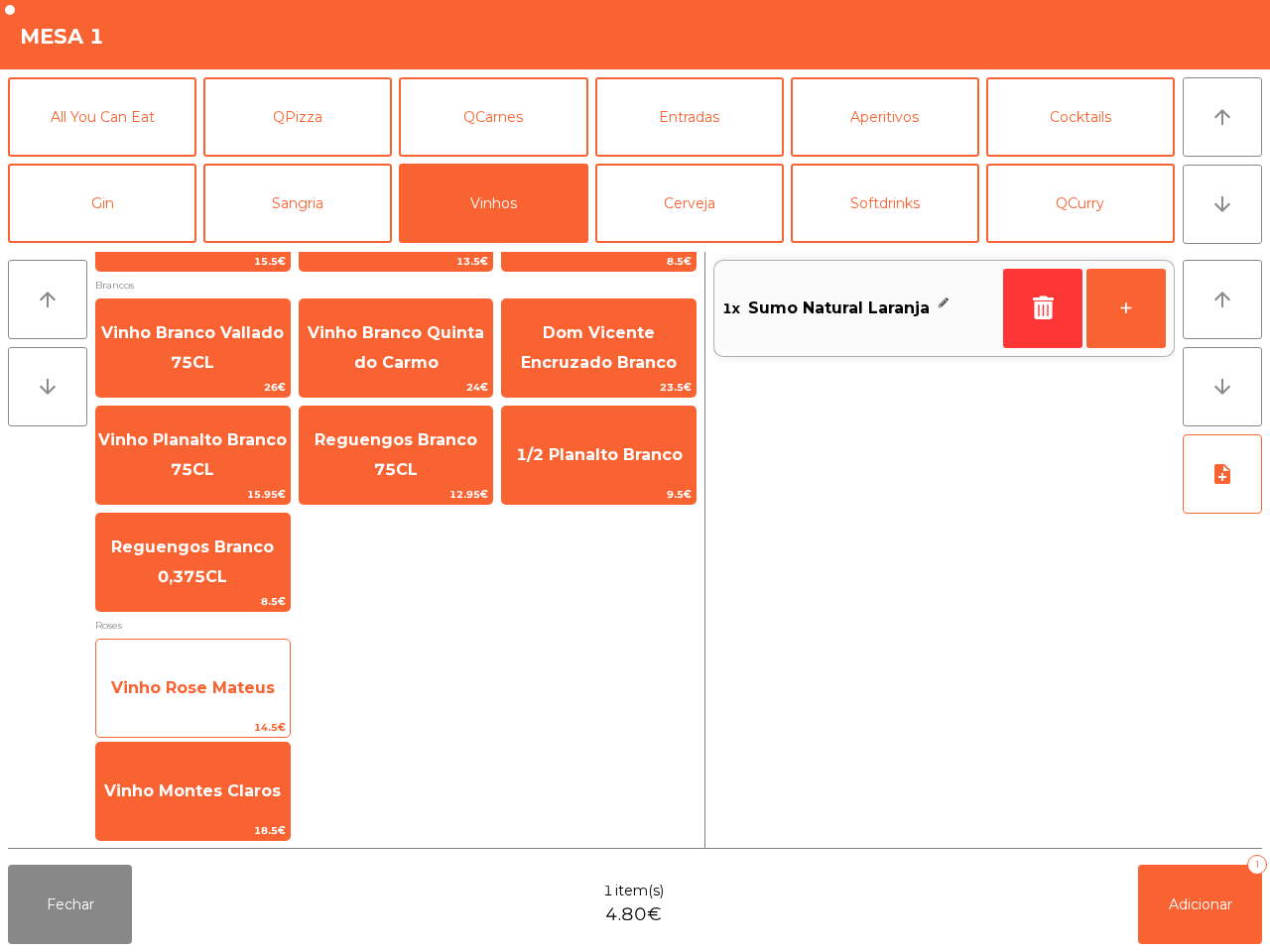 click on "Vinho Rose Mateus" 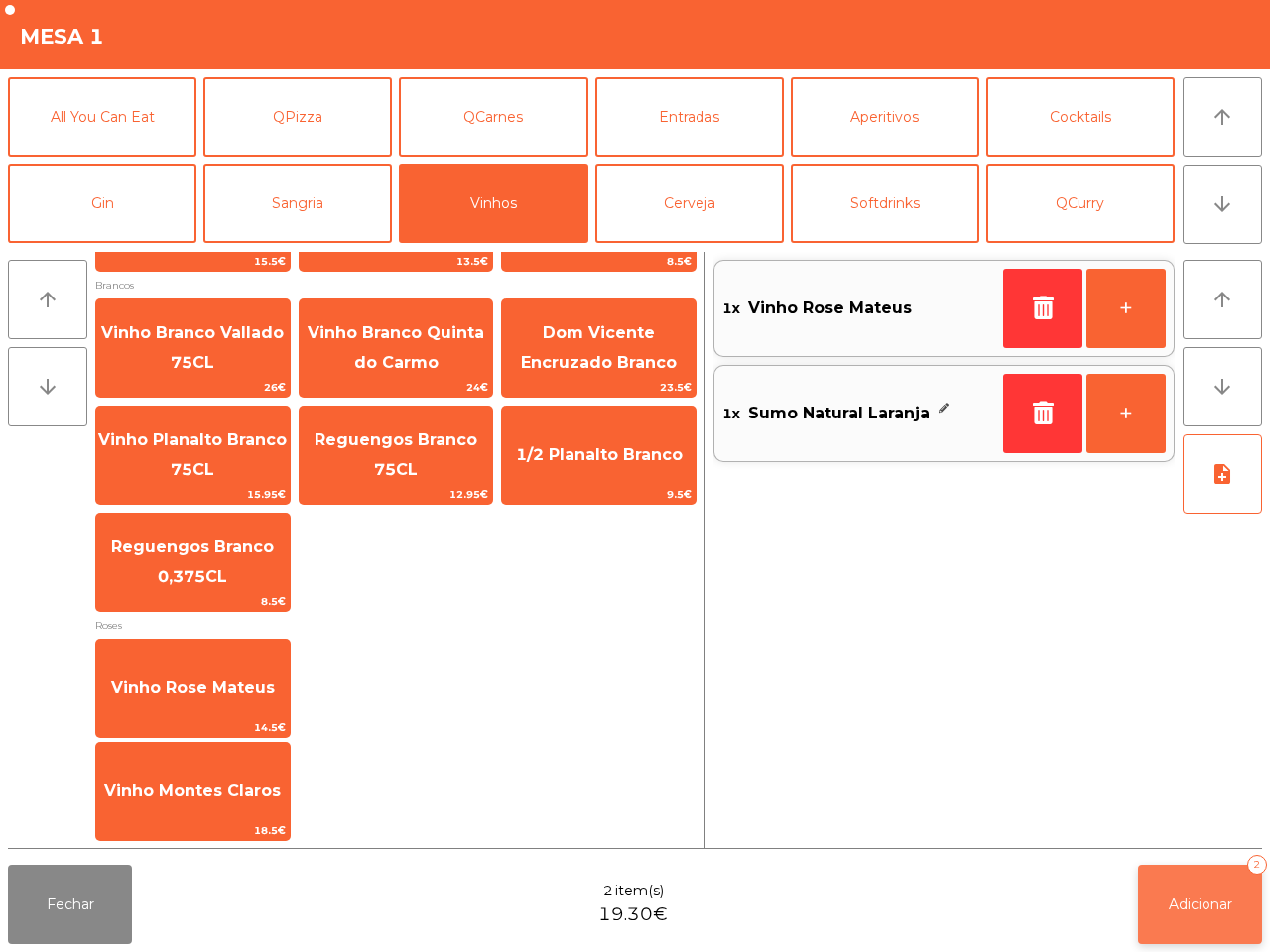click on "Adicionar   2" 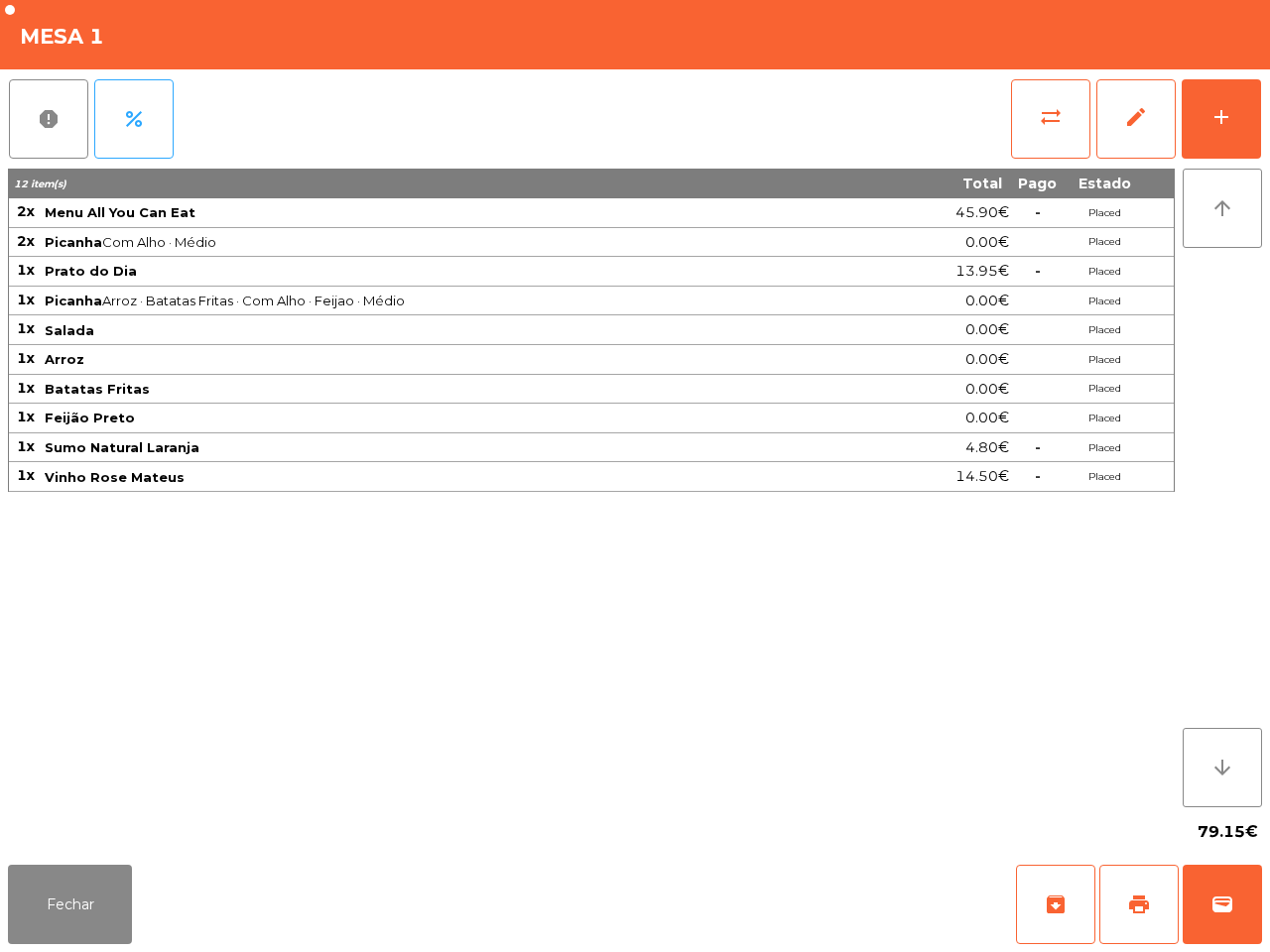 click on "Fechar   archive   print   wallet" 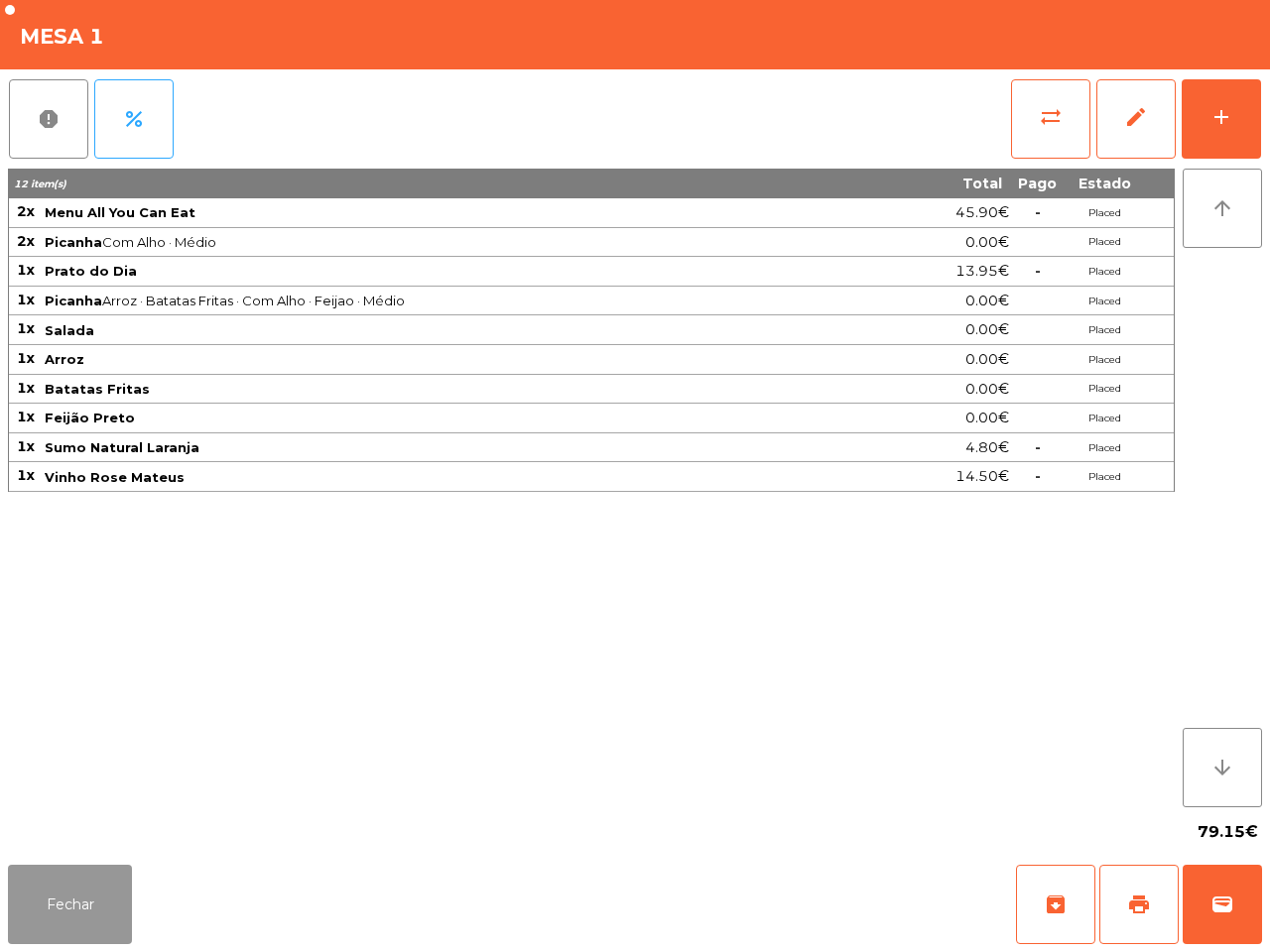 drag, startPoint x: 82, startPoint y: 909, endPoint x: 159, endPoint y: 752, distance: 174.86566 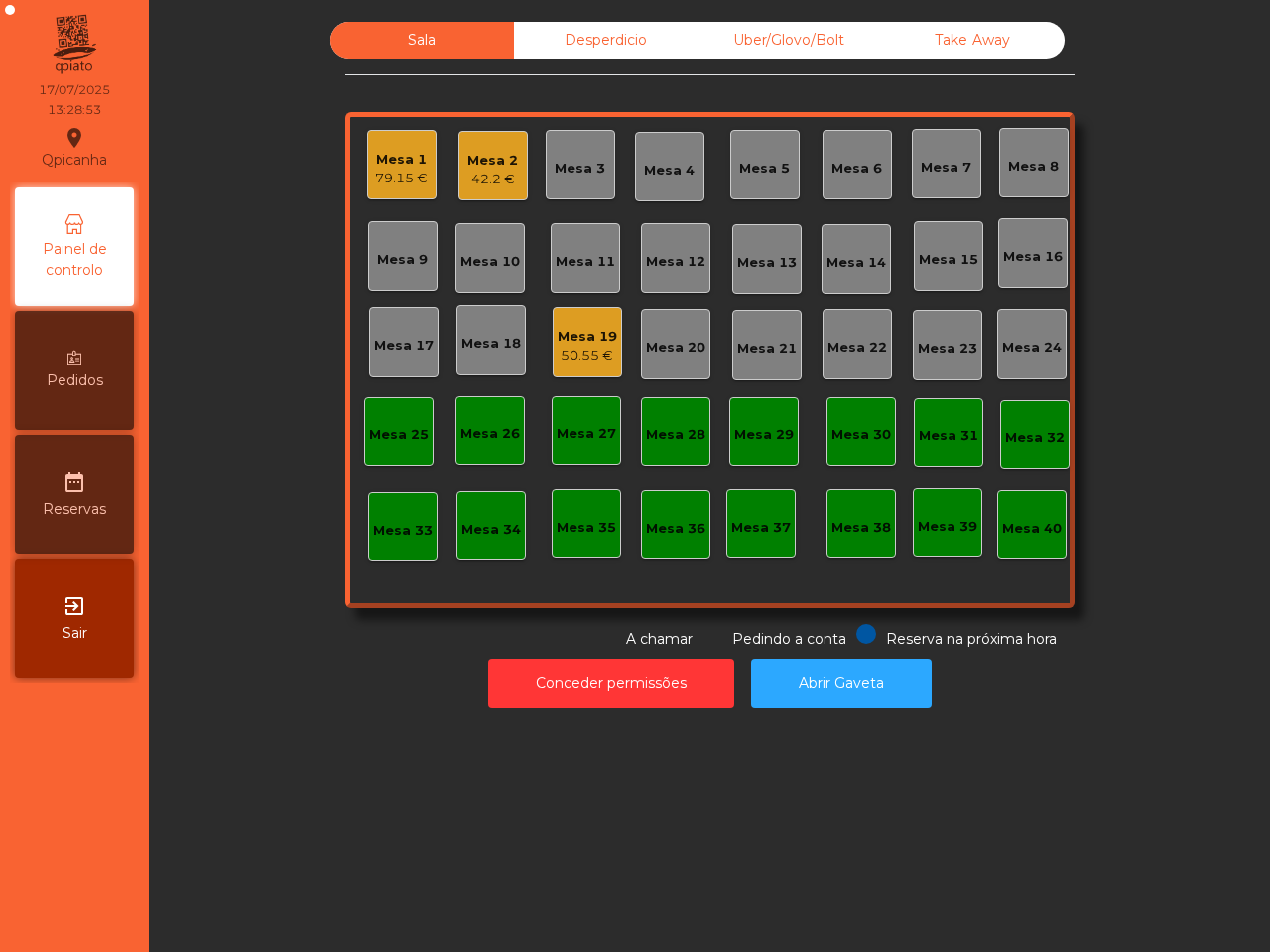 click on "Mesa 2   42.2 €" 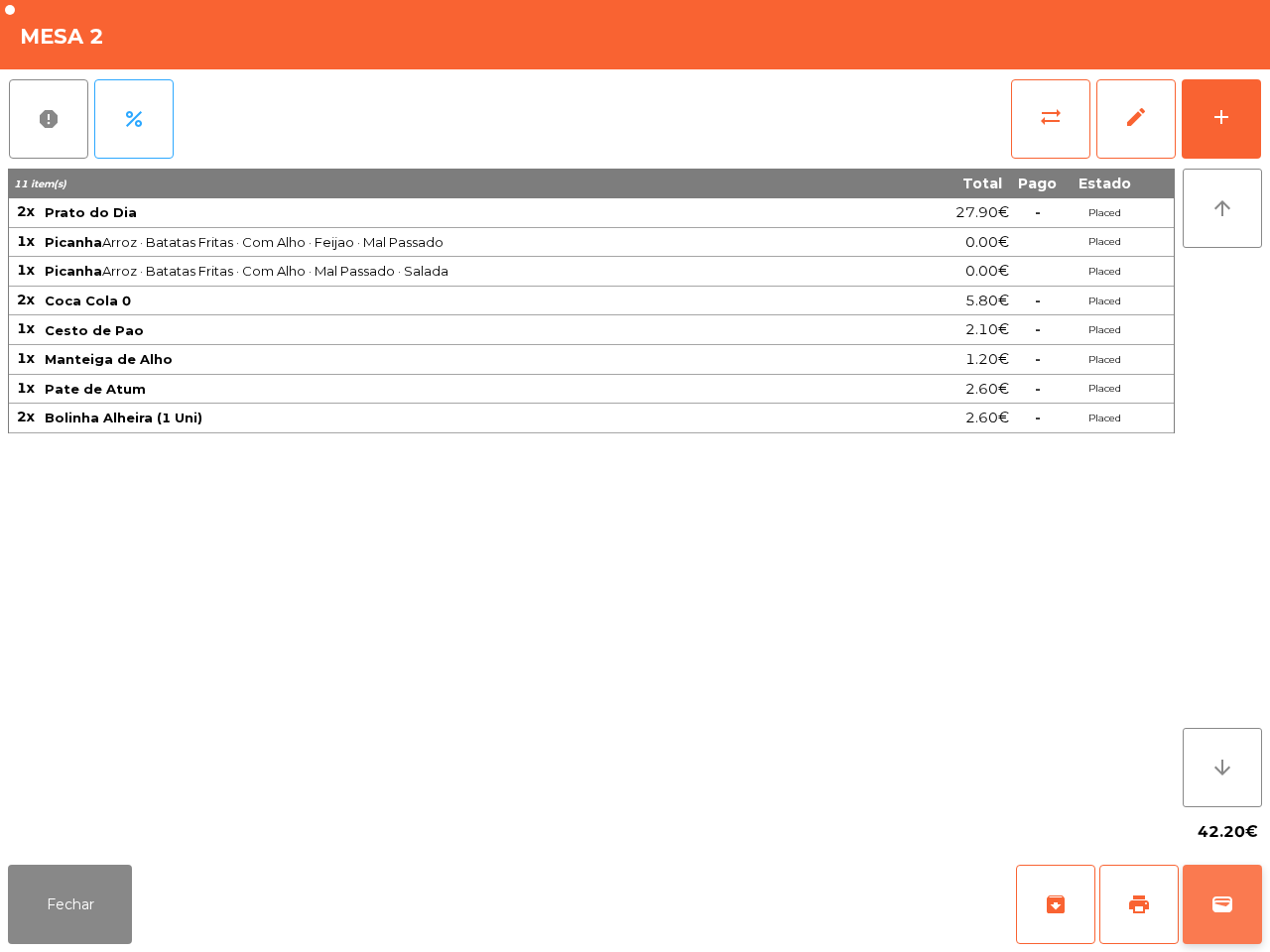 click on "wallet" 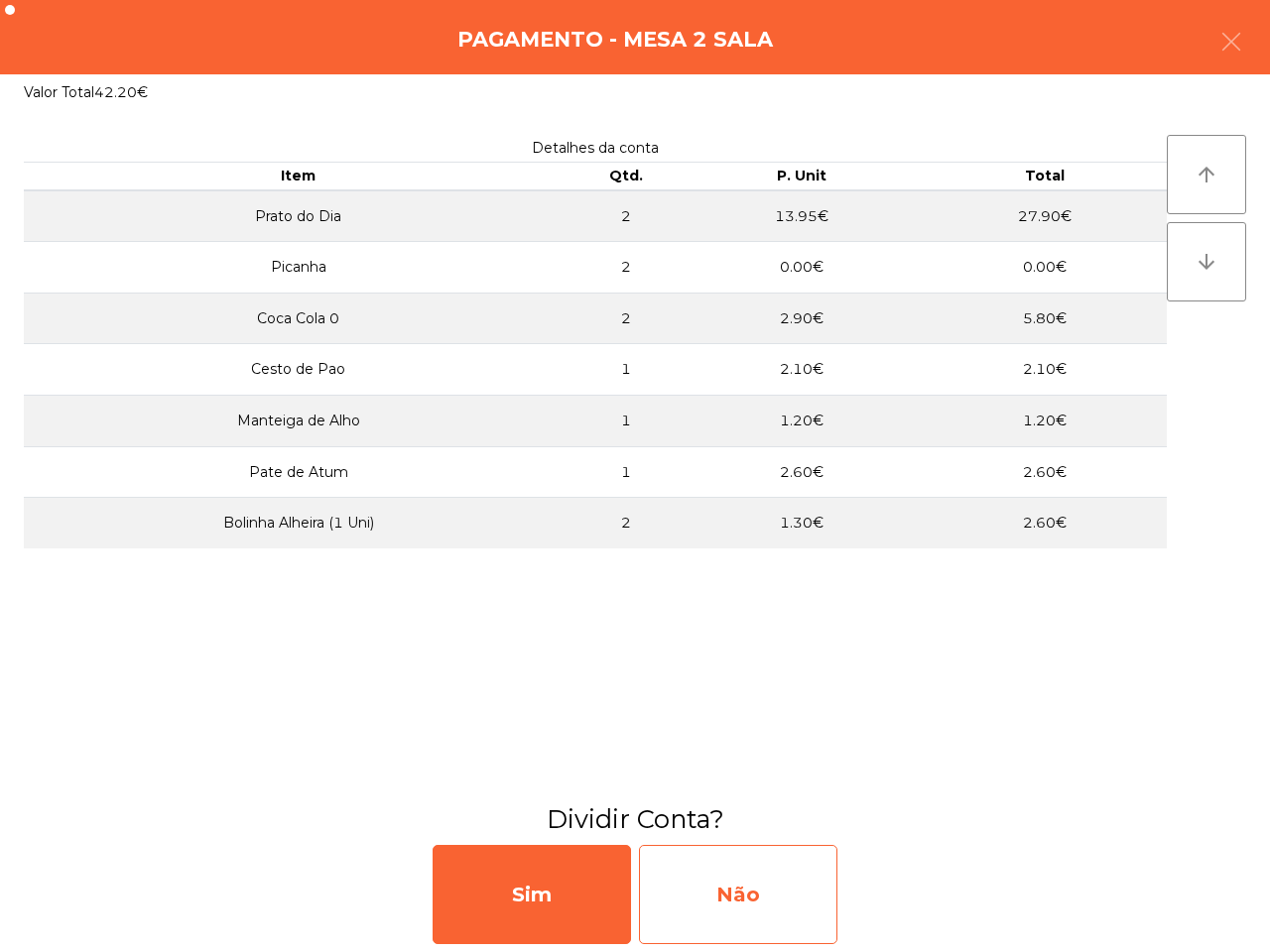 click on "Não" 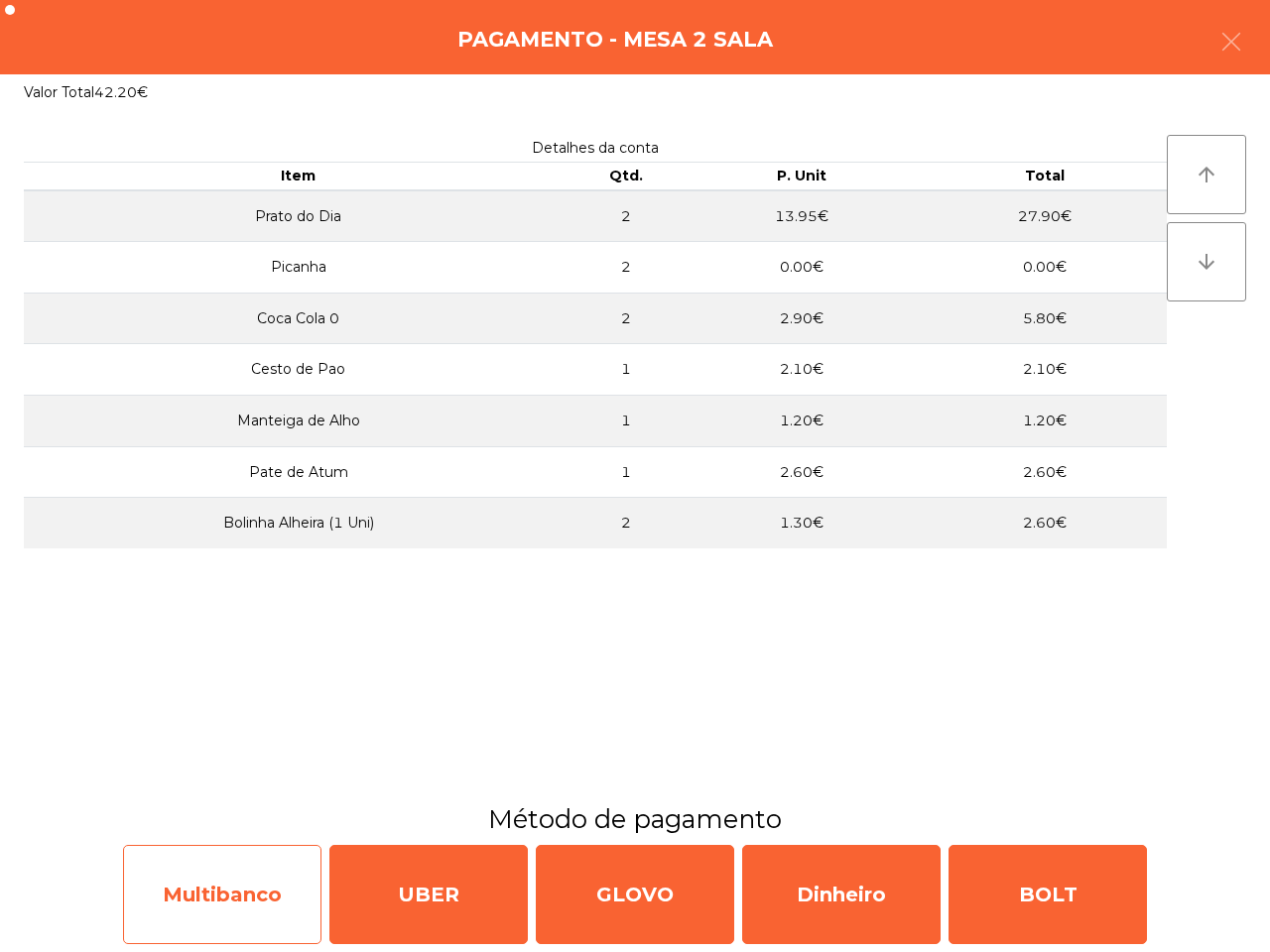 click on "Multibanco" 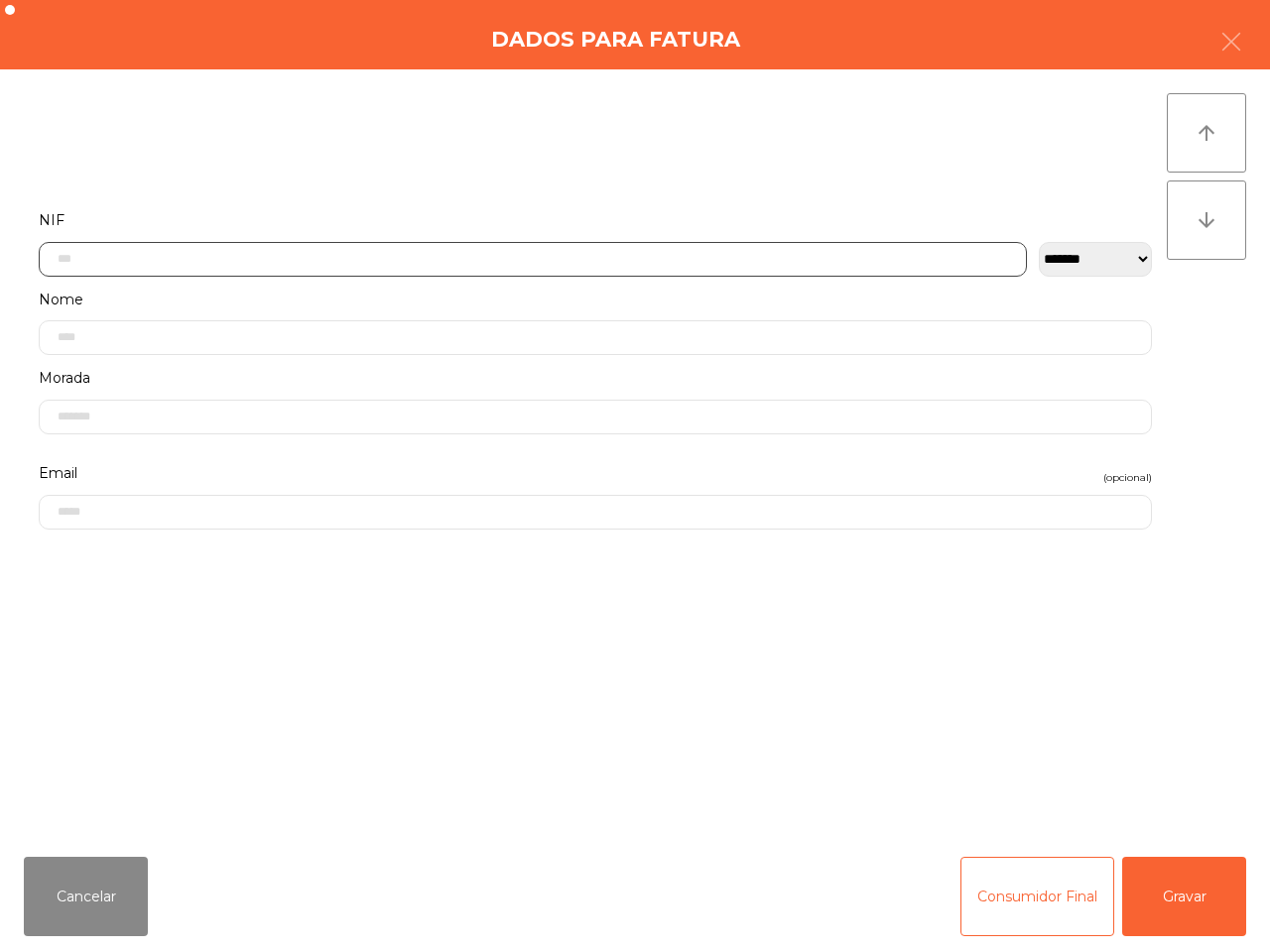click 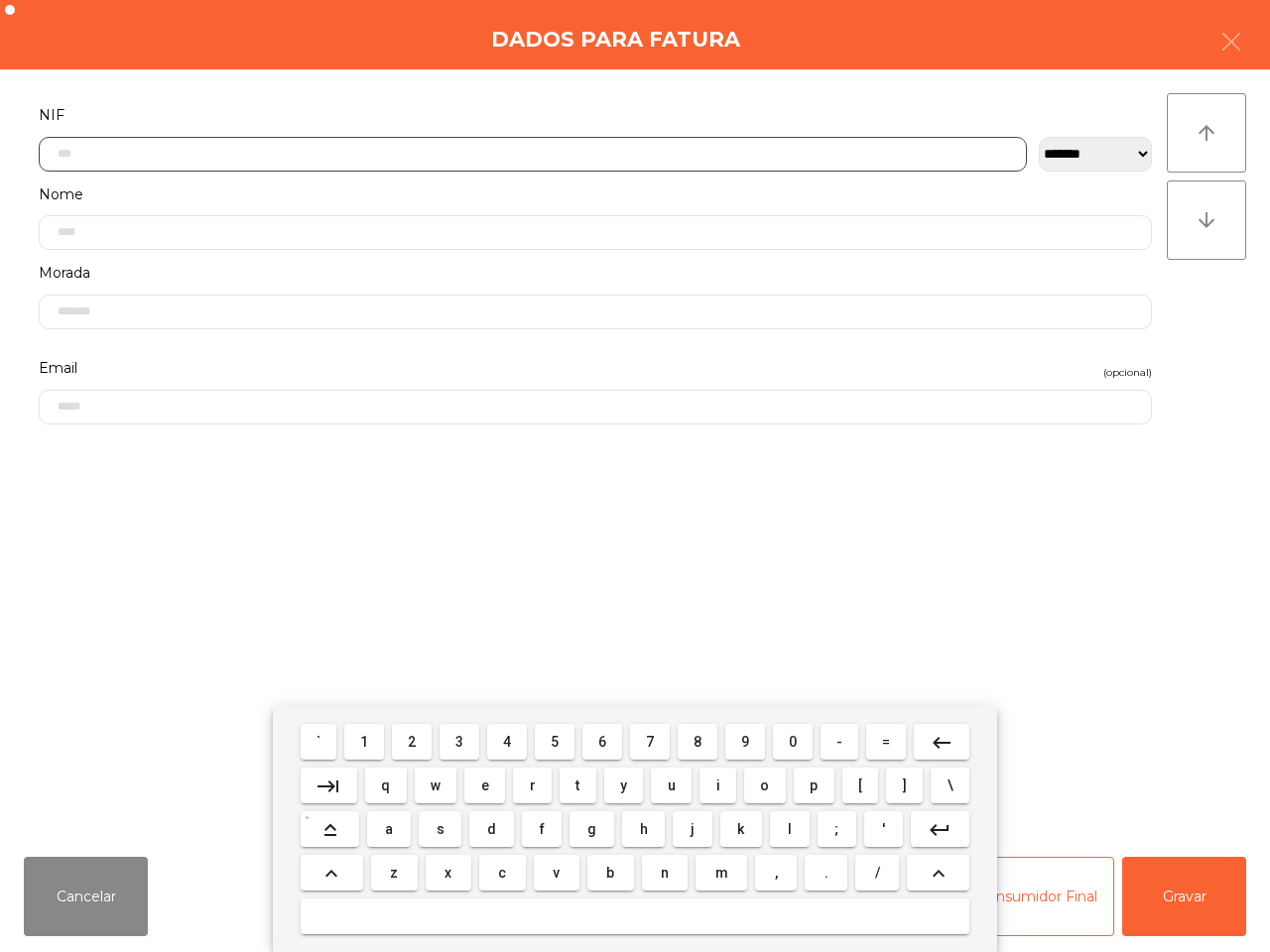 scroll, scrollTop: 111, scrollLeft: 0, axis: vertical 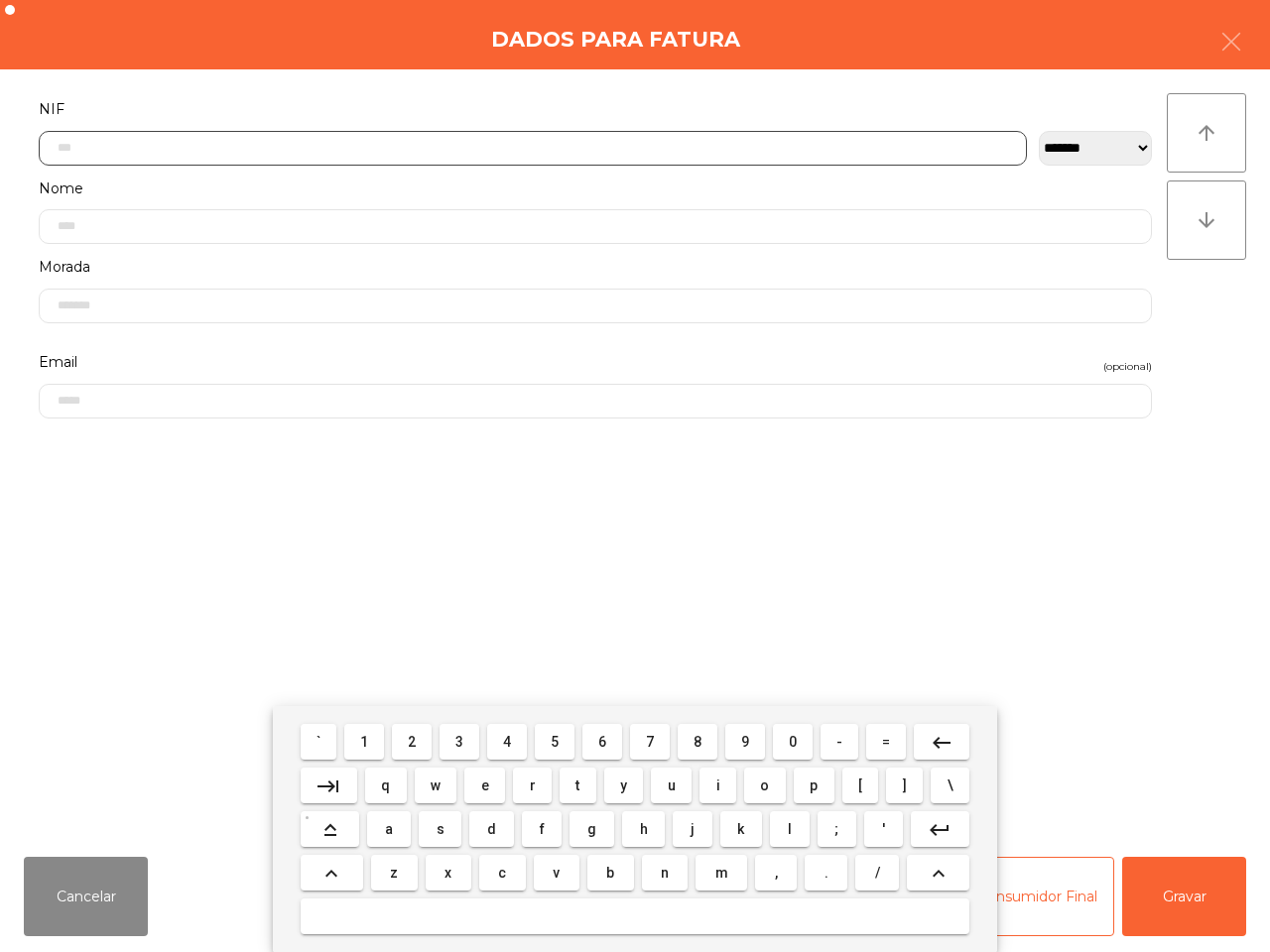 click on "5" at bounding box center [555, 742] 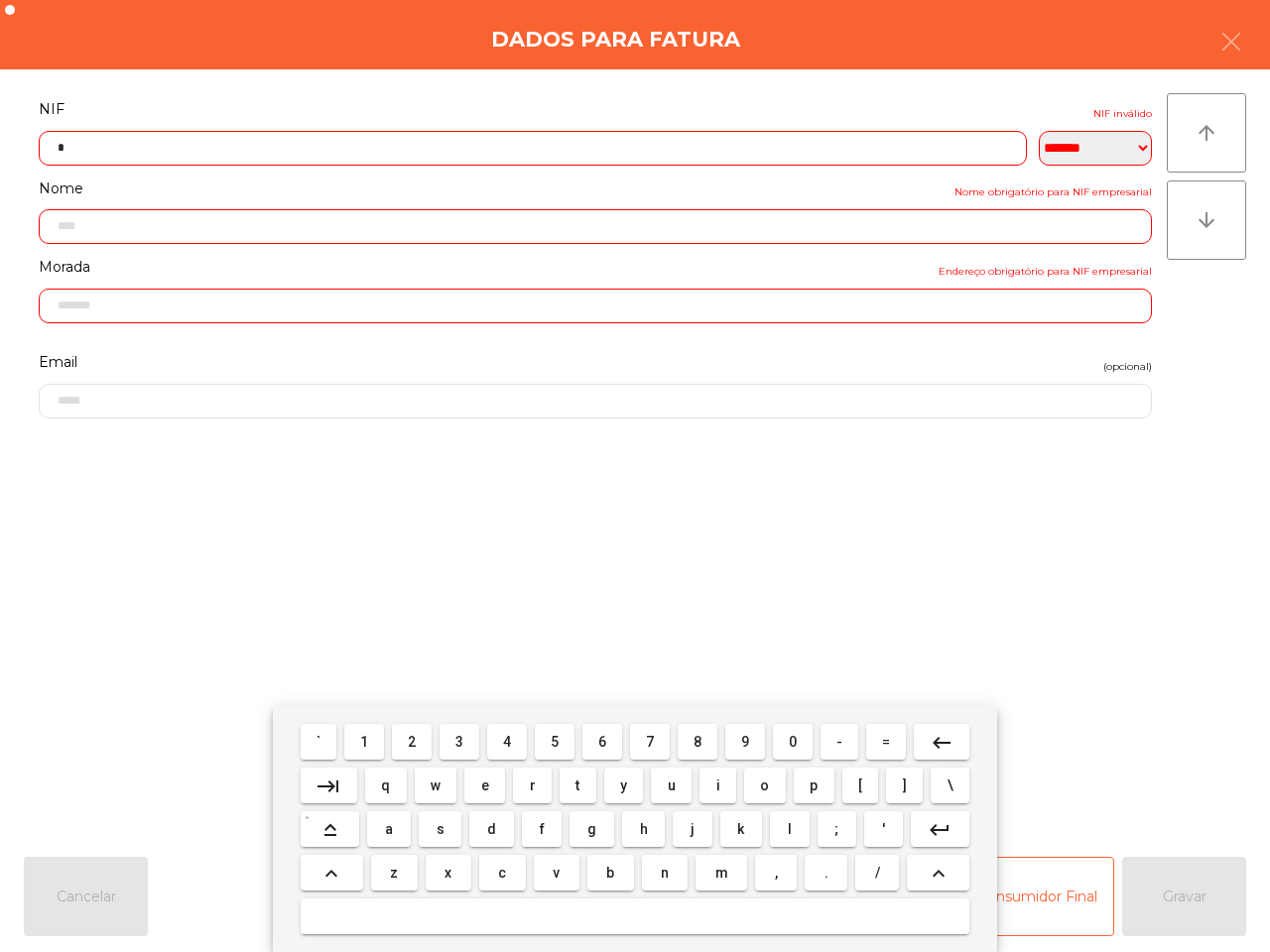 click on "1" at bounding box center (364, 742) 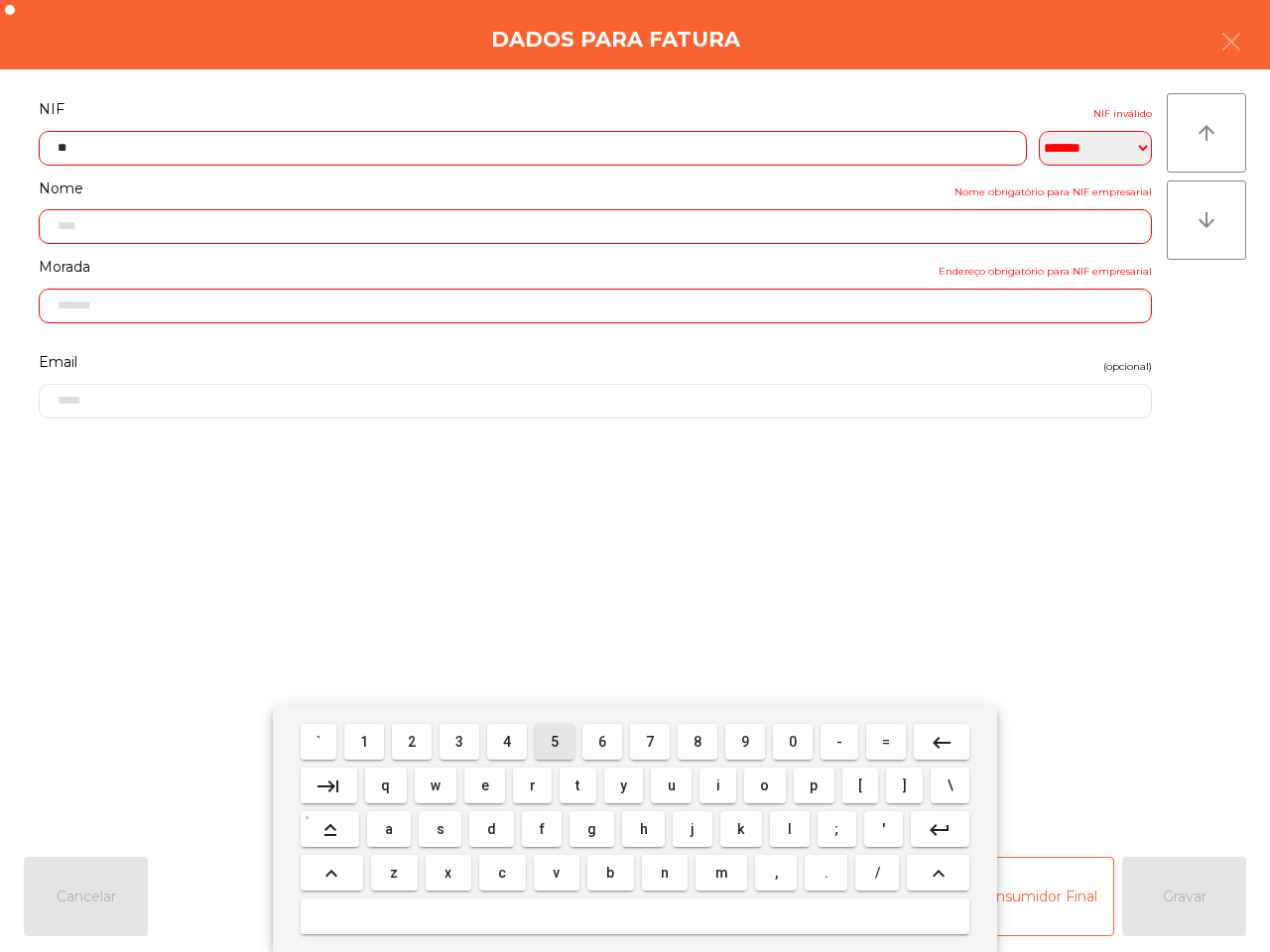 click on "5" at bounding box center (555, 742) 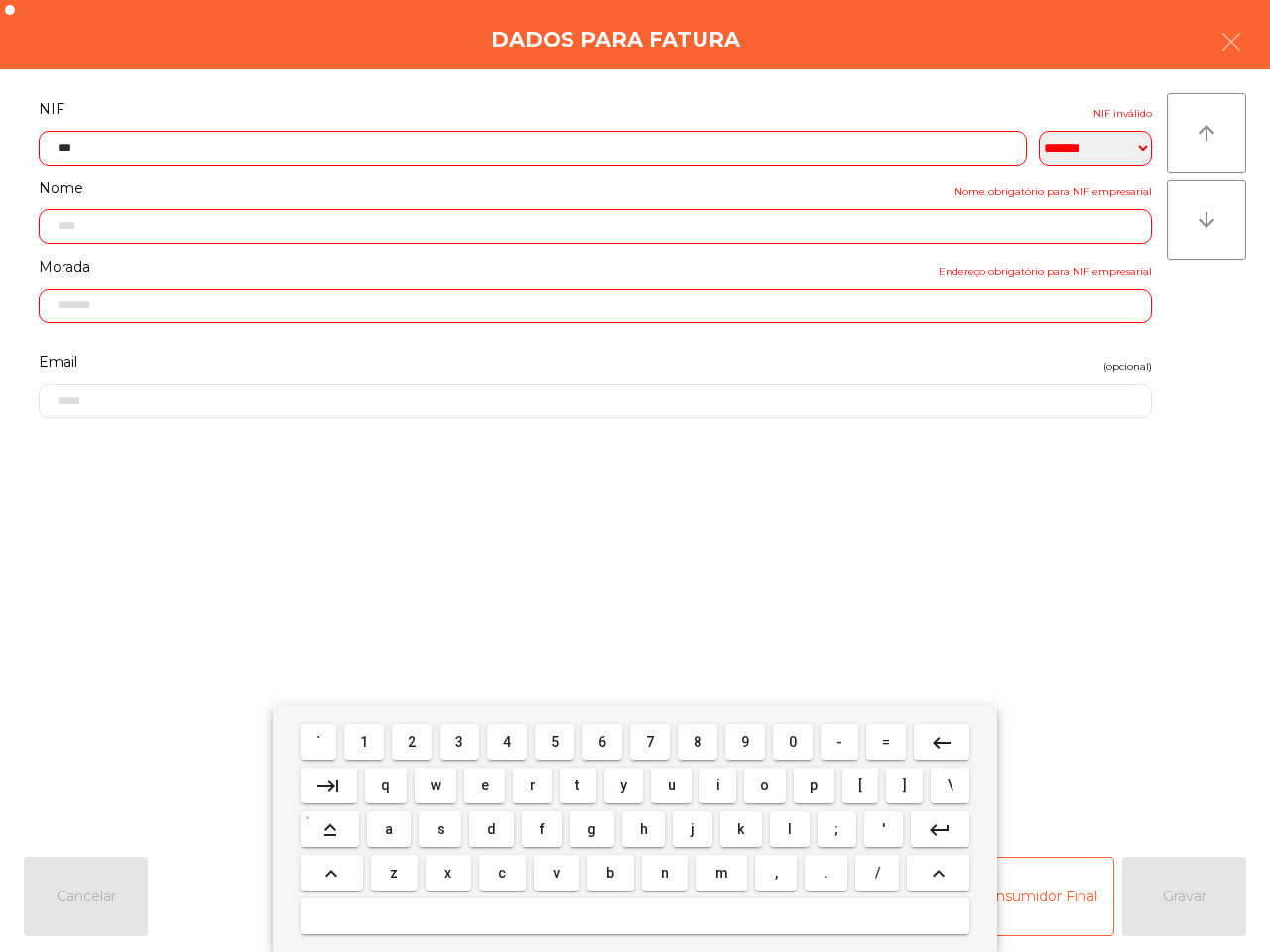 click on "6" at bounding box center (602, 742) 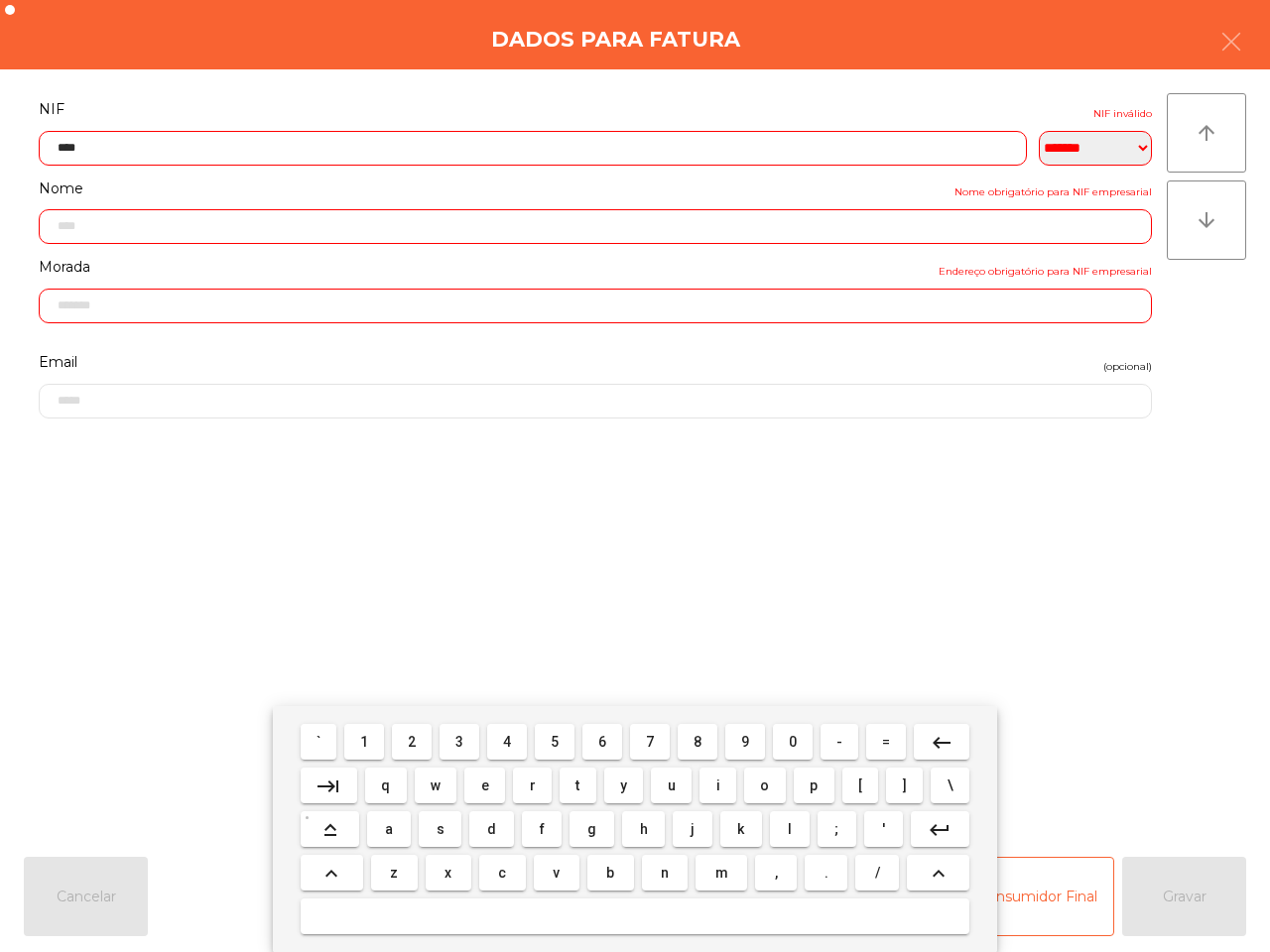 click on "2" at bounding box center [412, 742] 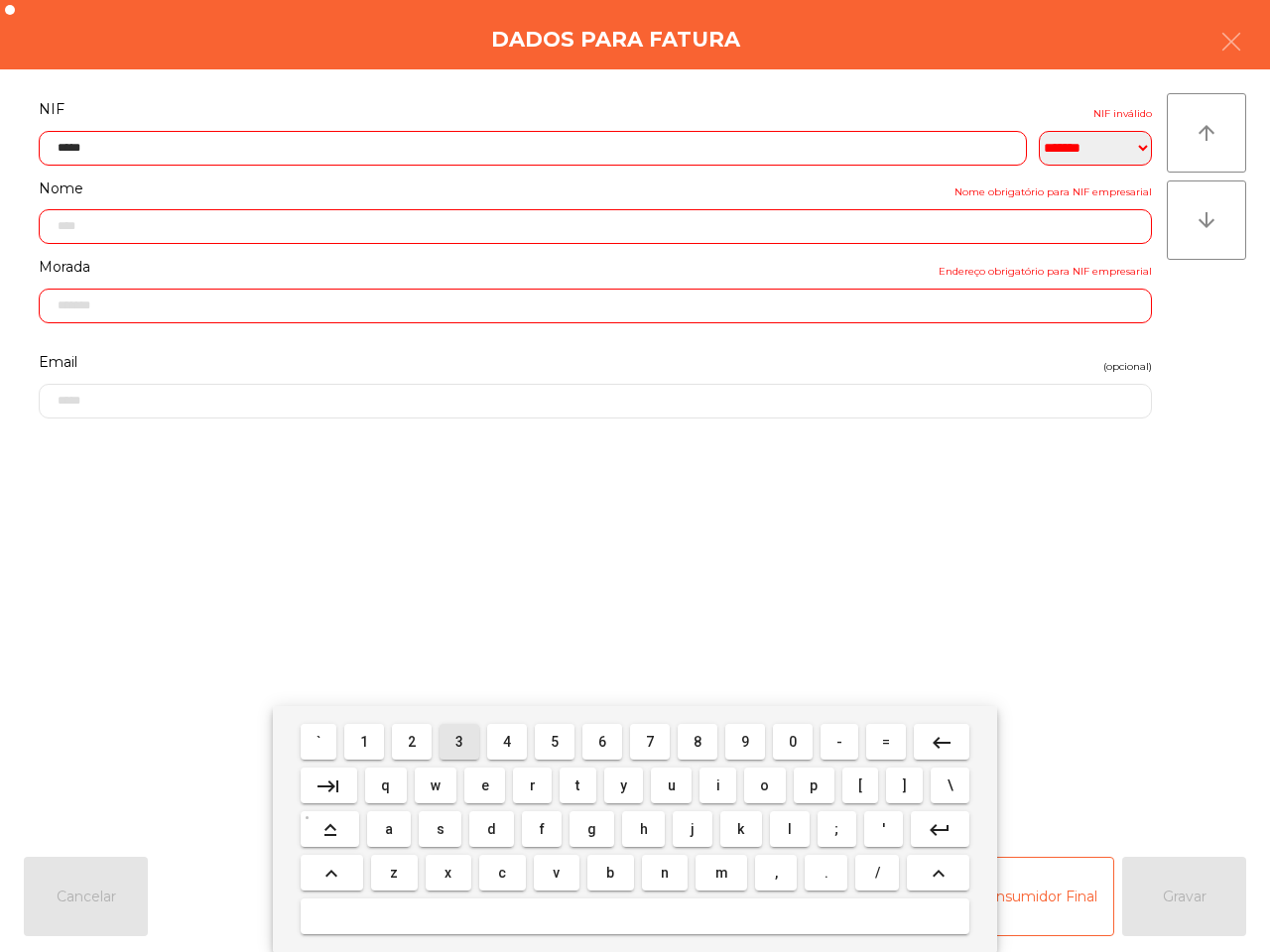 click on "3" at bounding box center [459, 742] 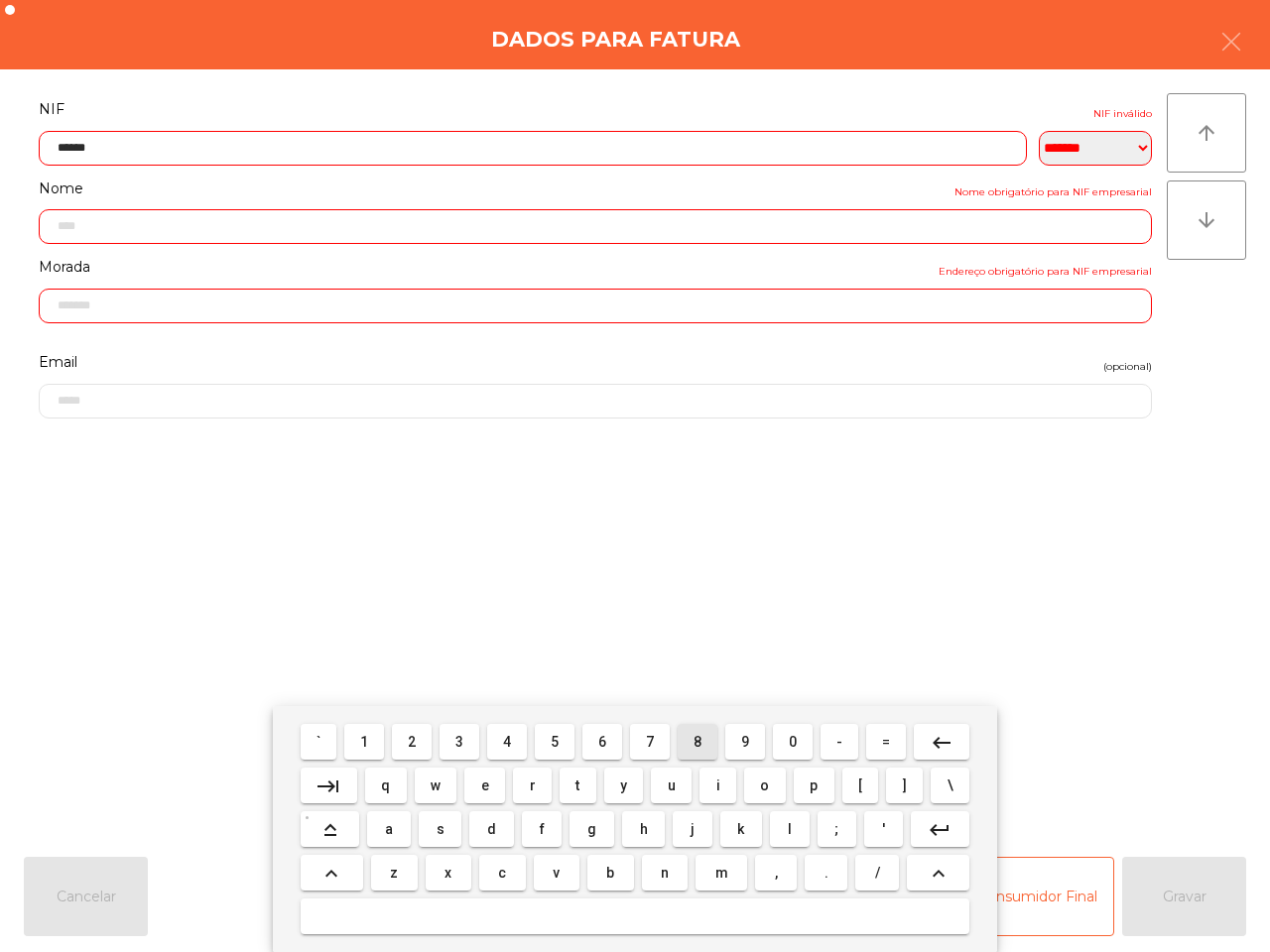 click on "8" at bounding box center (698, 742) 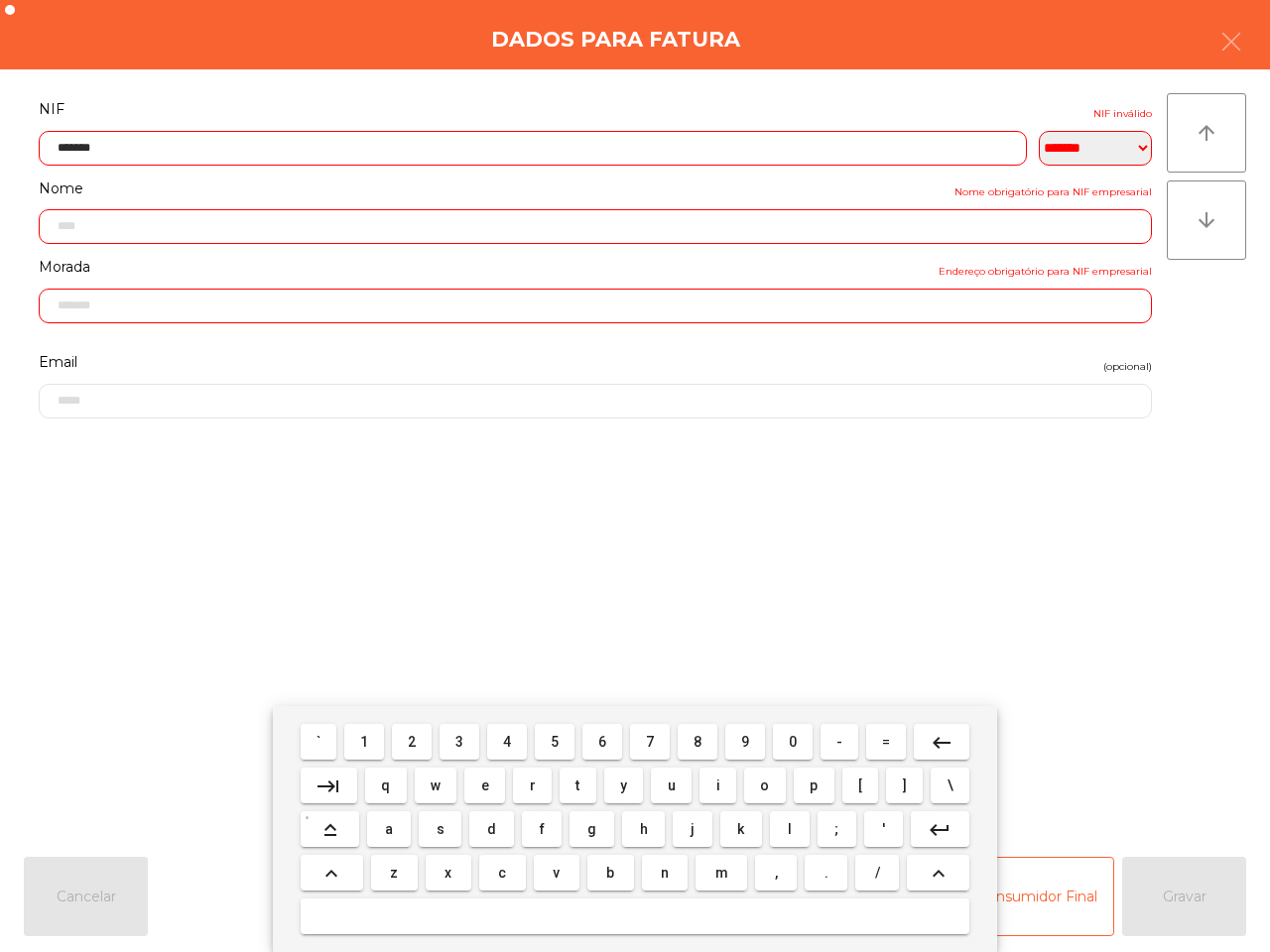 click on "0" at bounding box center [793, 742] 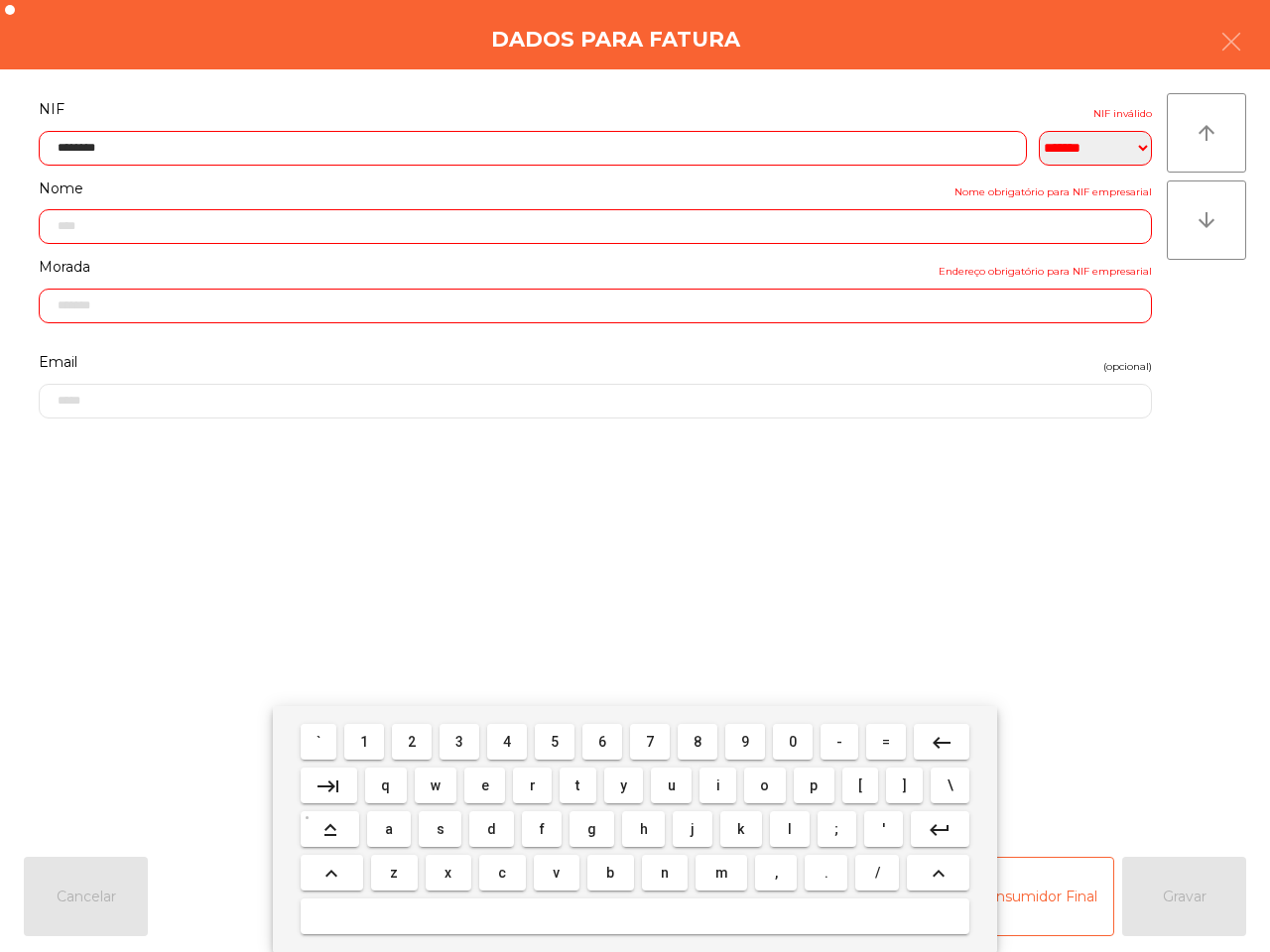 click on "6" at bounding box center [602, 742] 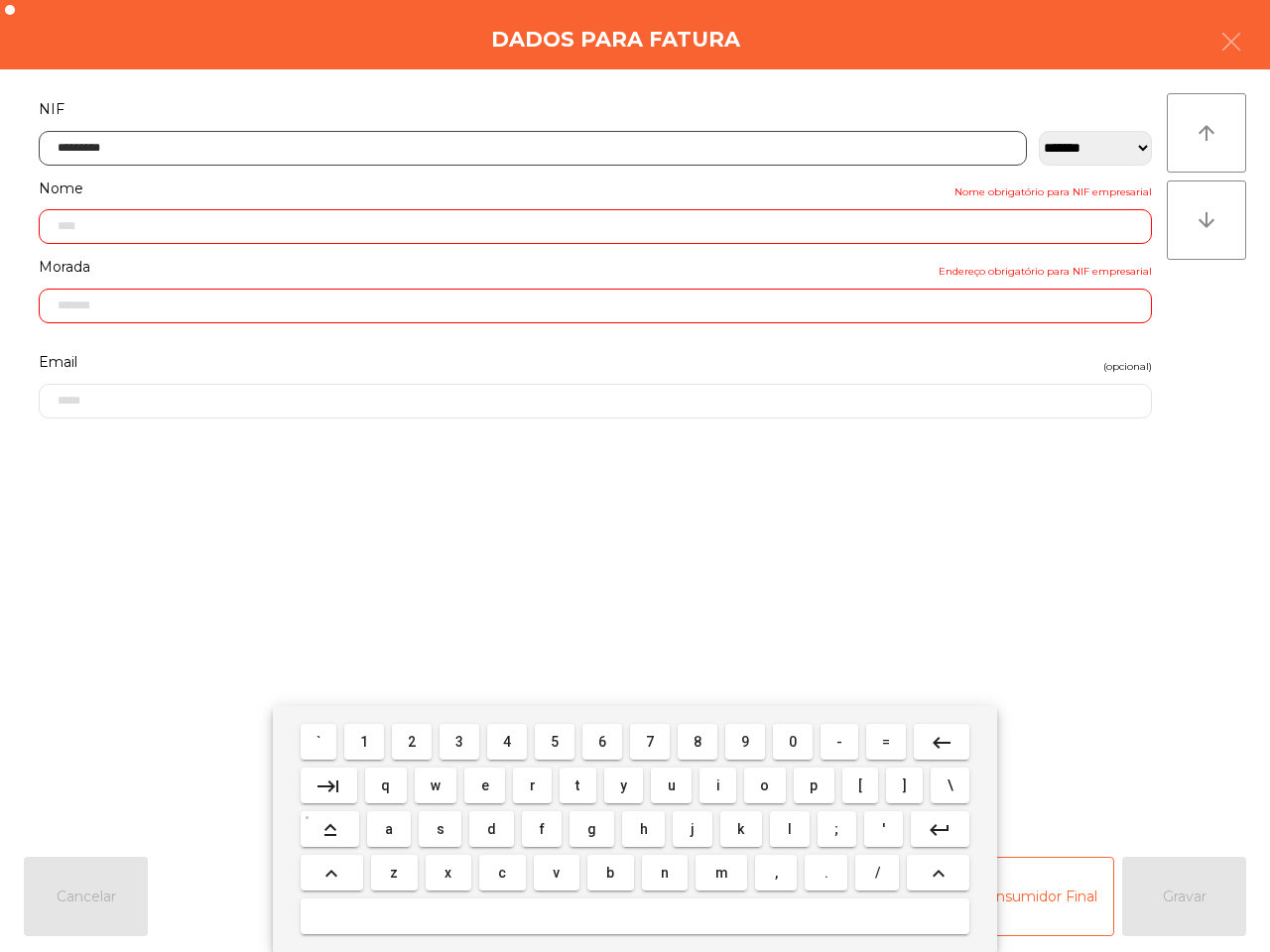 type on "**********" 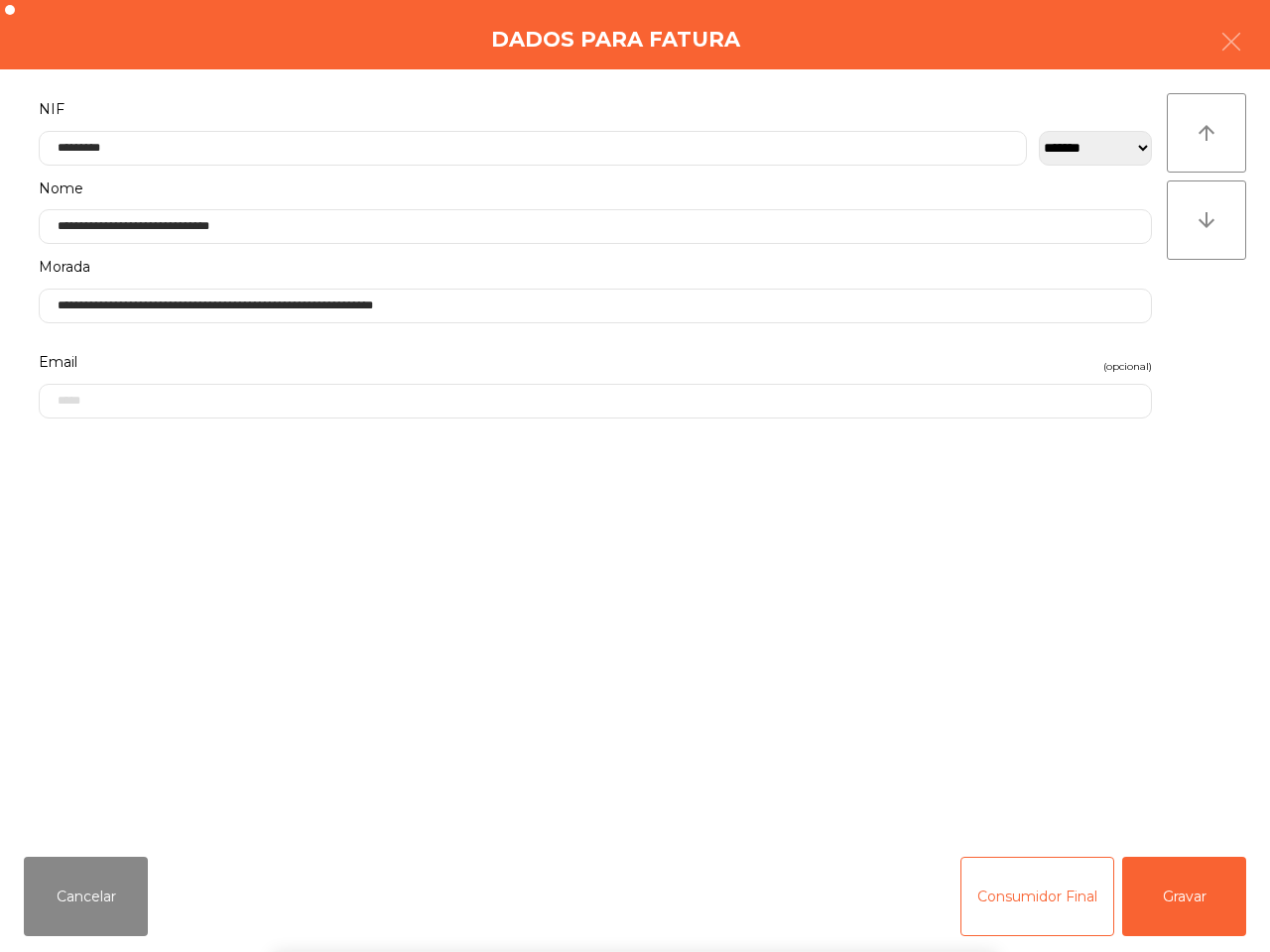 click on "` 1 2 3 4 5 6 7 8 9 0 - = keyboard_backspace keyboard_tab q w e r t y u i o p [ ] \ keyboard_capslock a s d f g h j k l ; ' keyboard_return keyboard_arrow_up z x c v b n m , . / keyboard_arrow_up" at bounding box center [635, 829] 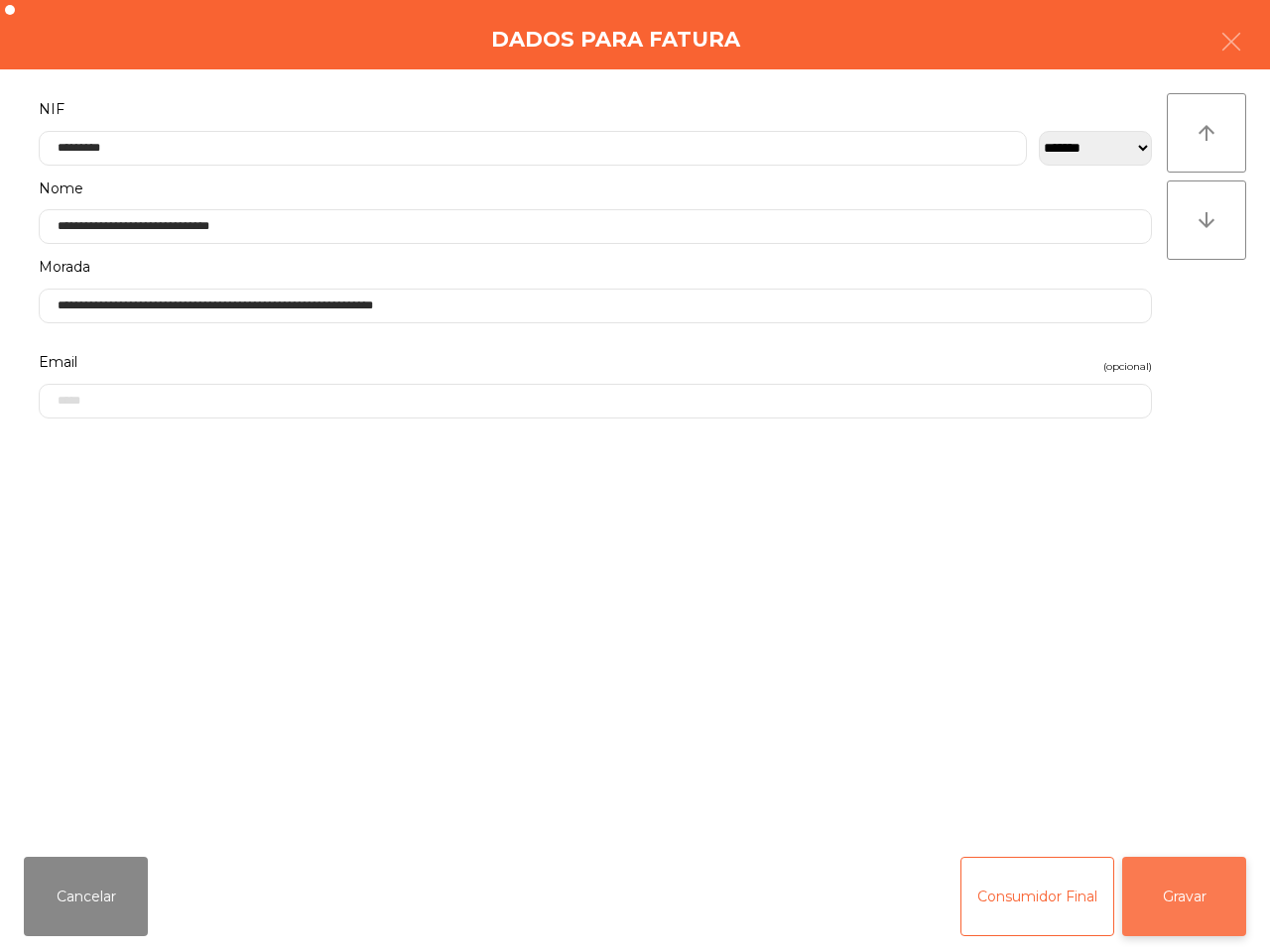 click on "Gravar" 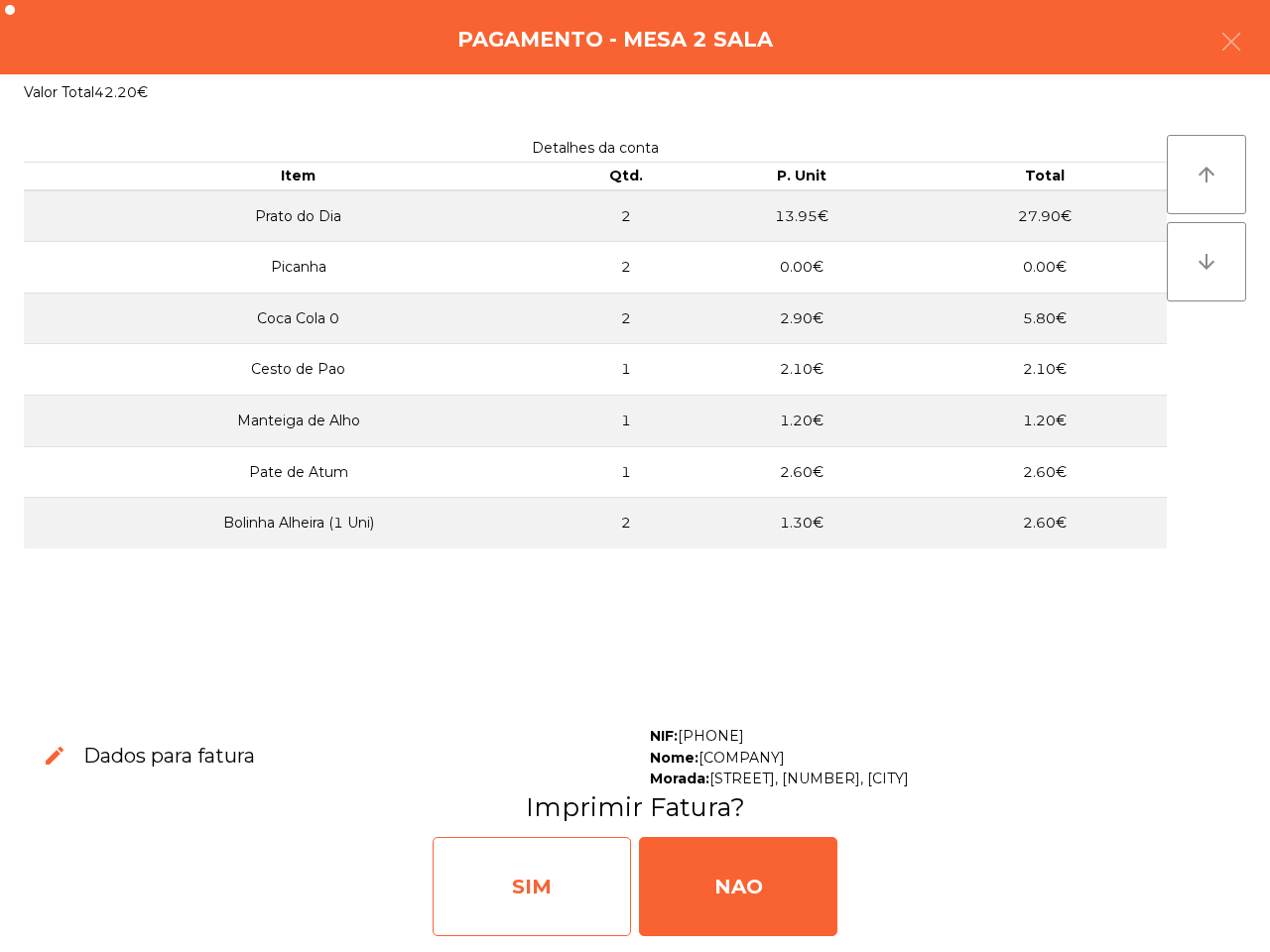 click on "SIM" 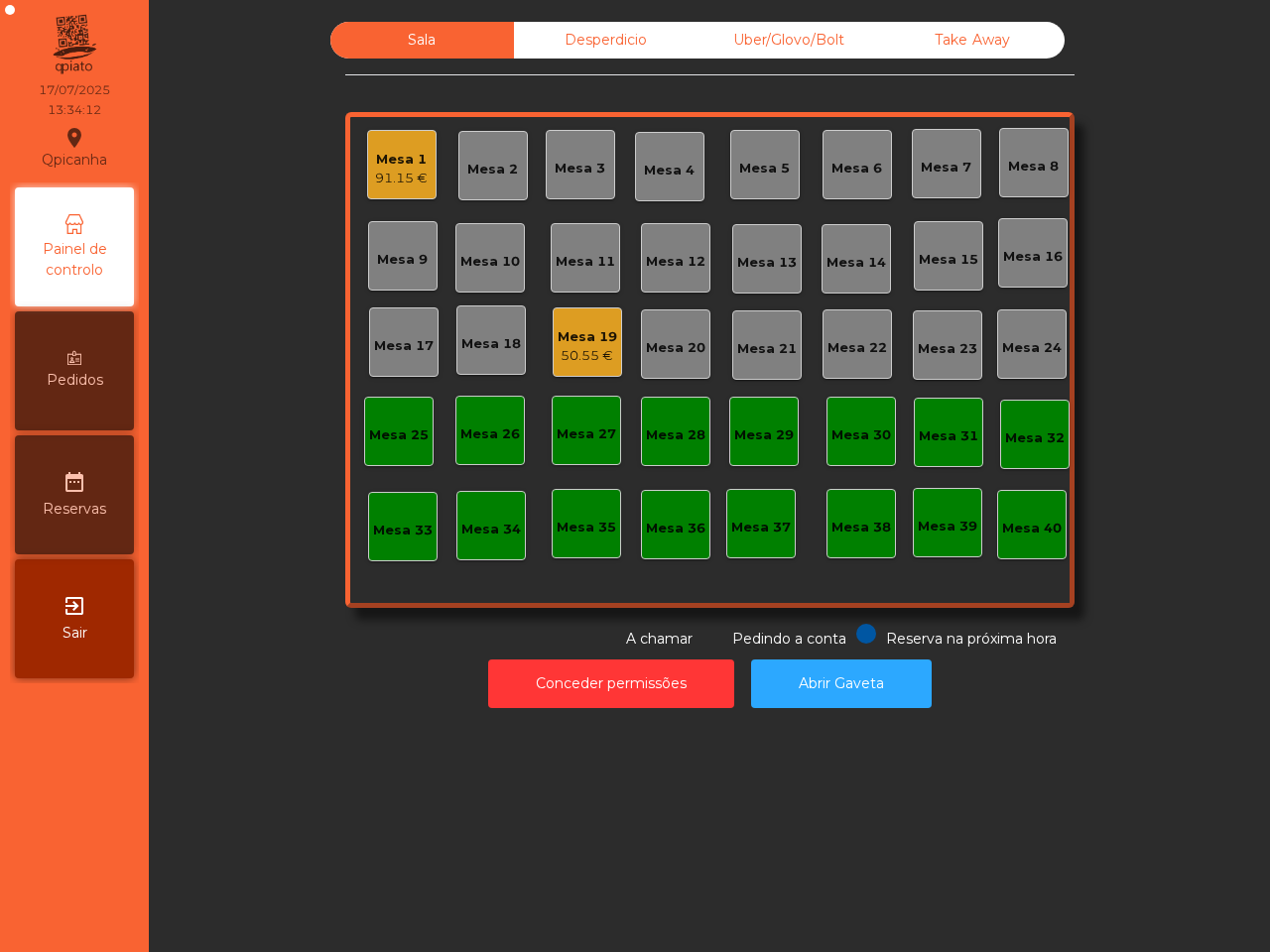 click on "Sala   Desperdicio   Uber/Glovo/Bolt   Take Away   Mesa 1   91.15 €   Mesa 2   Mesa 3   Mesa 4   Mesa 5   Mesa 6   Mesa 7   Mesa 8   Mesa 9   Mesa 10   Mesa 11   Mesa 12   Mesa 13   Mesa 14   Mesa 15   Mesa 16   Mesa 17   Mesa 18   Mesa 19   50.55 €   Mesa 20   Mesa 21   Mesa 22   Mesa 23   Mesa 24   Mesa 25   Mesa 26   Mesa 27   Mesa 28   Mesa 29   Mesa 30   Mesa 31   Mesa 32   Mesa 33   Mesa 34   Mesa 35   Mesa 36   Mesa 37   Mesa 38   Mesa 39   Mesa 40  Reserva na próxima hora Pedindo a conta A chamar  Conceder permissões   Abrir Gaveta" 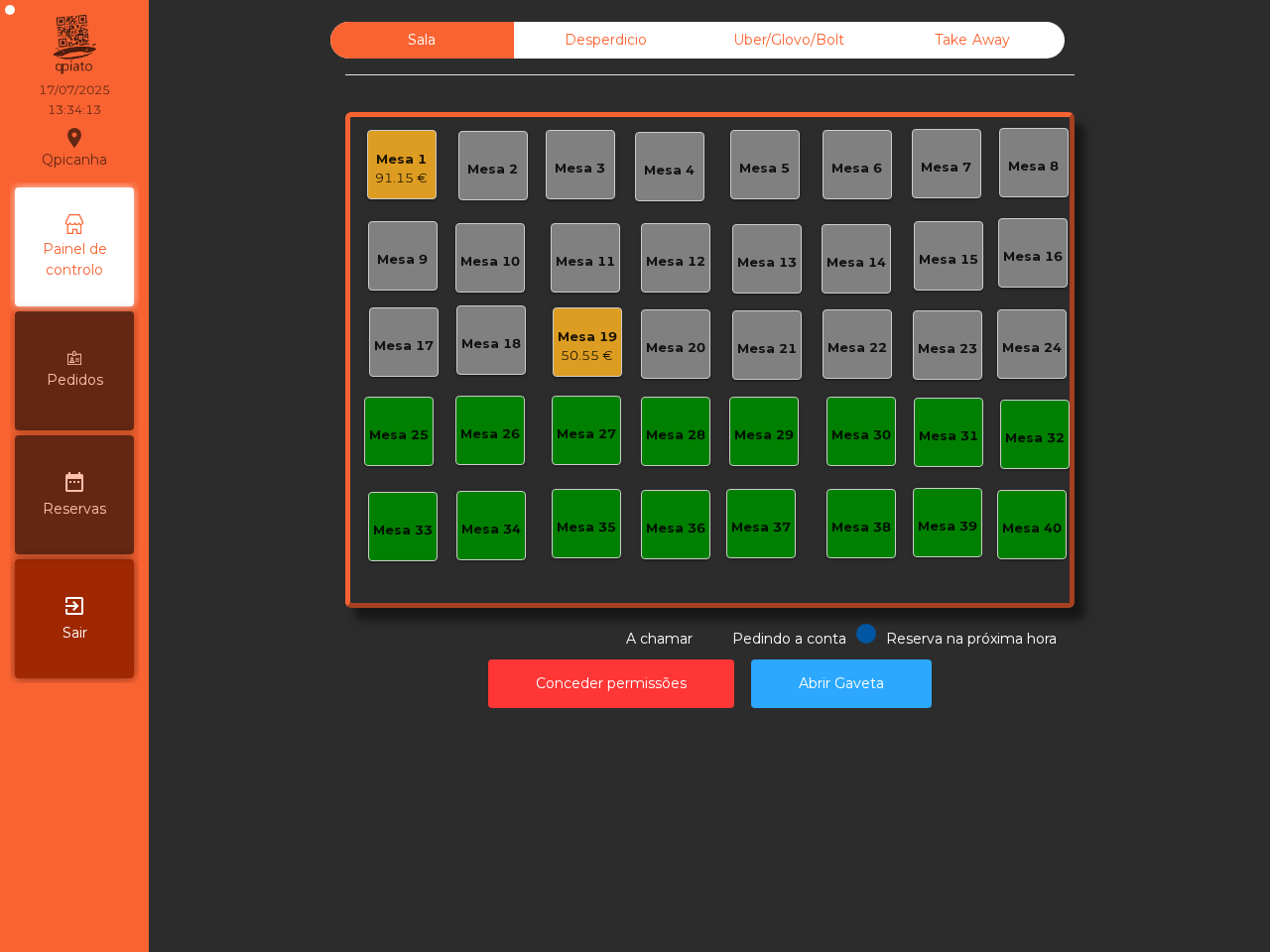 click on "Take Away" 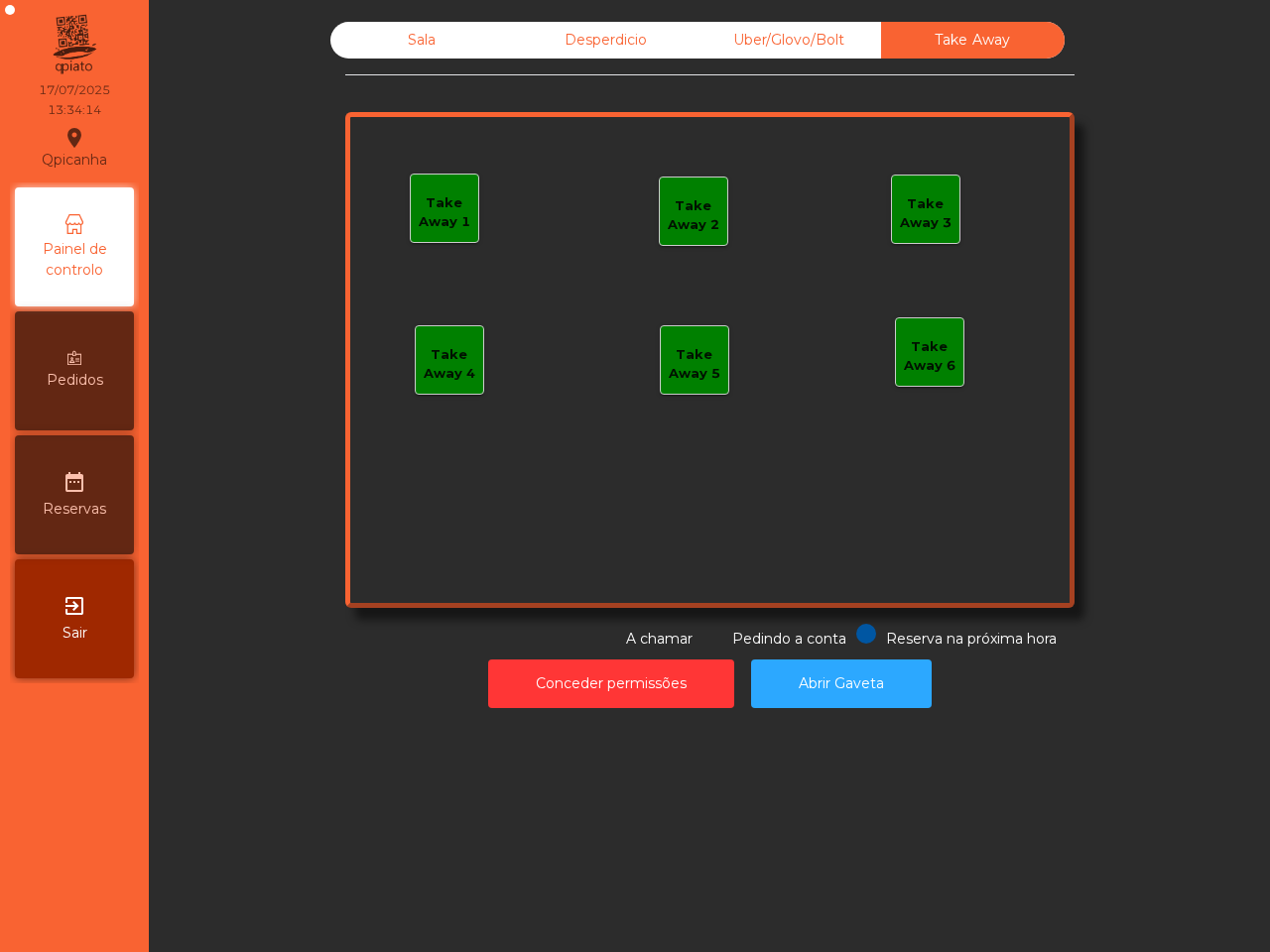 click on "Take Away 1" 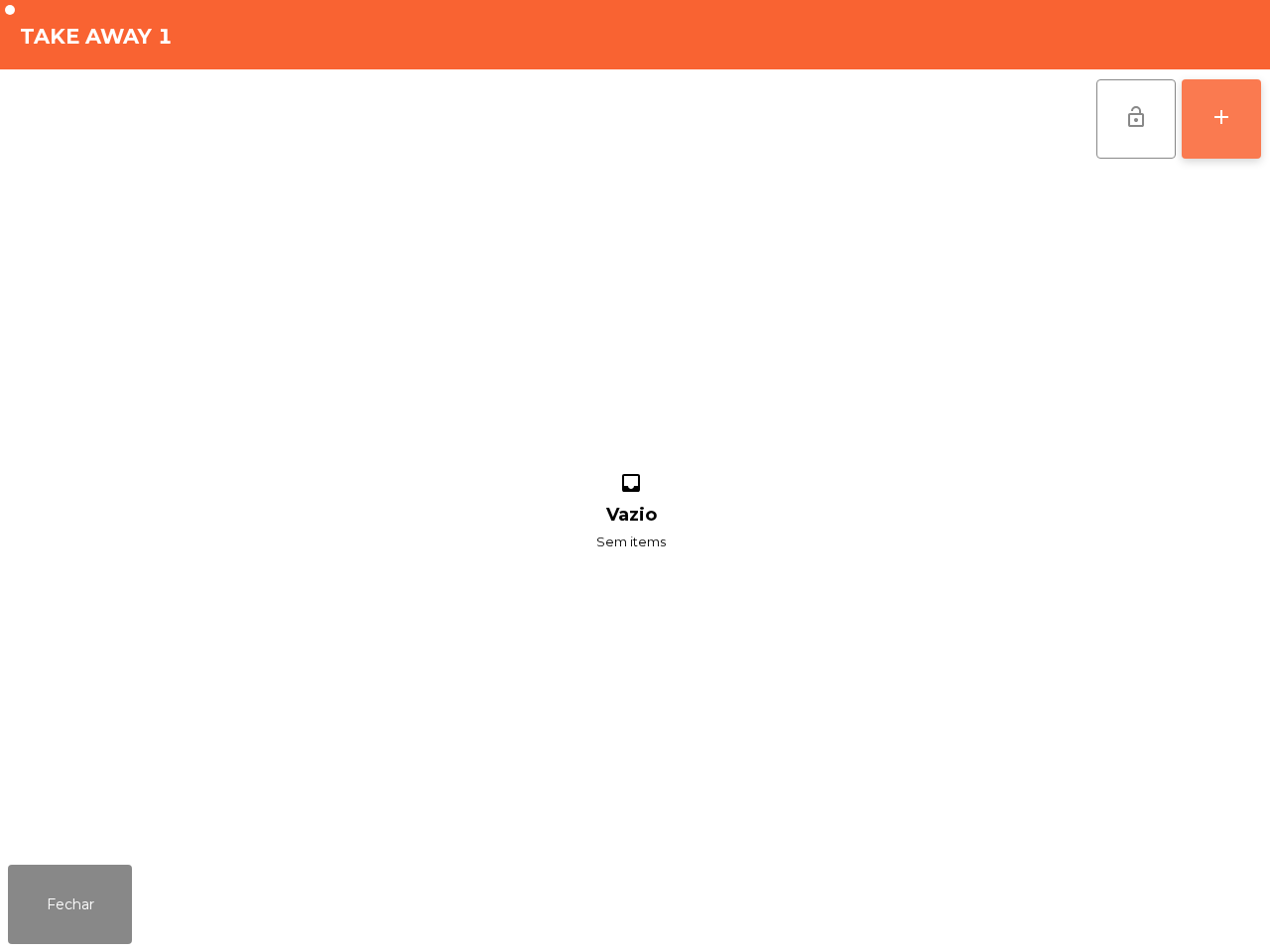 click on "add" 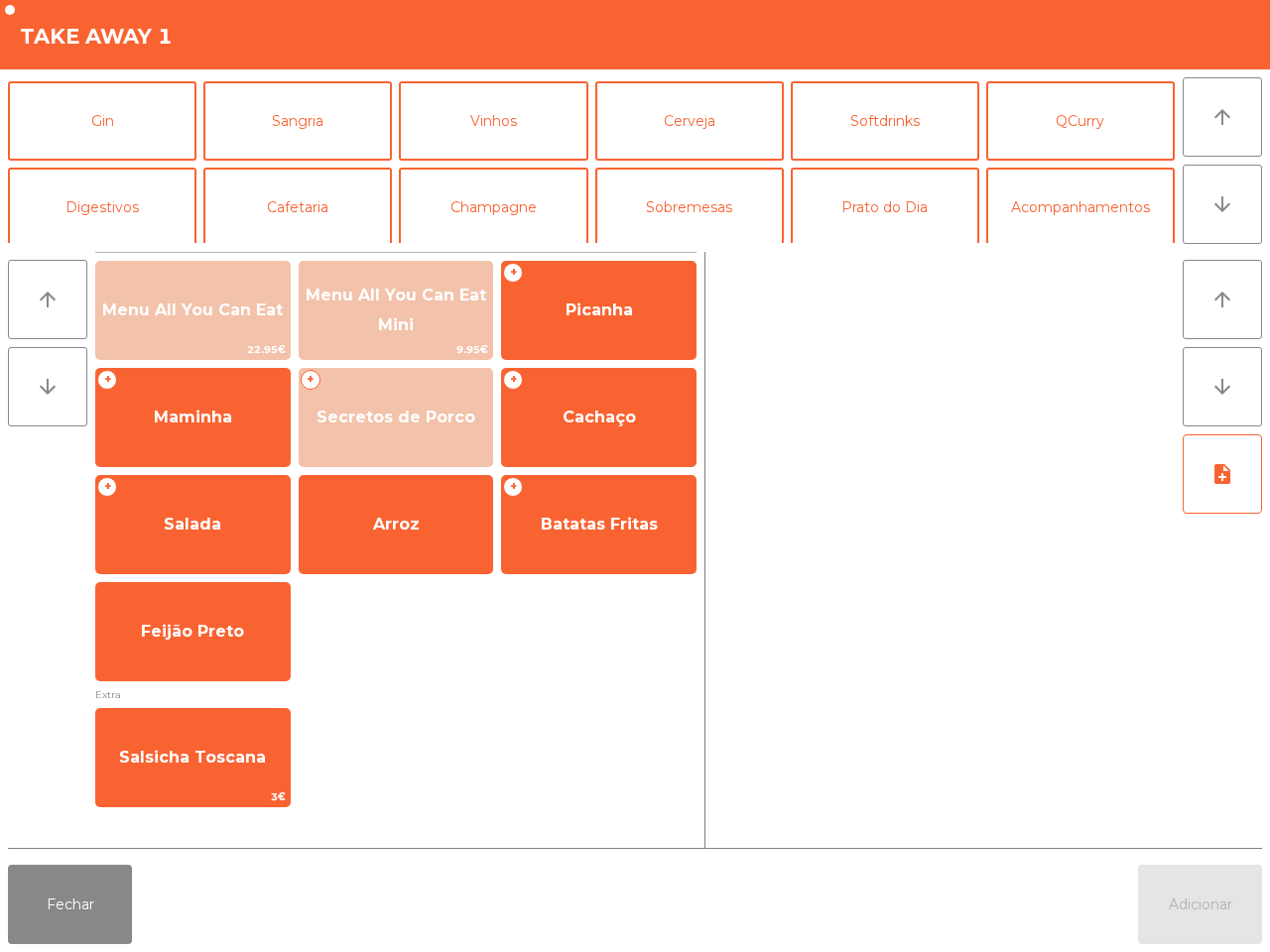 scroll, scrollTop: 172, scrollLeft: 0, axis: vertical 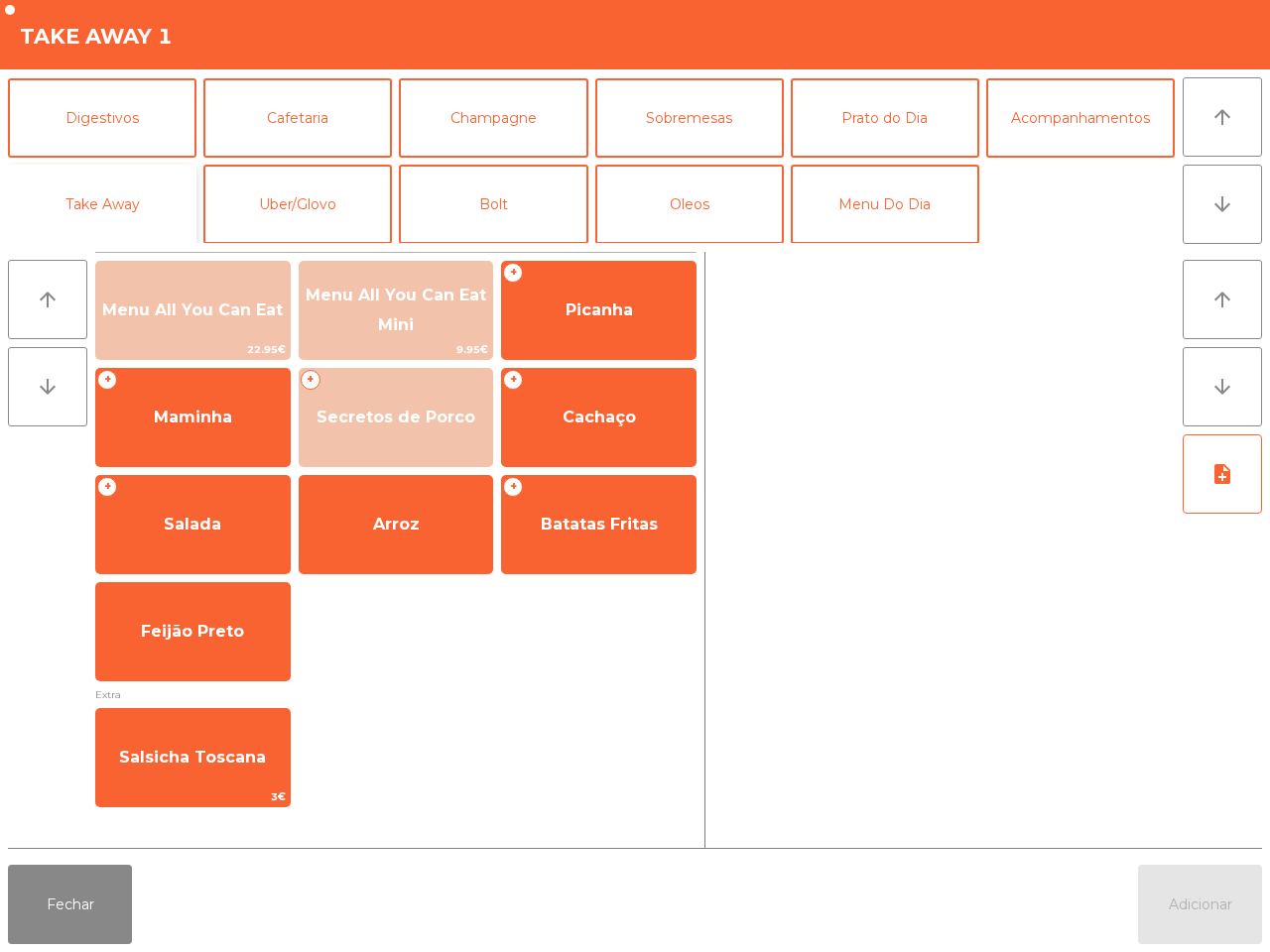 click on "Take Away" 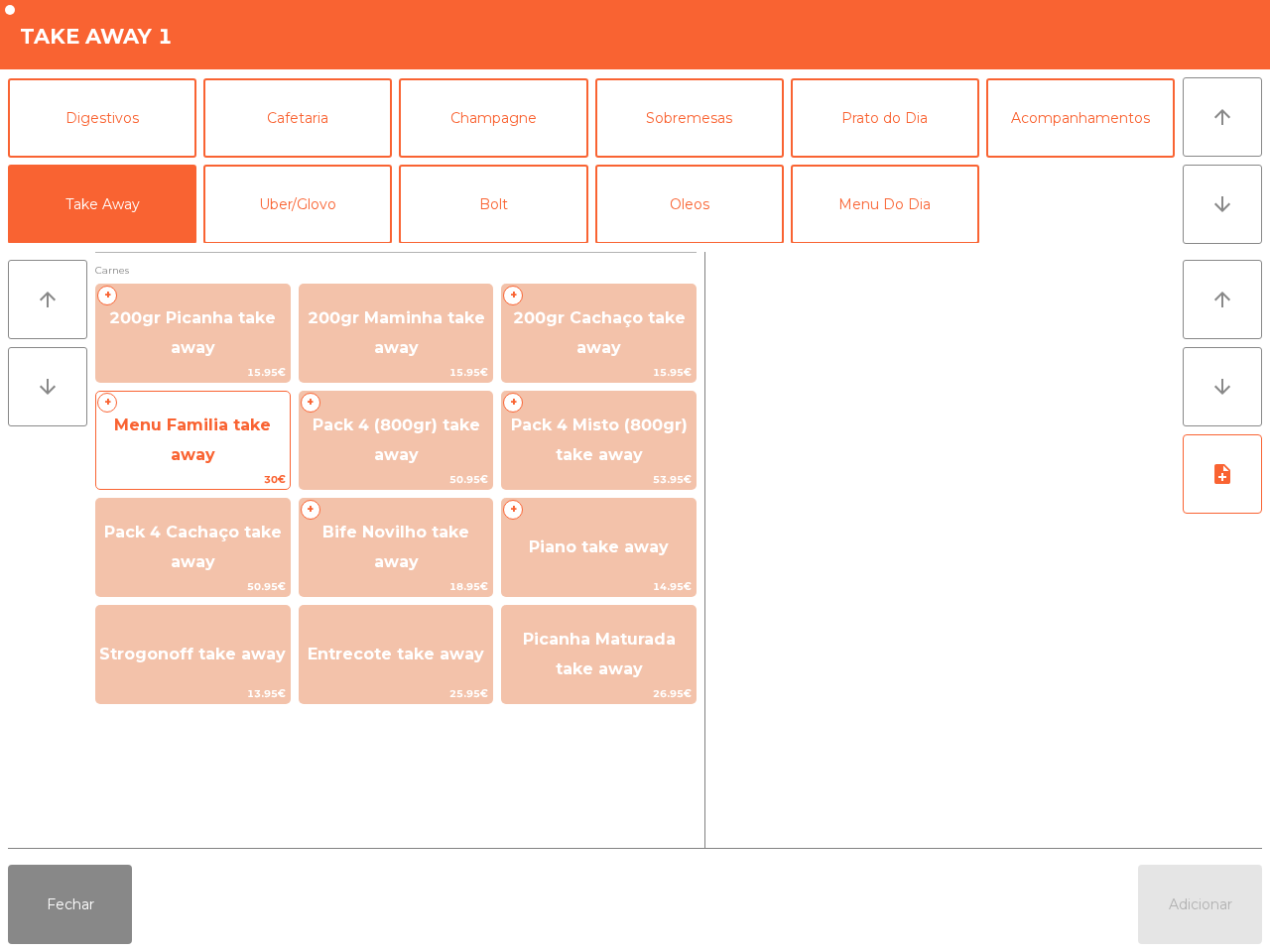 click on "Menu Familia take away" 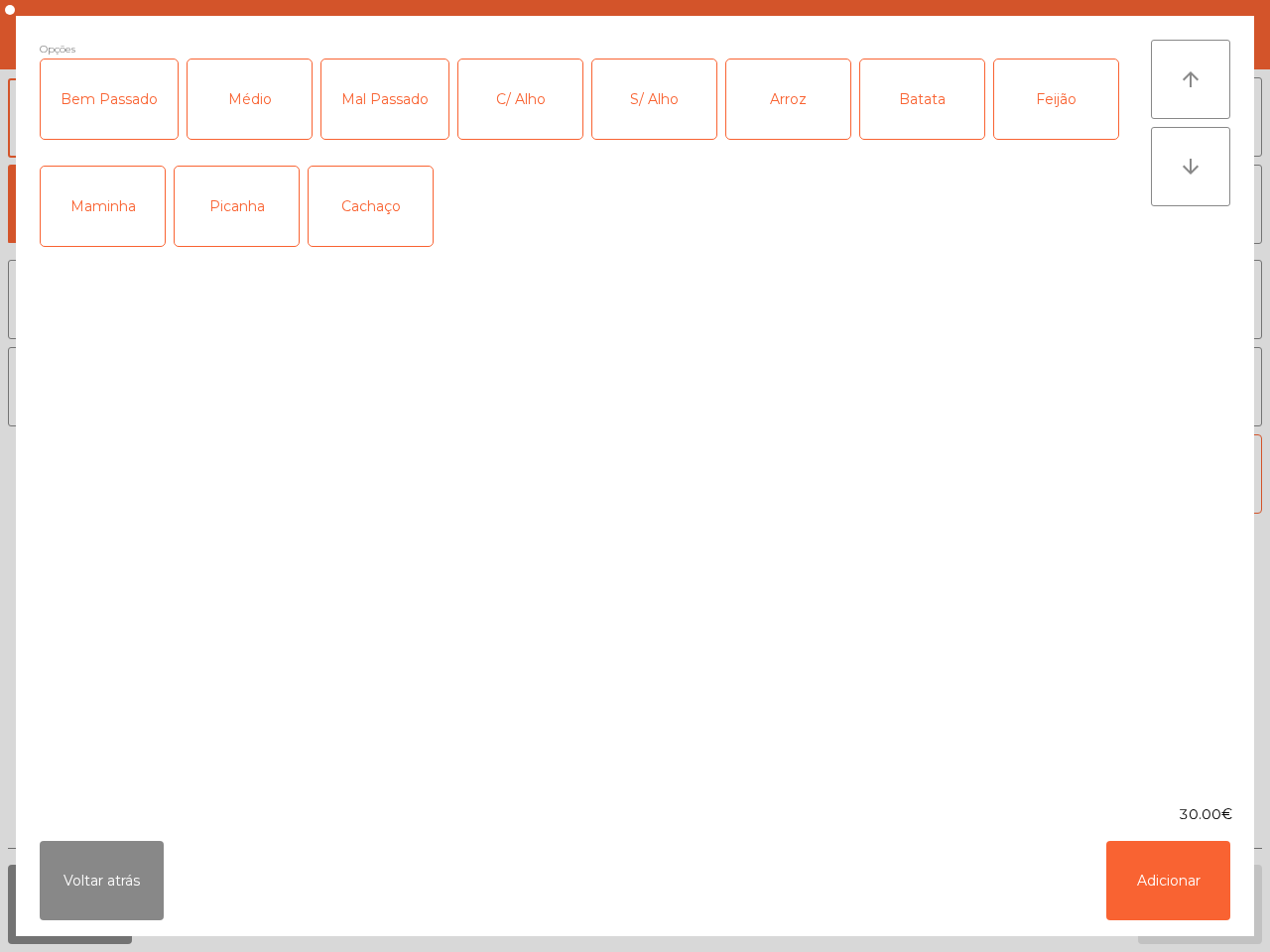 click on "Picanha" 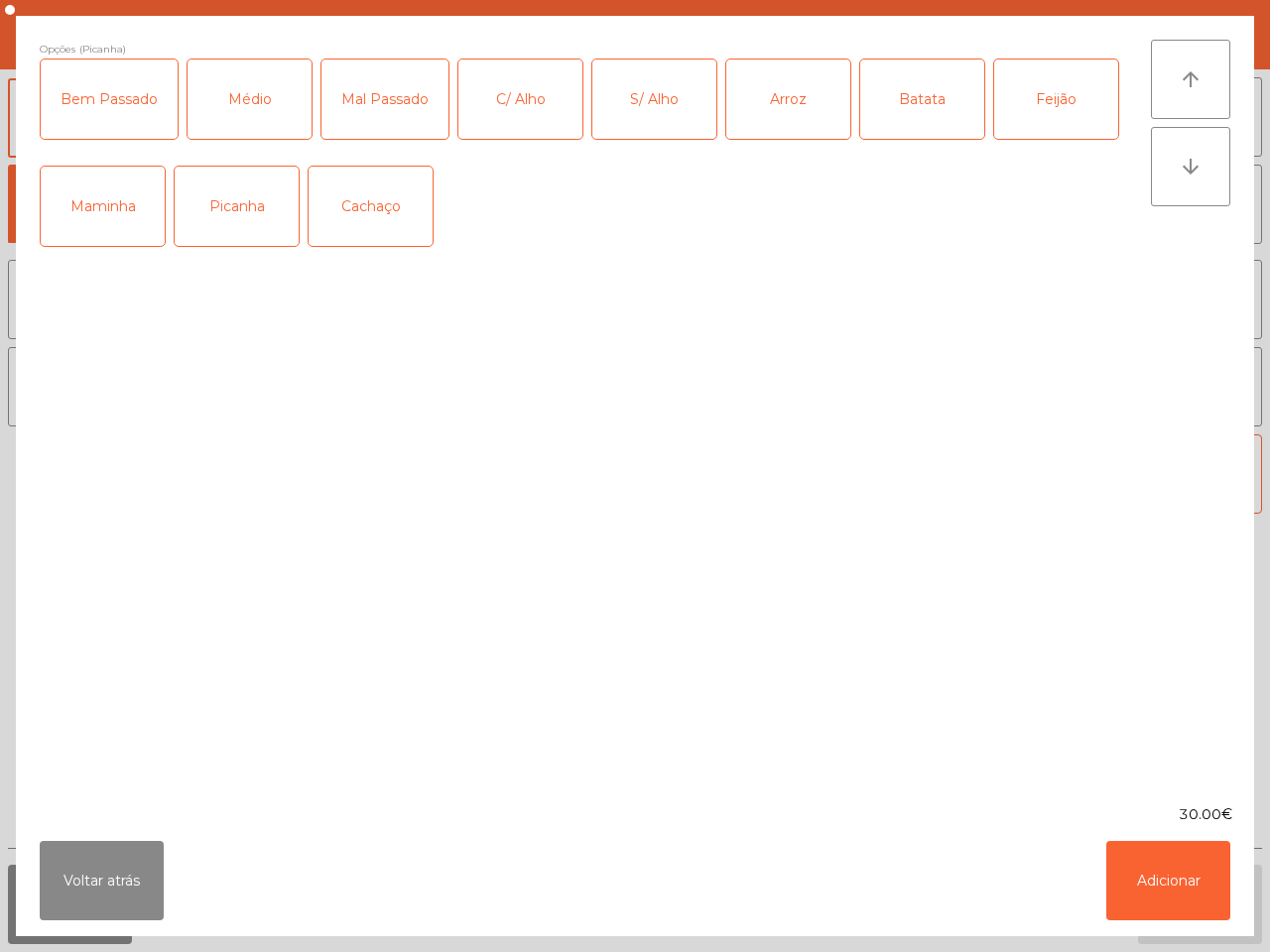 click on "Médio" 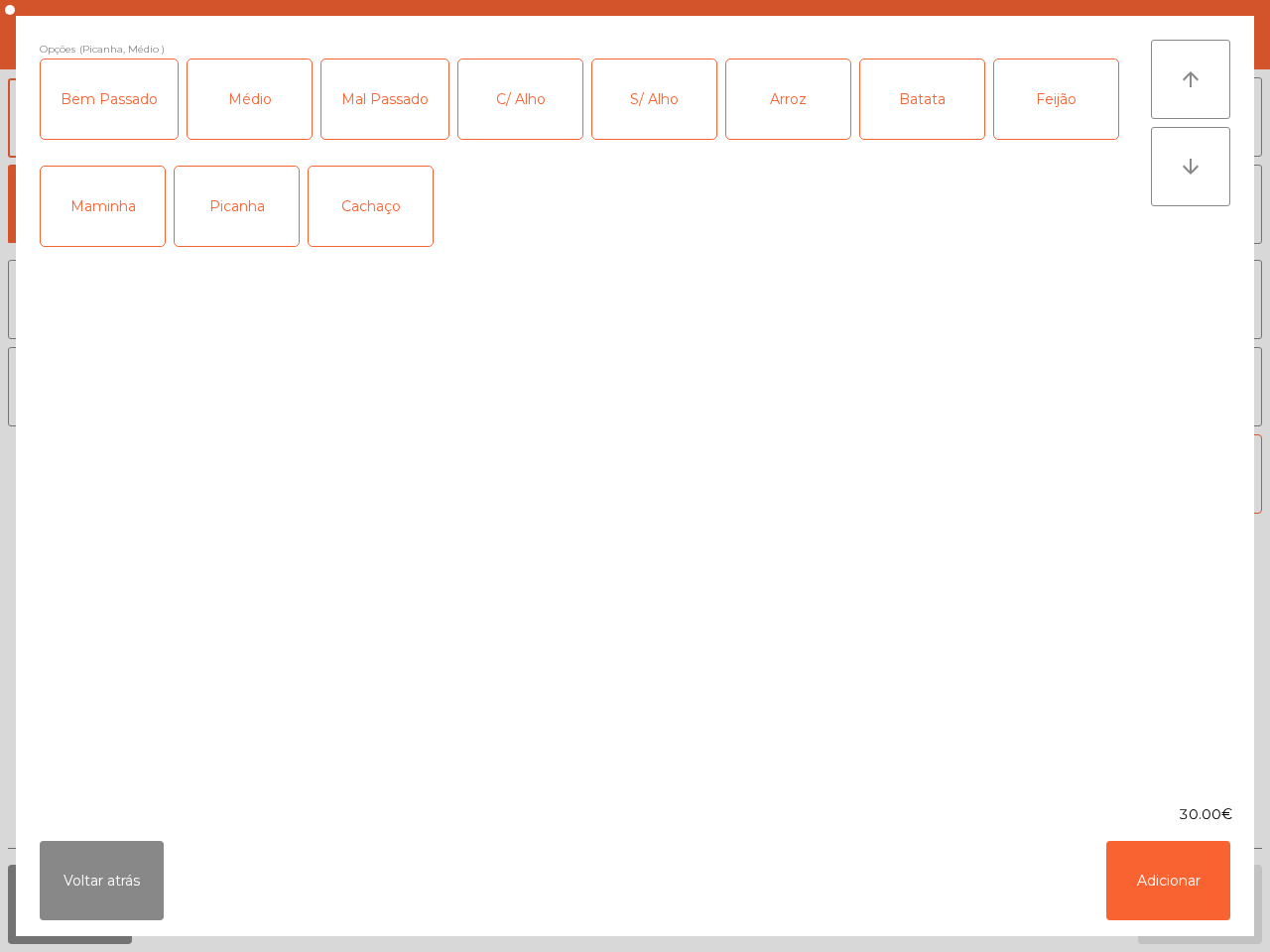 drag, startPoint x: 130, startPoint y: 115, endPoint x: 141, endPoint y: 110, distance: 12.083046 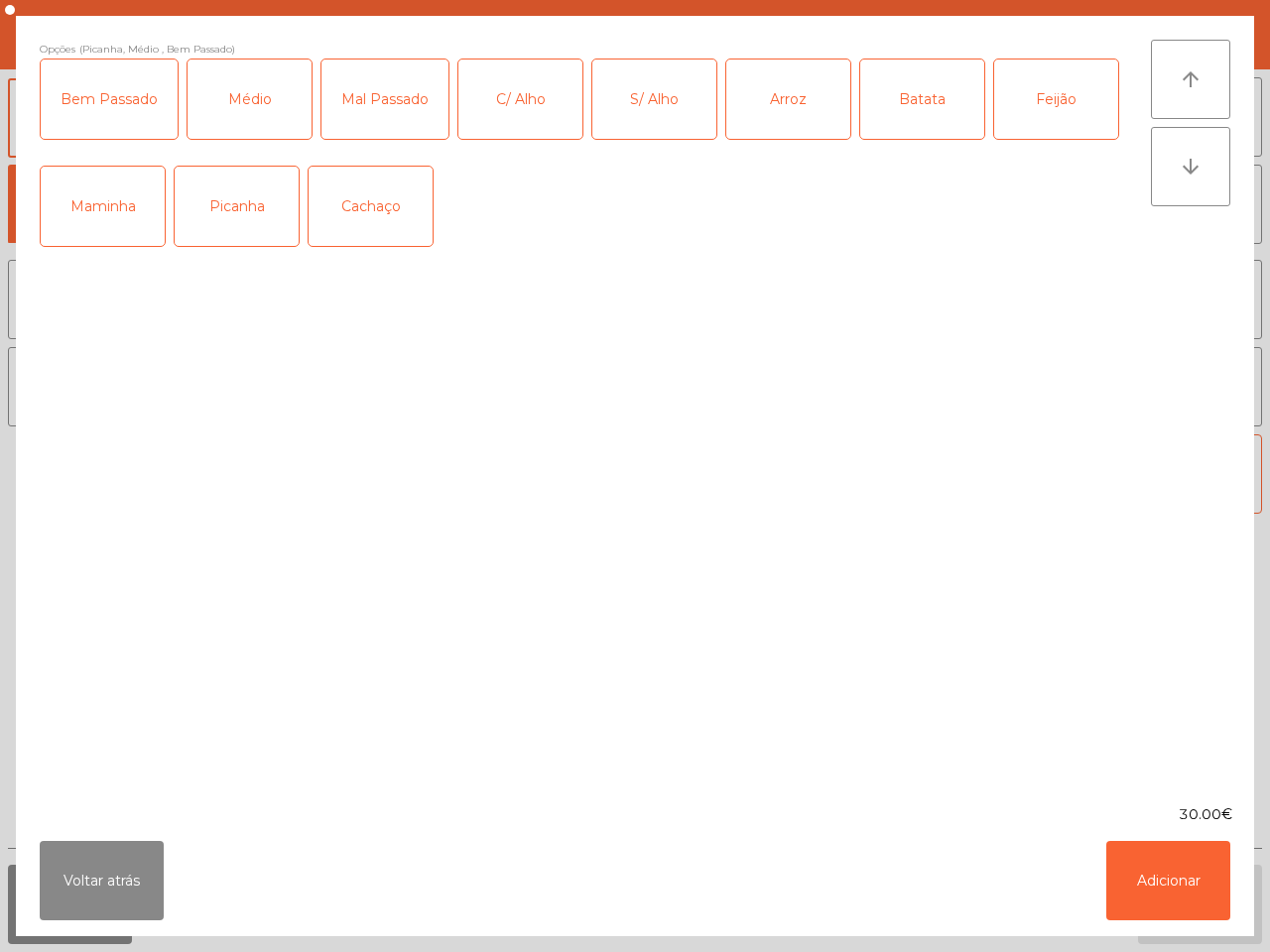 click on "C/ Alho" 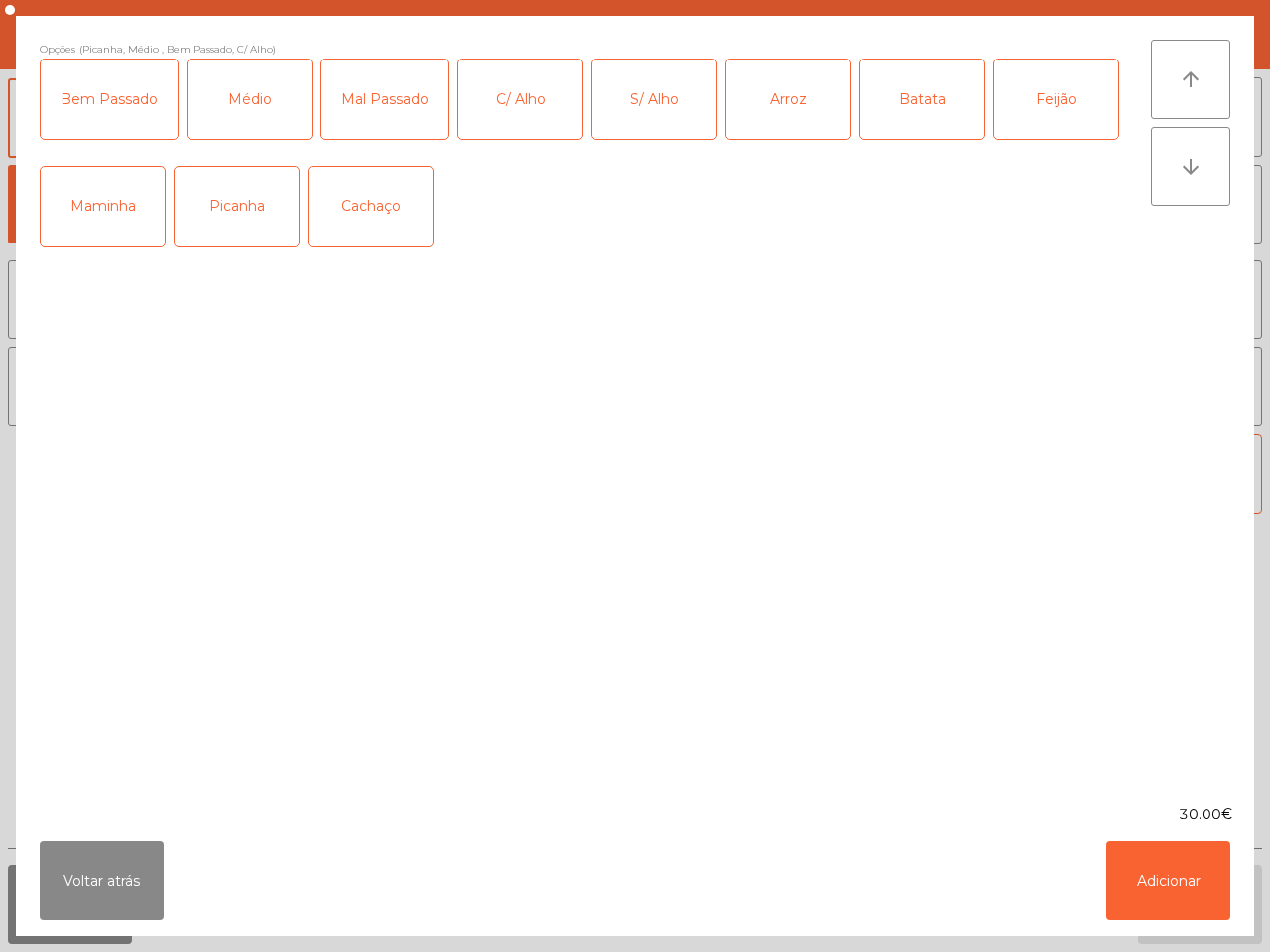click on "Arroz" 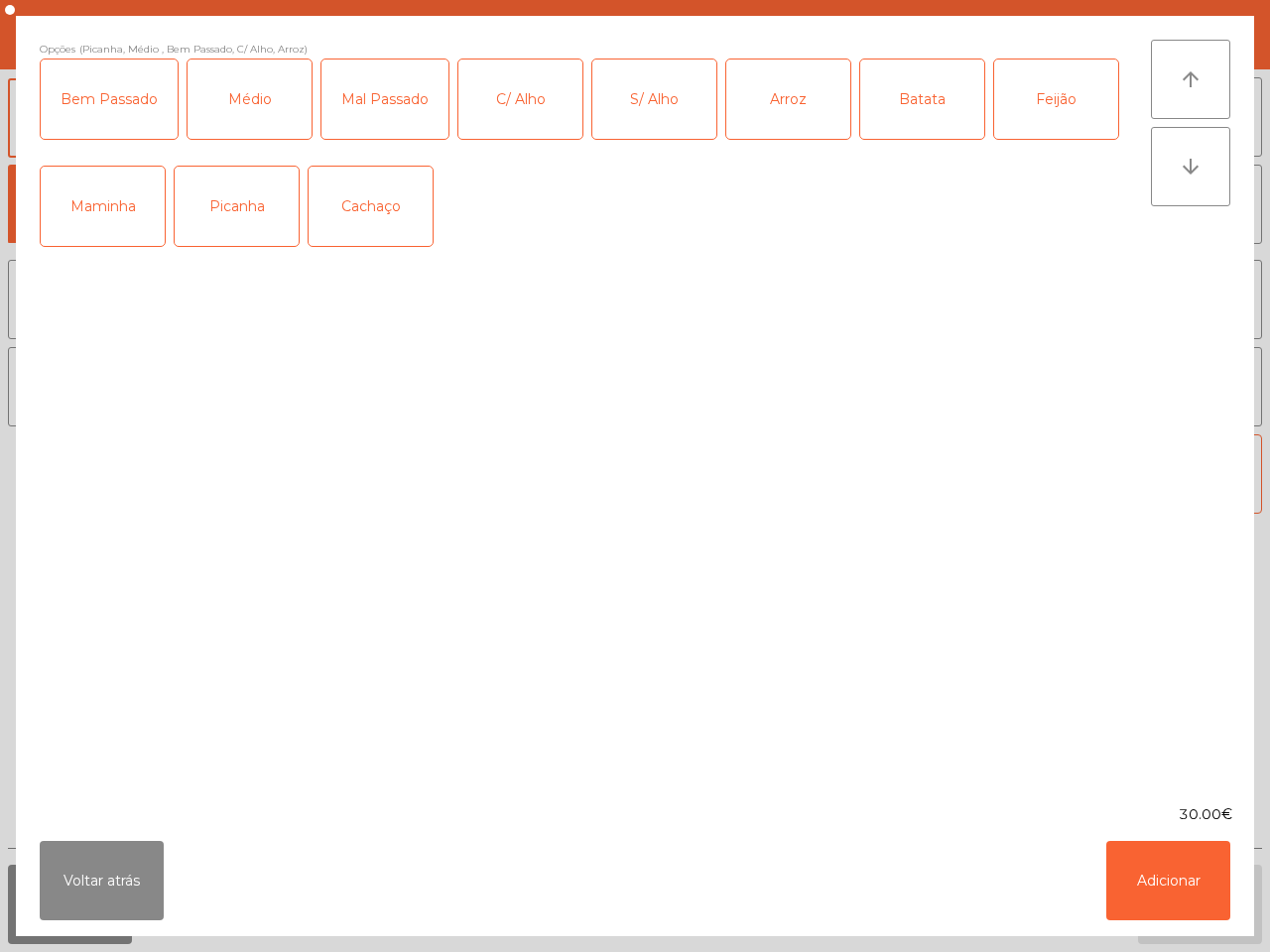 click on "Batata" 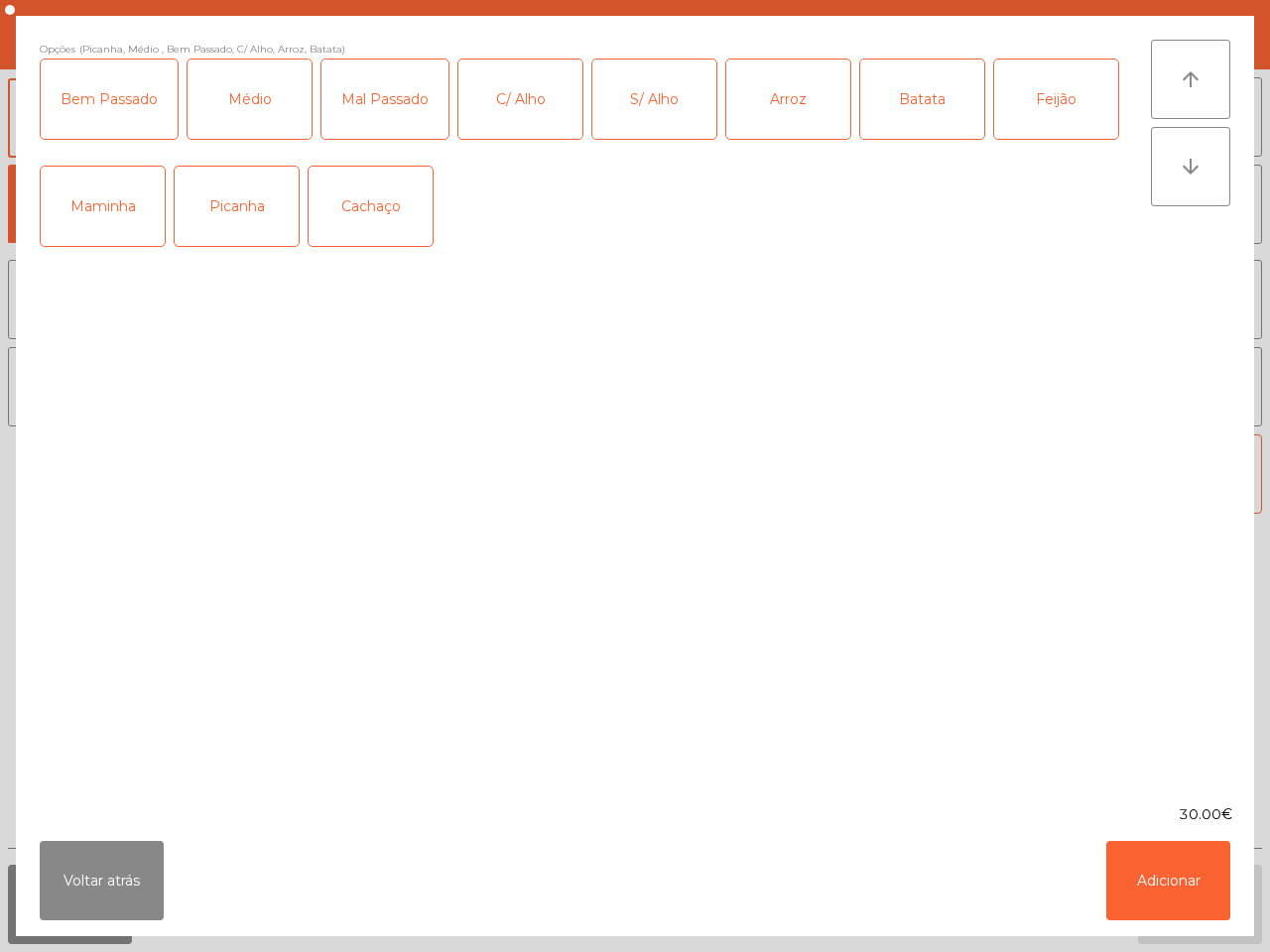 click on "Feijão" 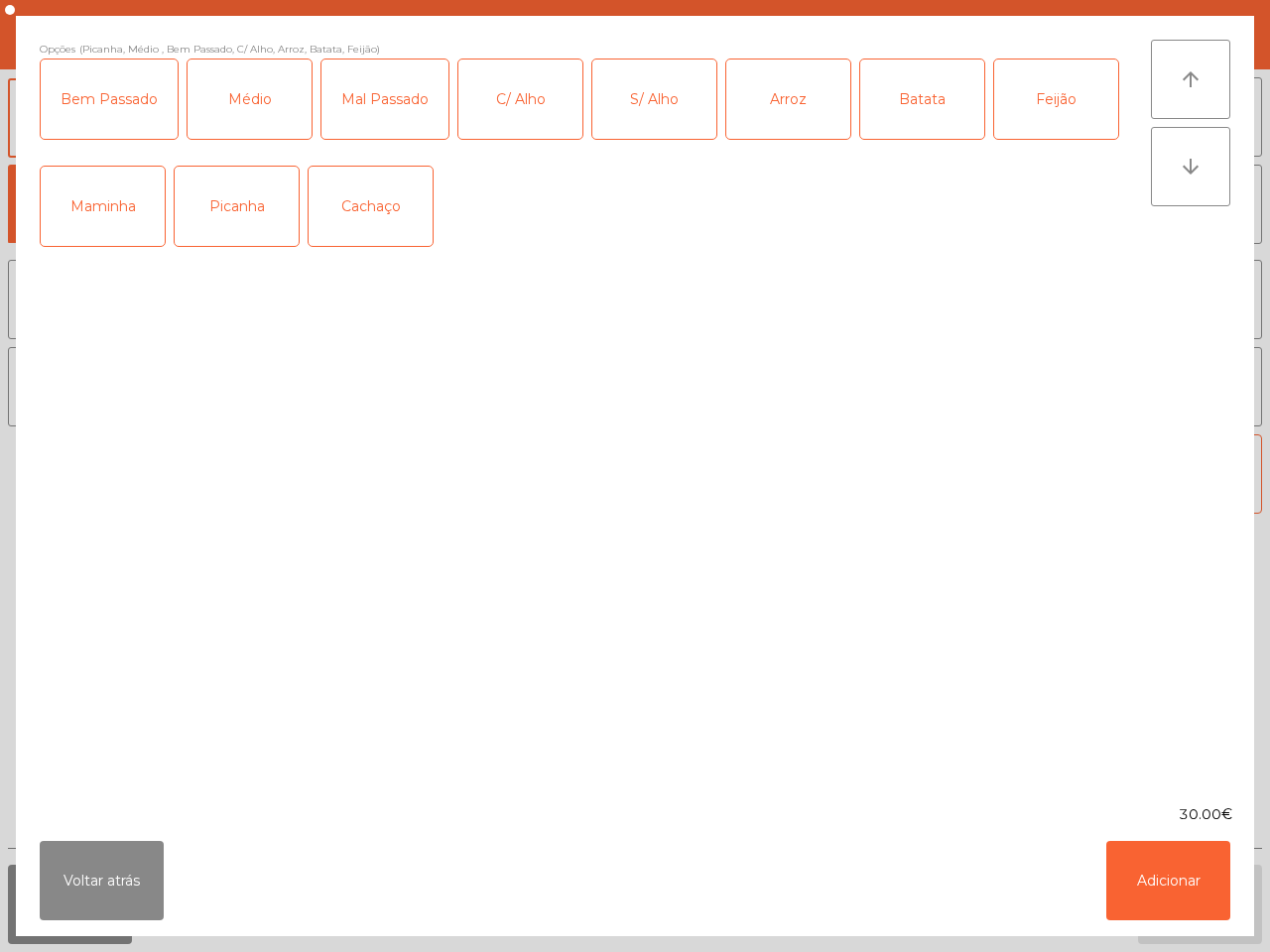 click on "Arroz" 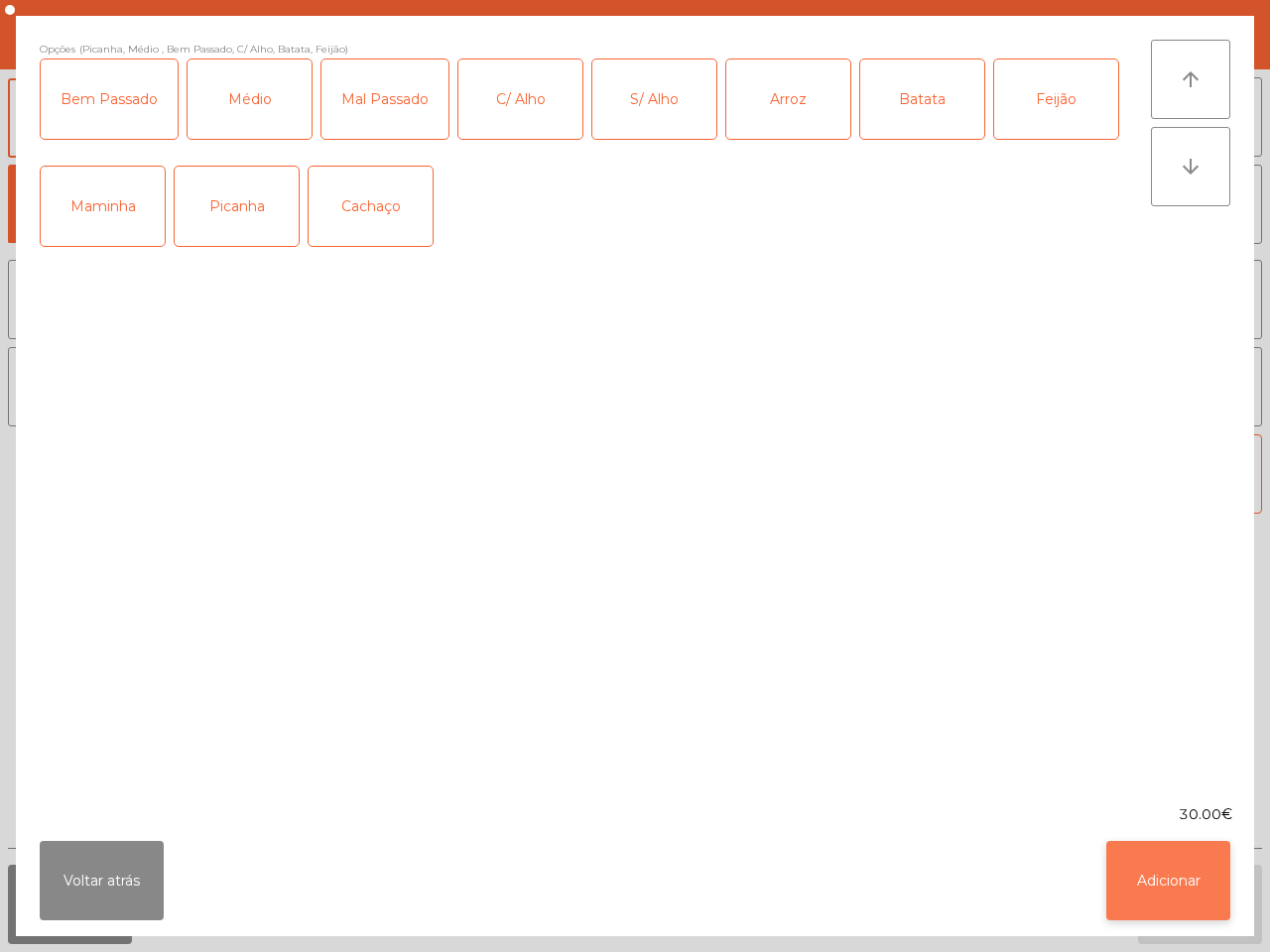 click on "Adicionar" 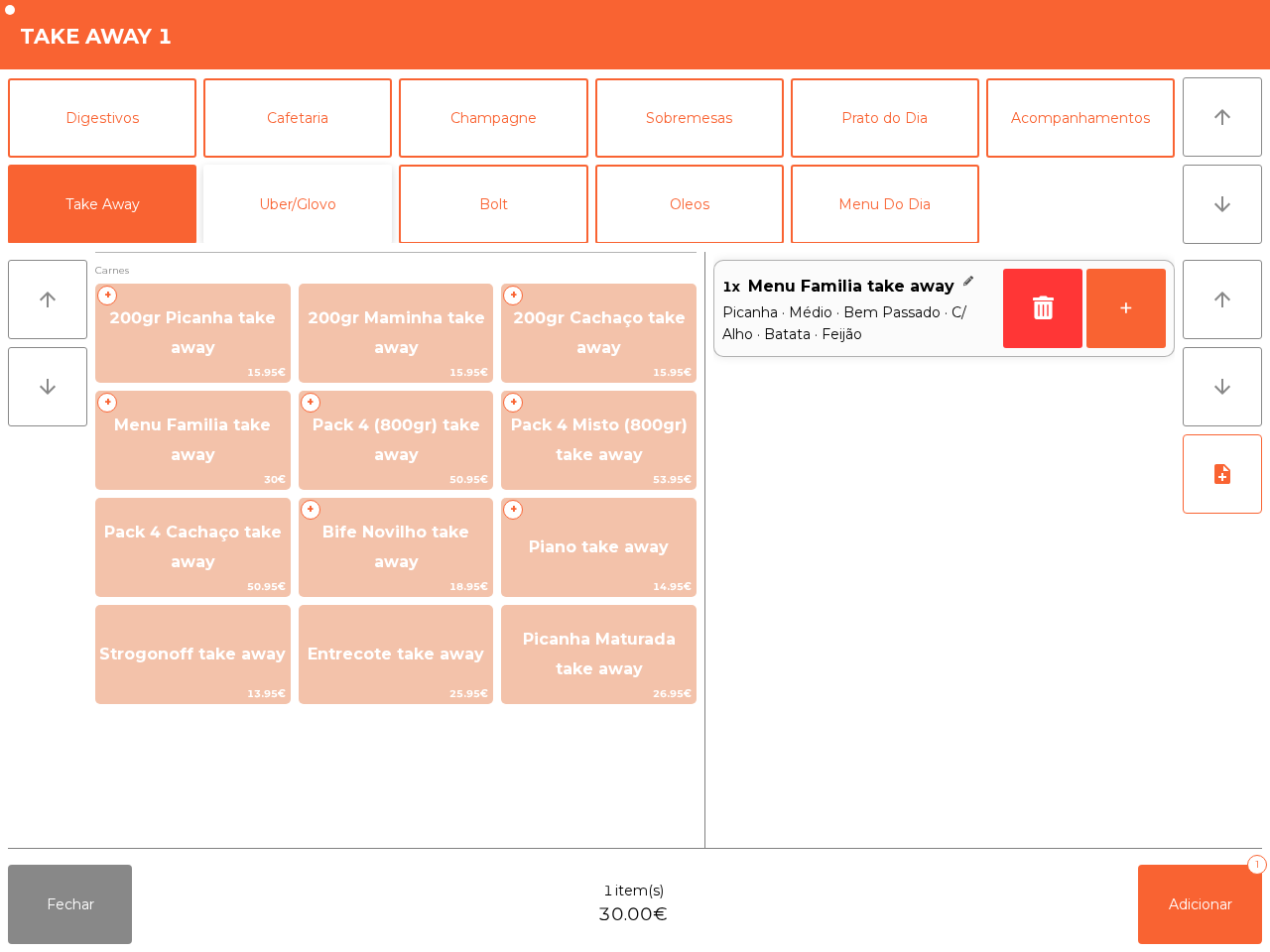 click on "Uber/Glovo" 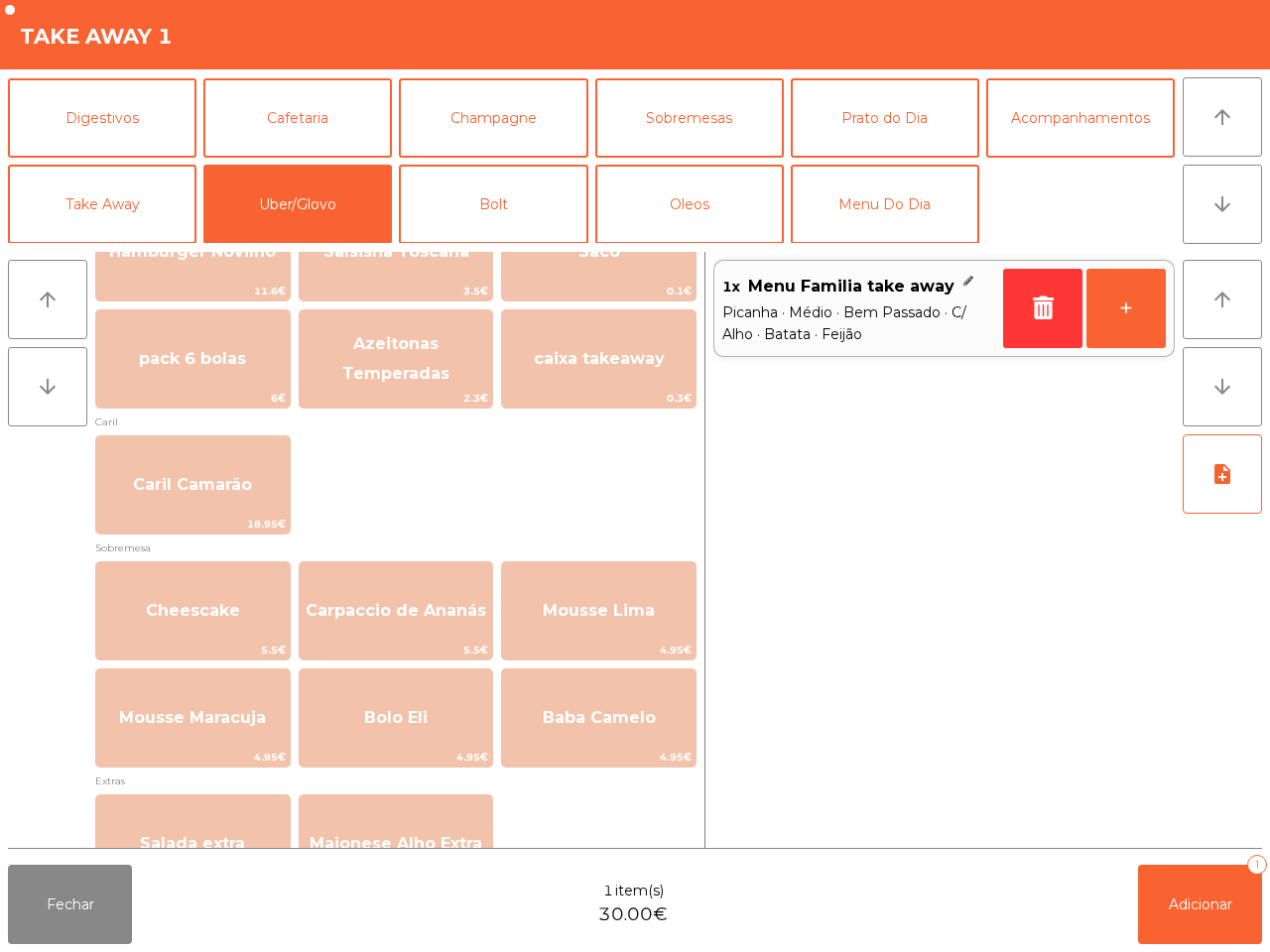 scroll, scrollTop: 387, scrollLeft: 0, axis: vertical 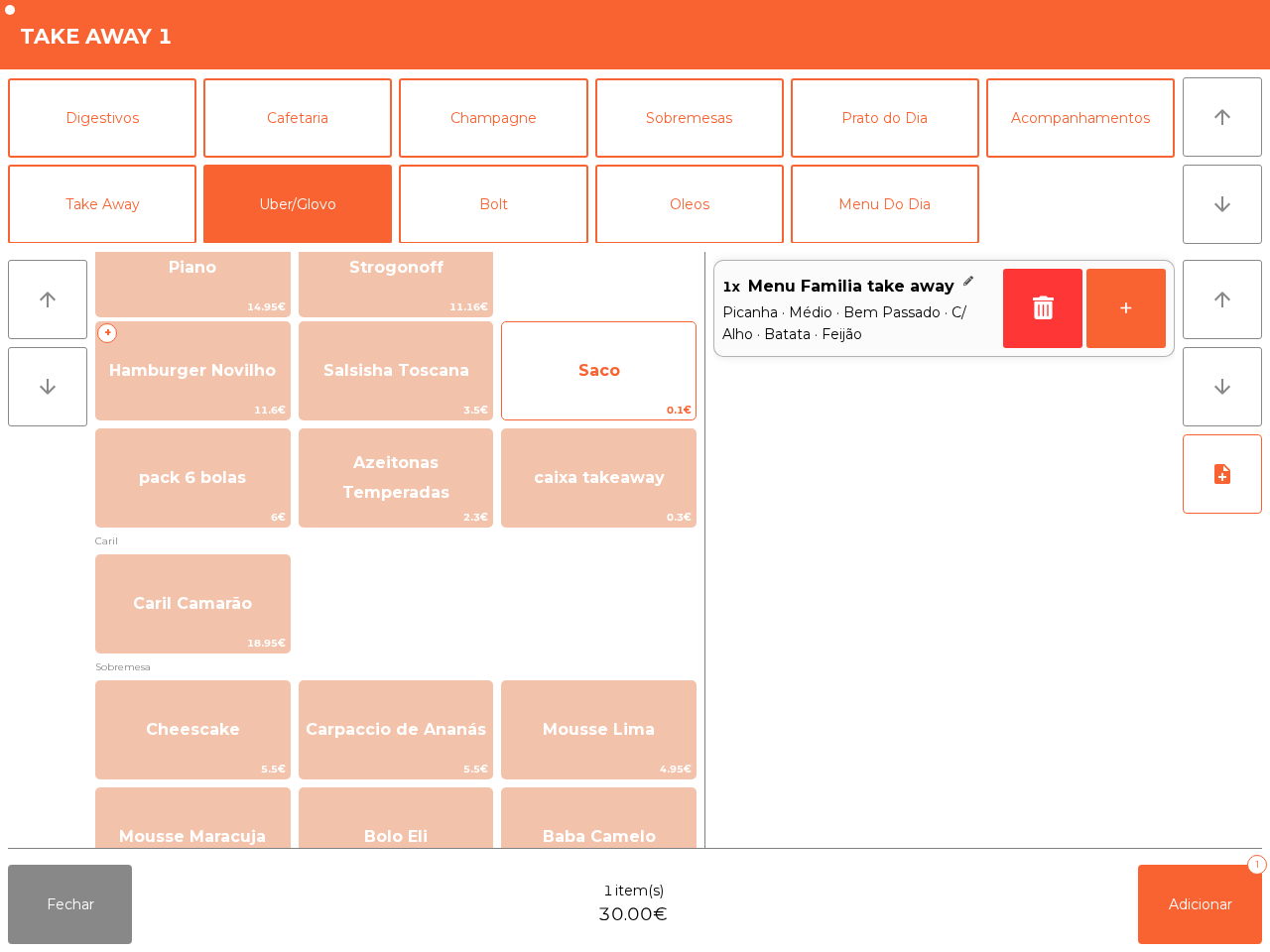 click on "Saco" 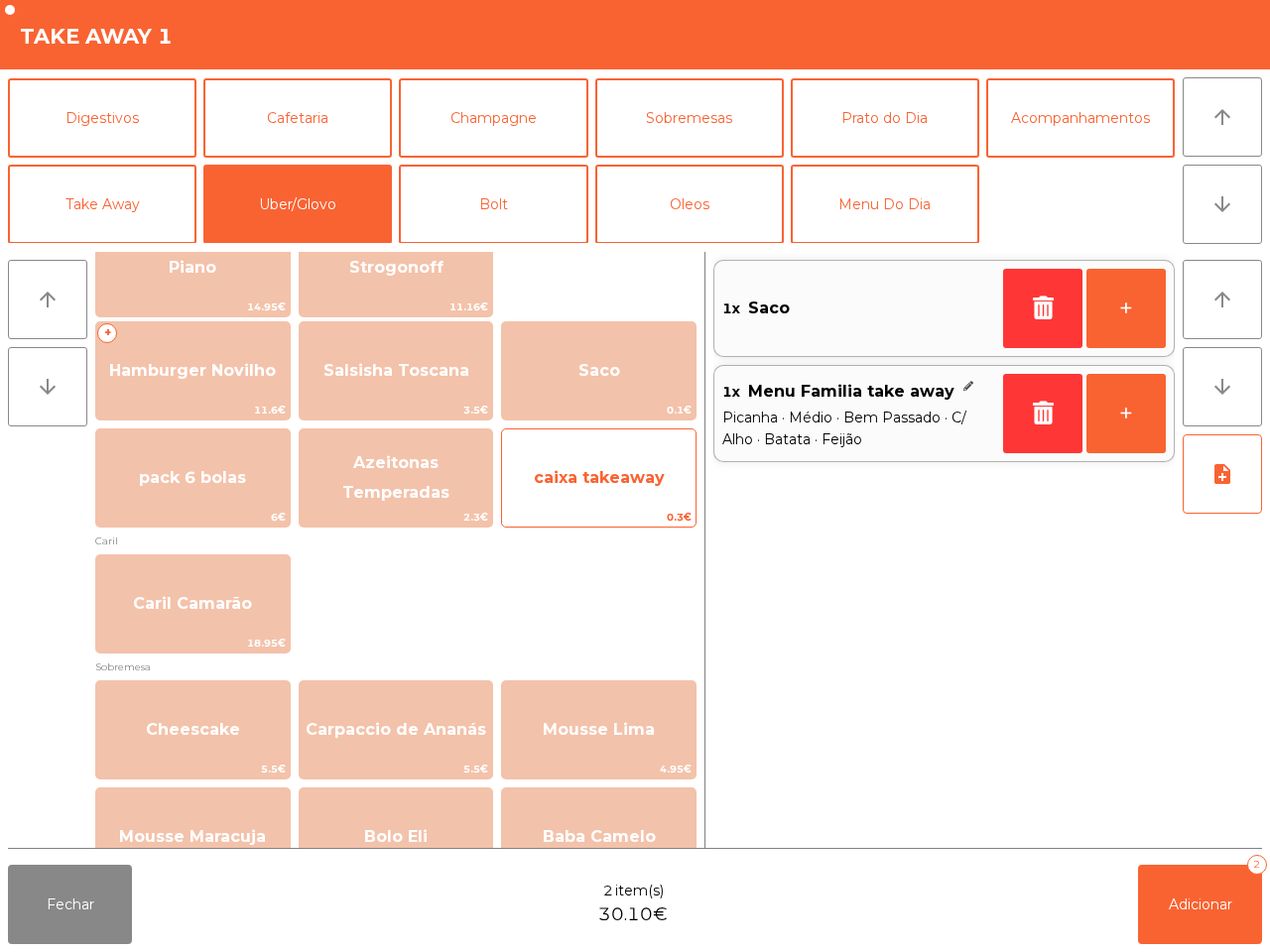 click on "caixa takeaway" 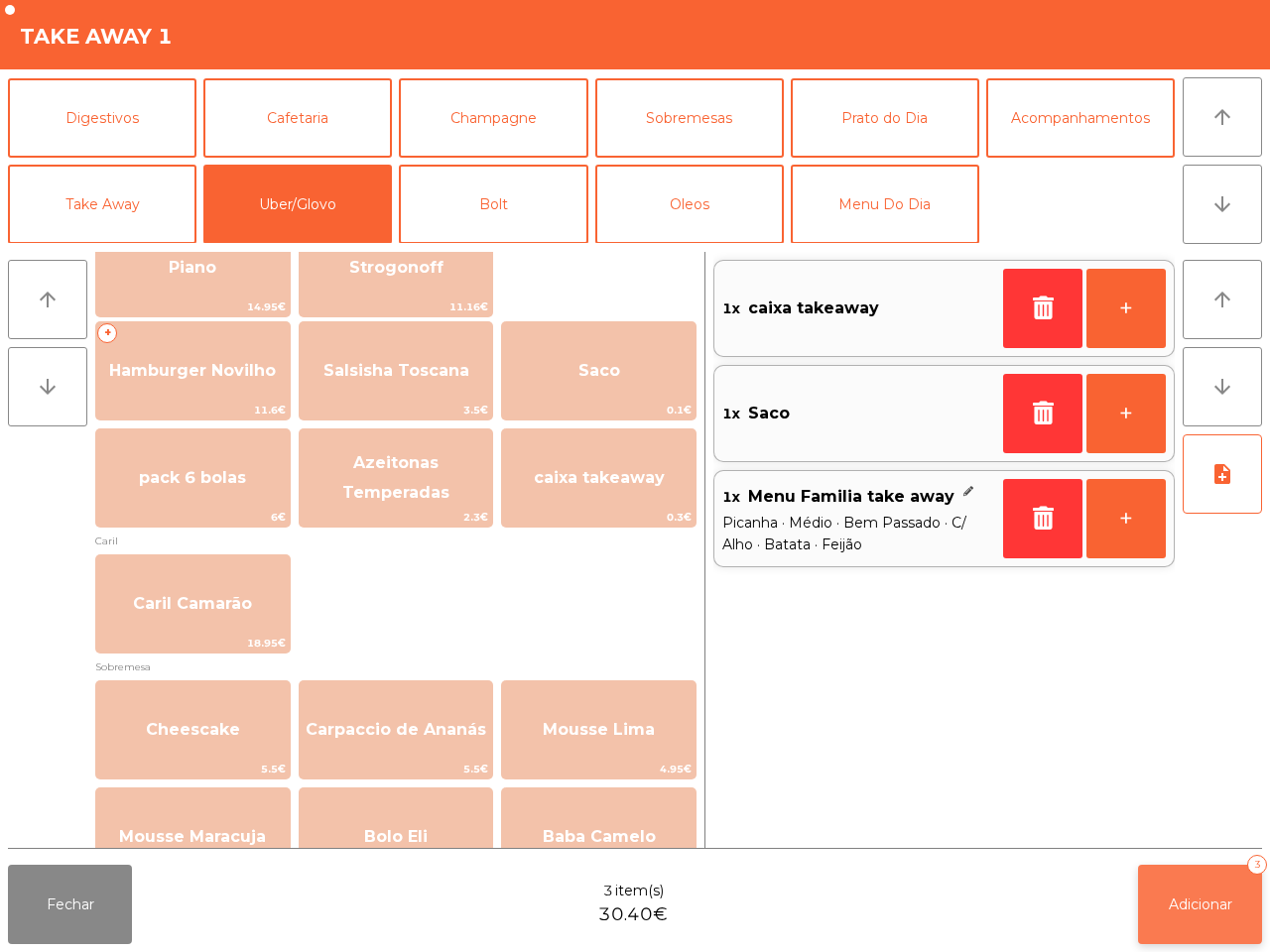 click on "Adicionar   3" 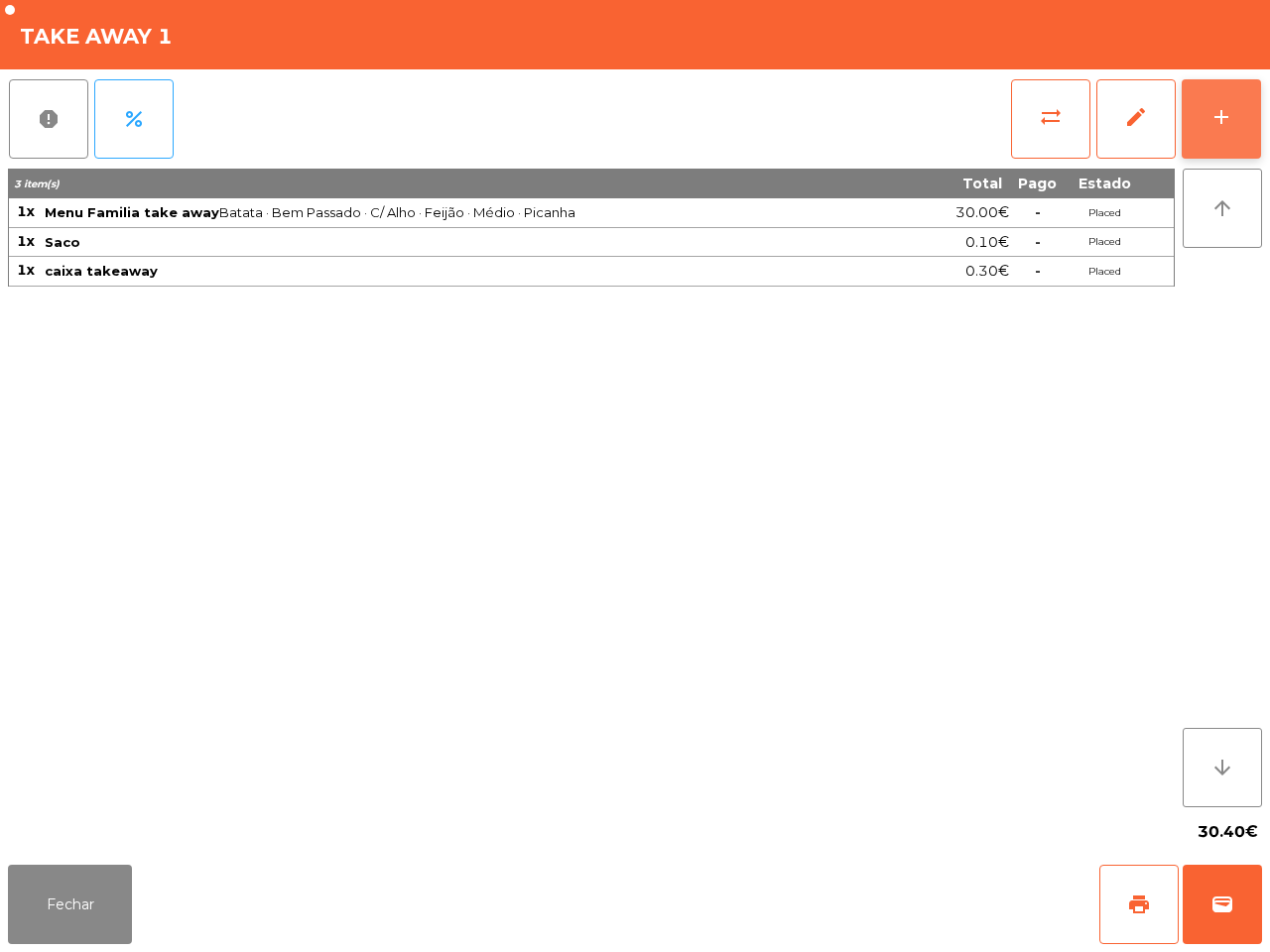 click on "add" 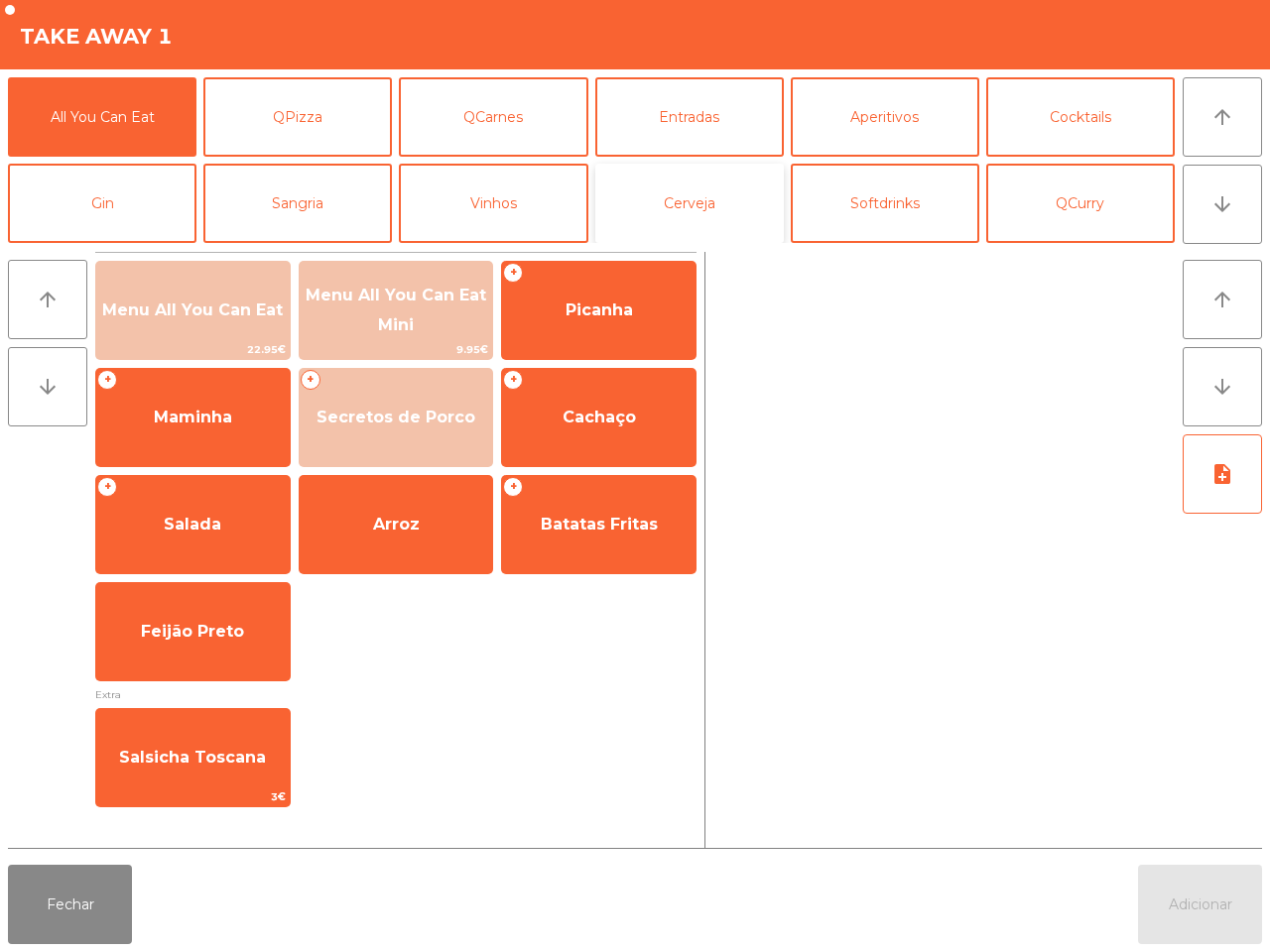 click on "Cerveja" 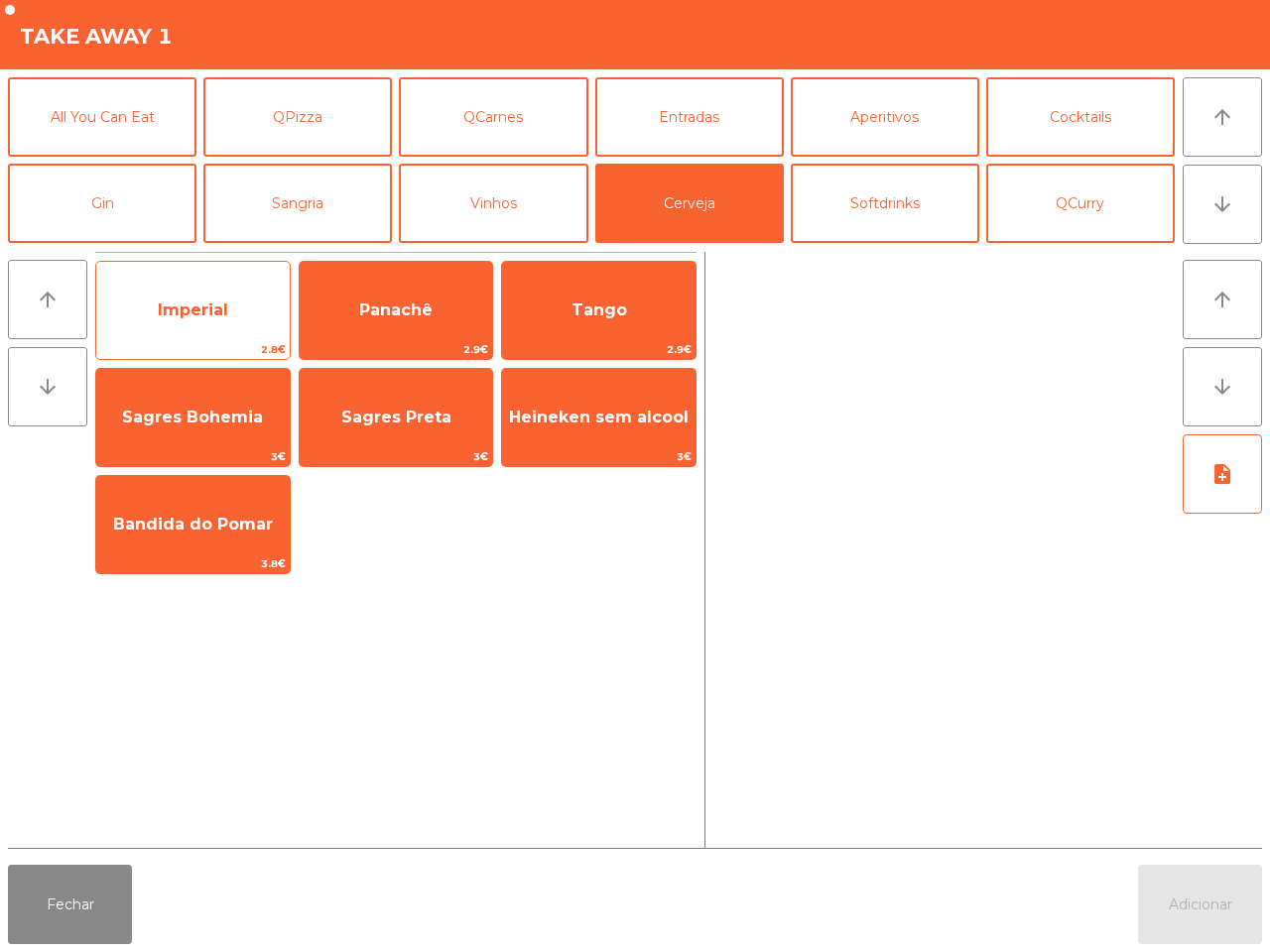 click on "Imperial" 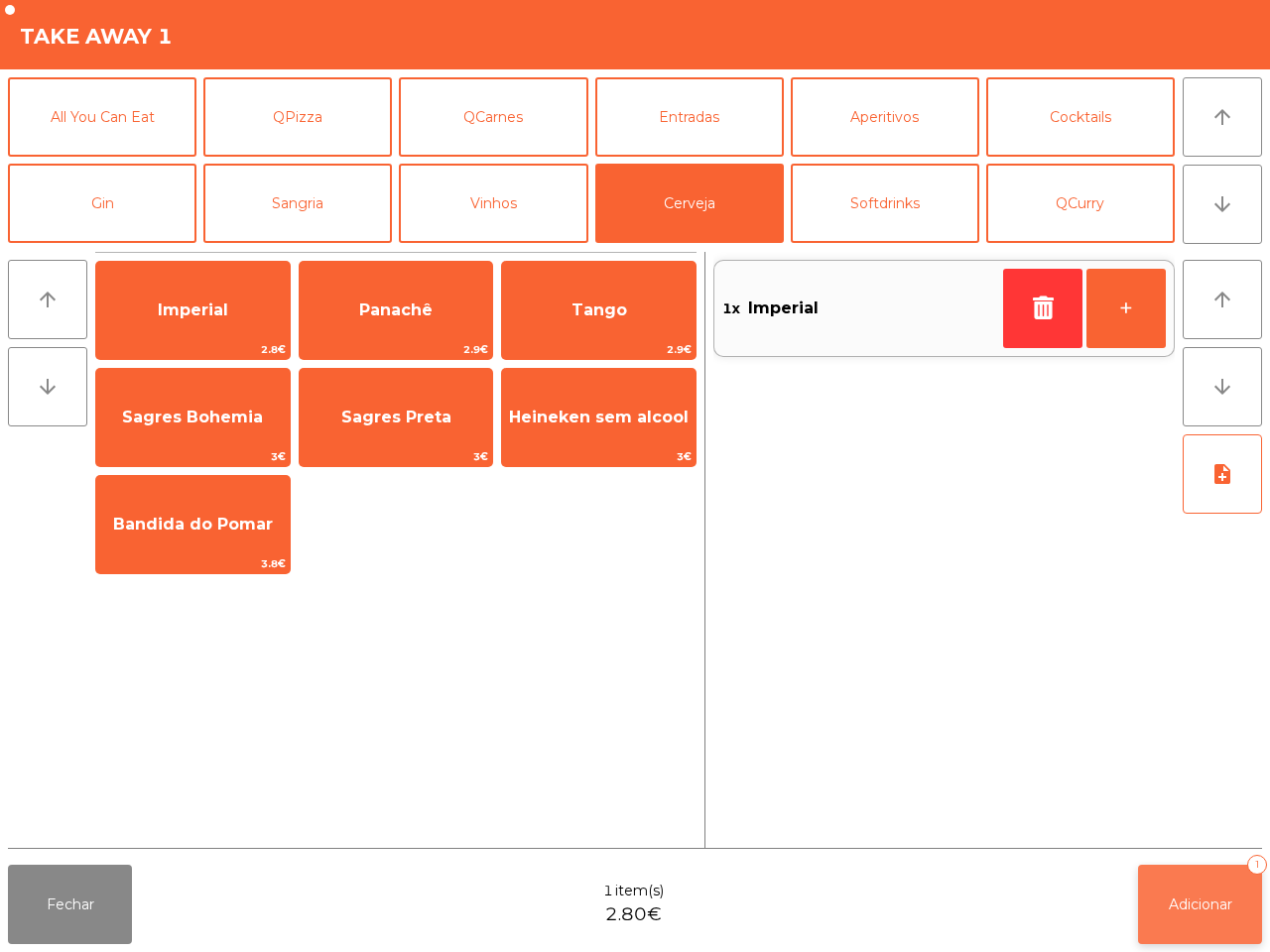 click on "Adicionar   1" 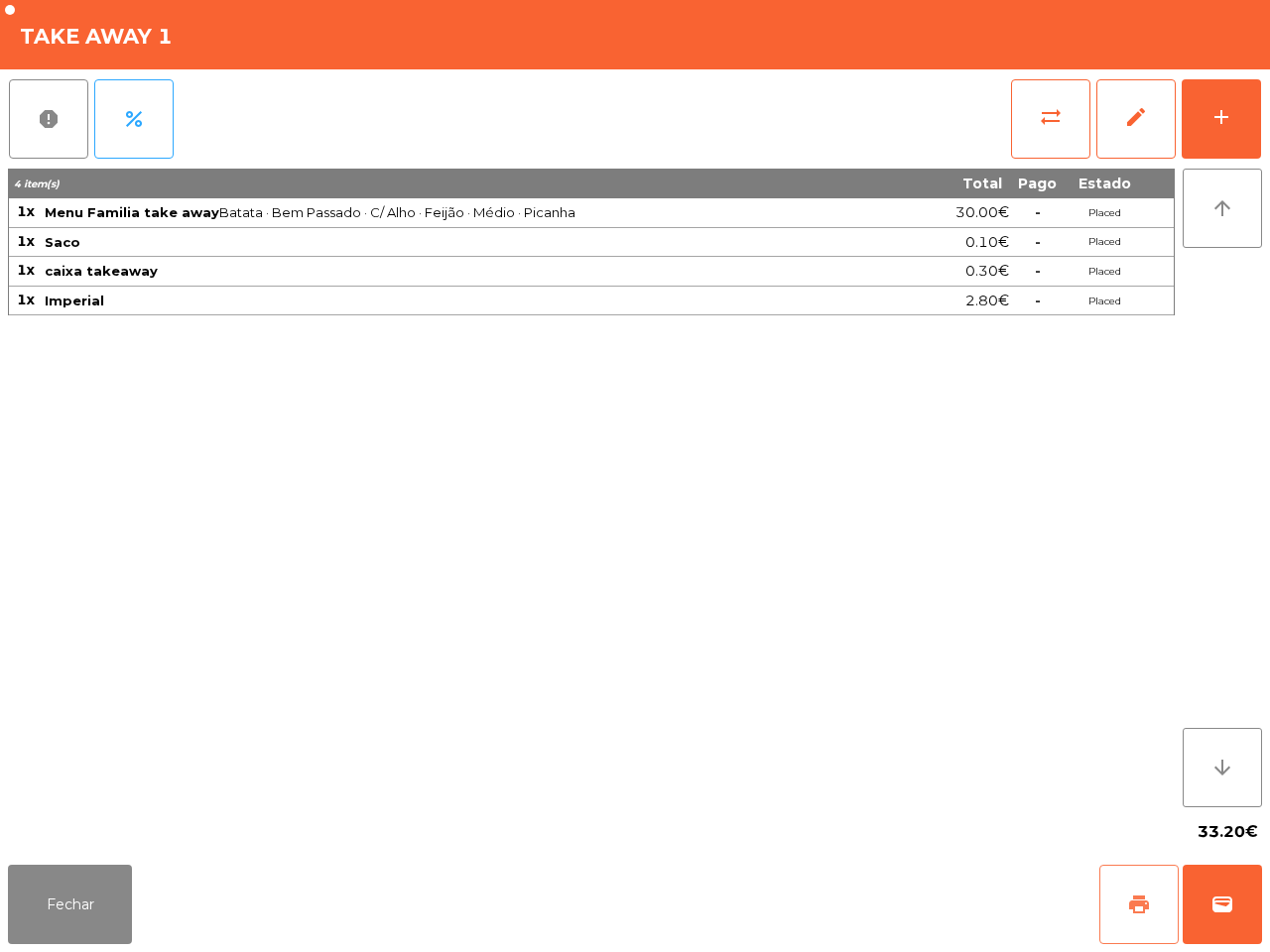 click on "print" 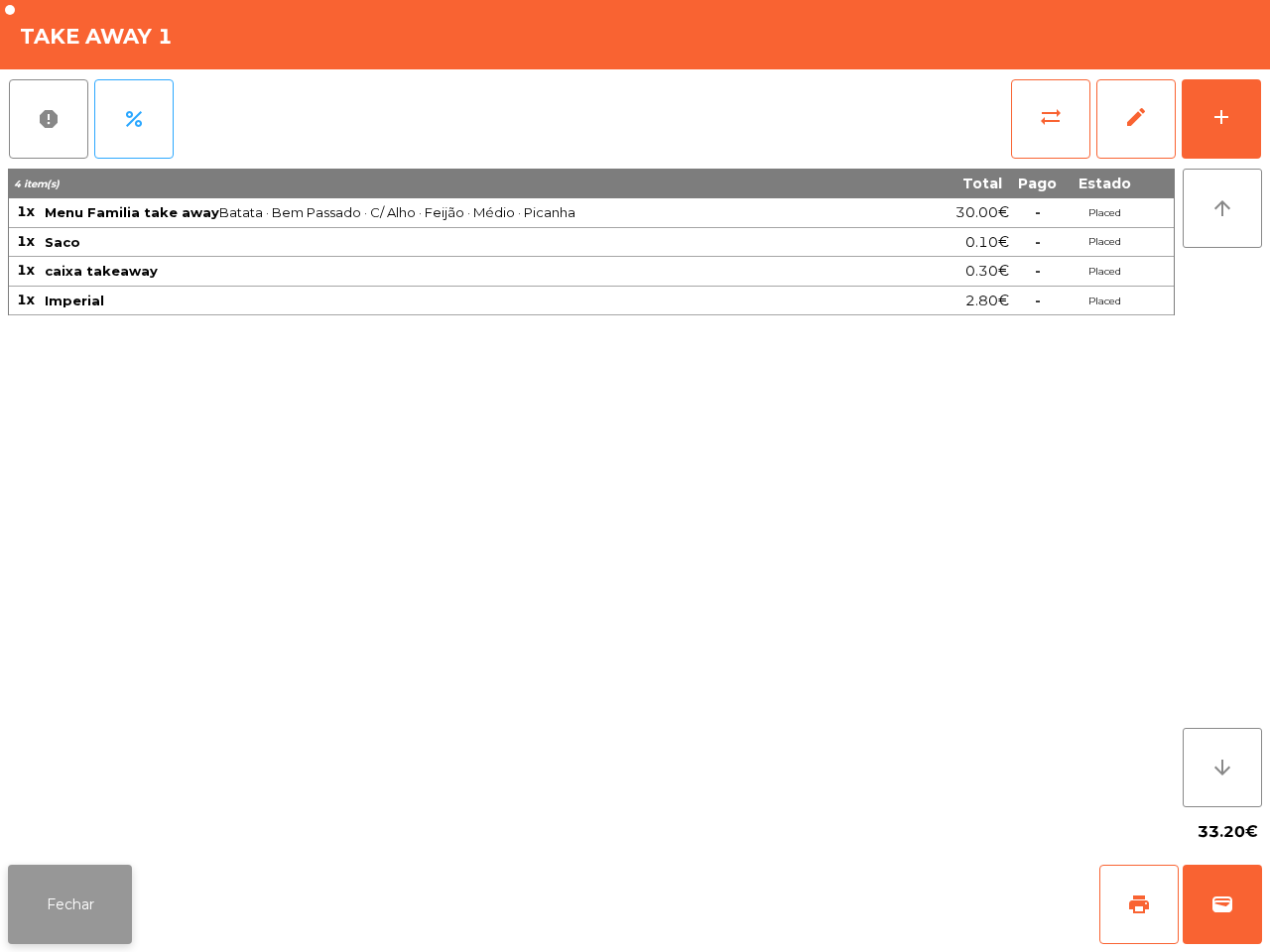 click on "Fechar" 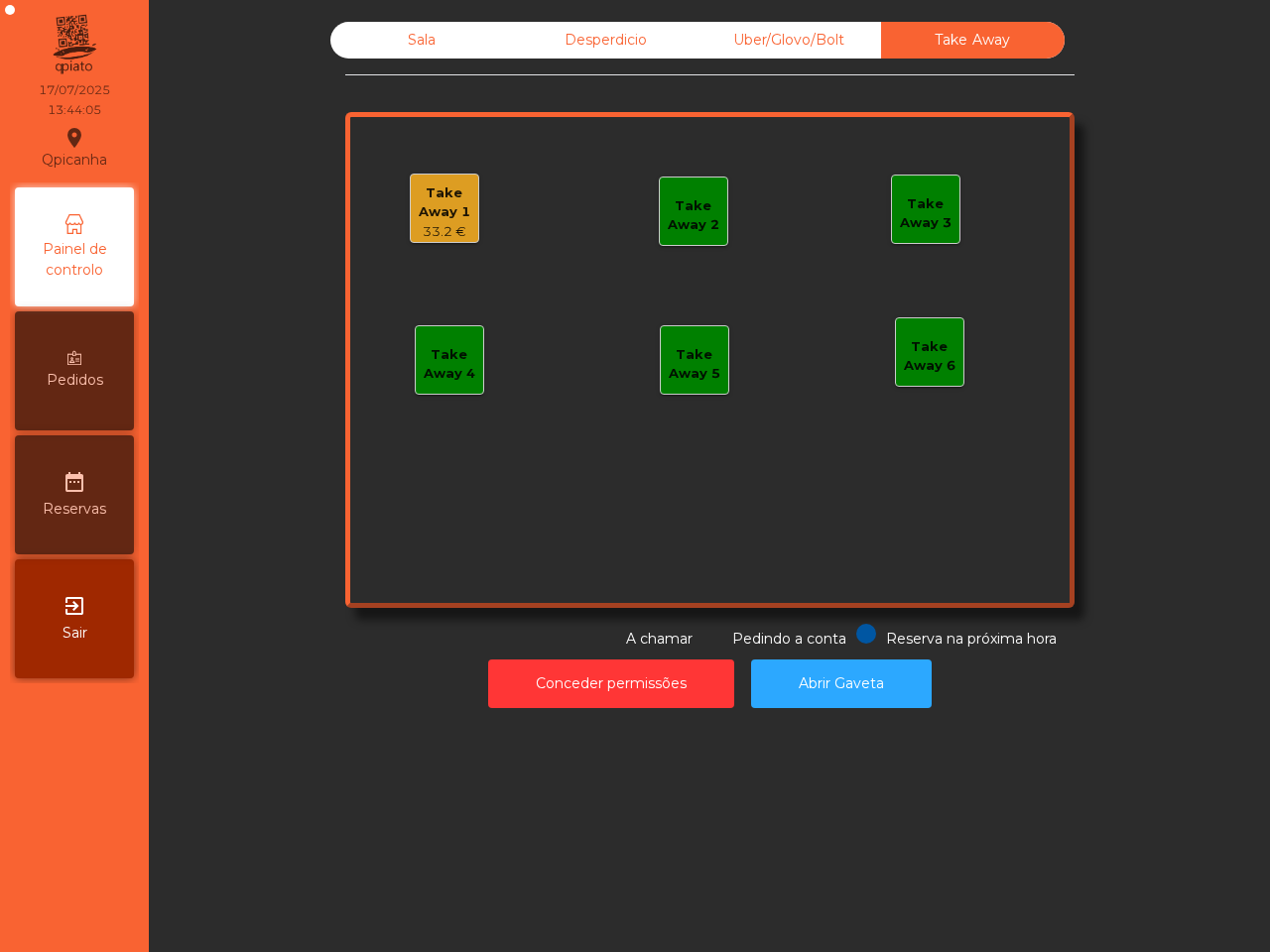 click on "Take Away 1" 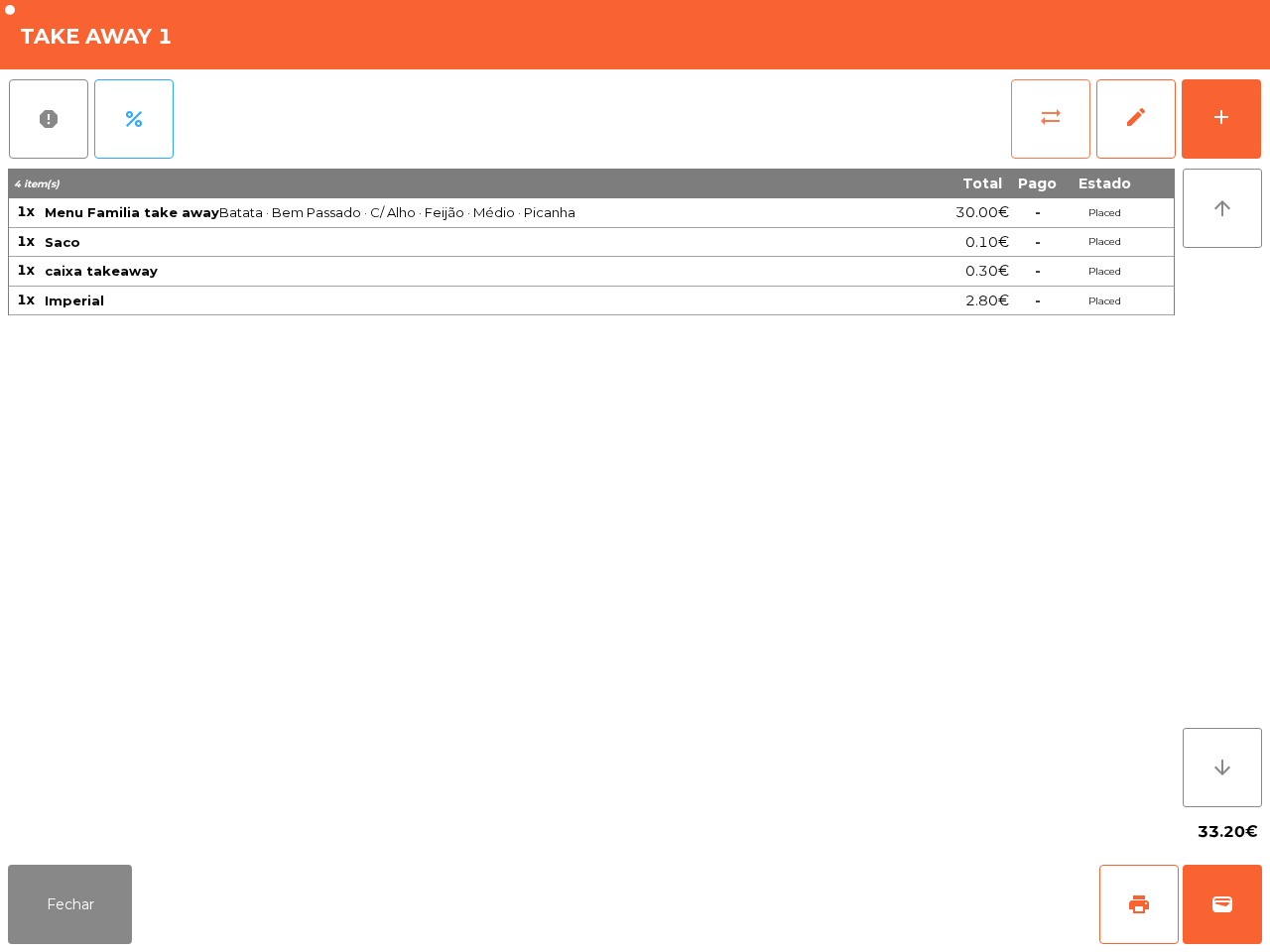 click on "sync_alt" 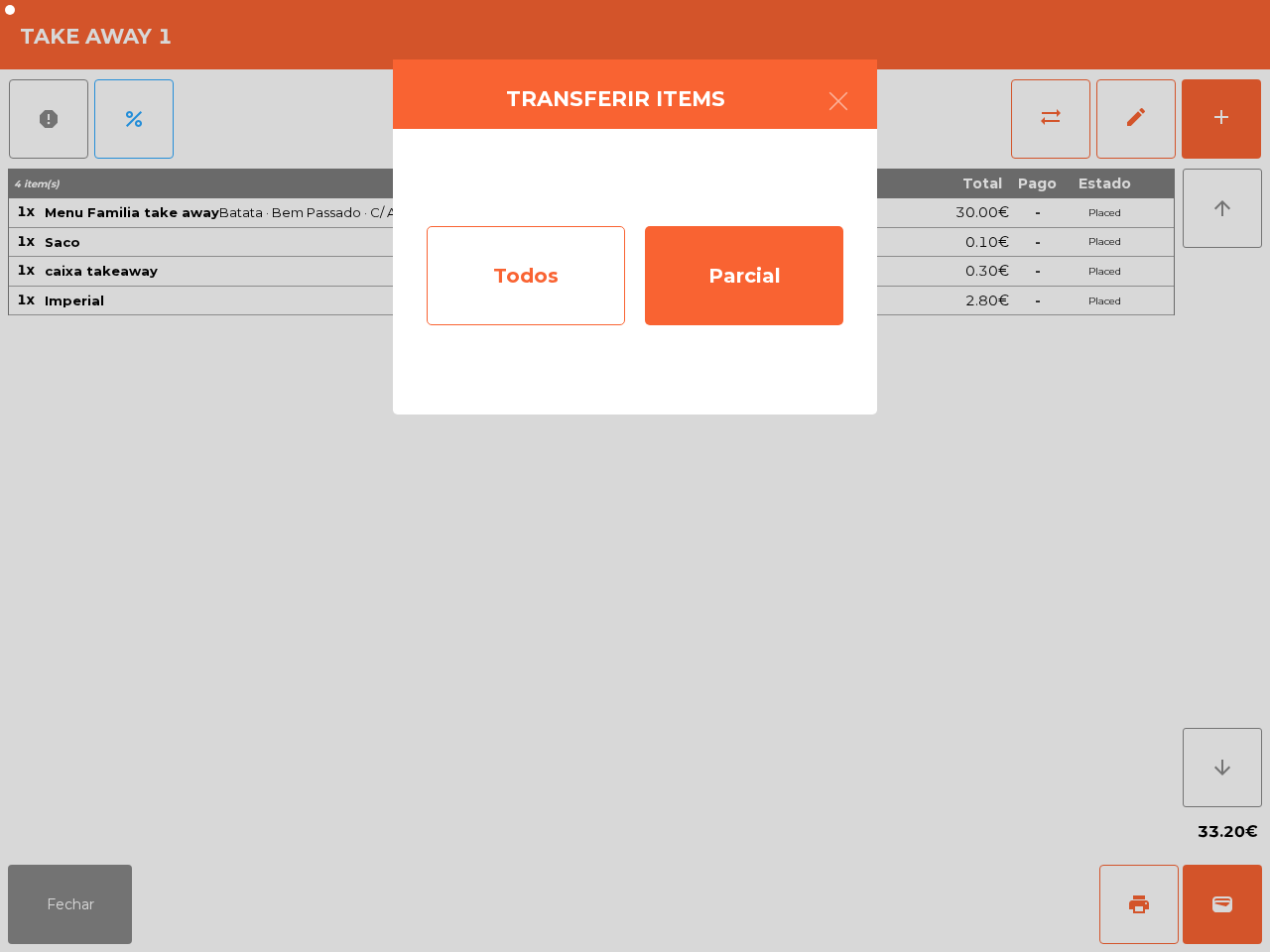 click on "Todos" 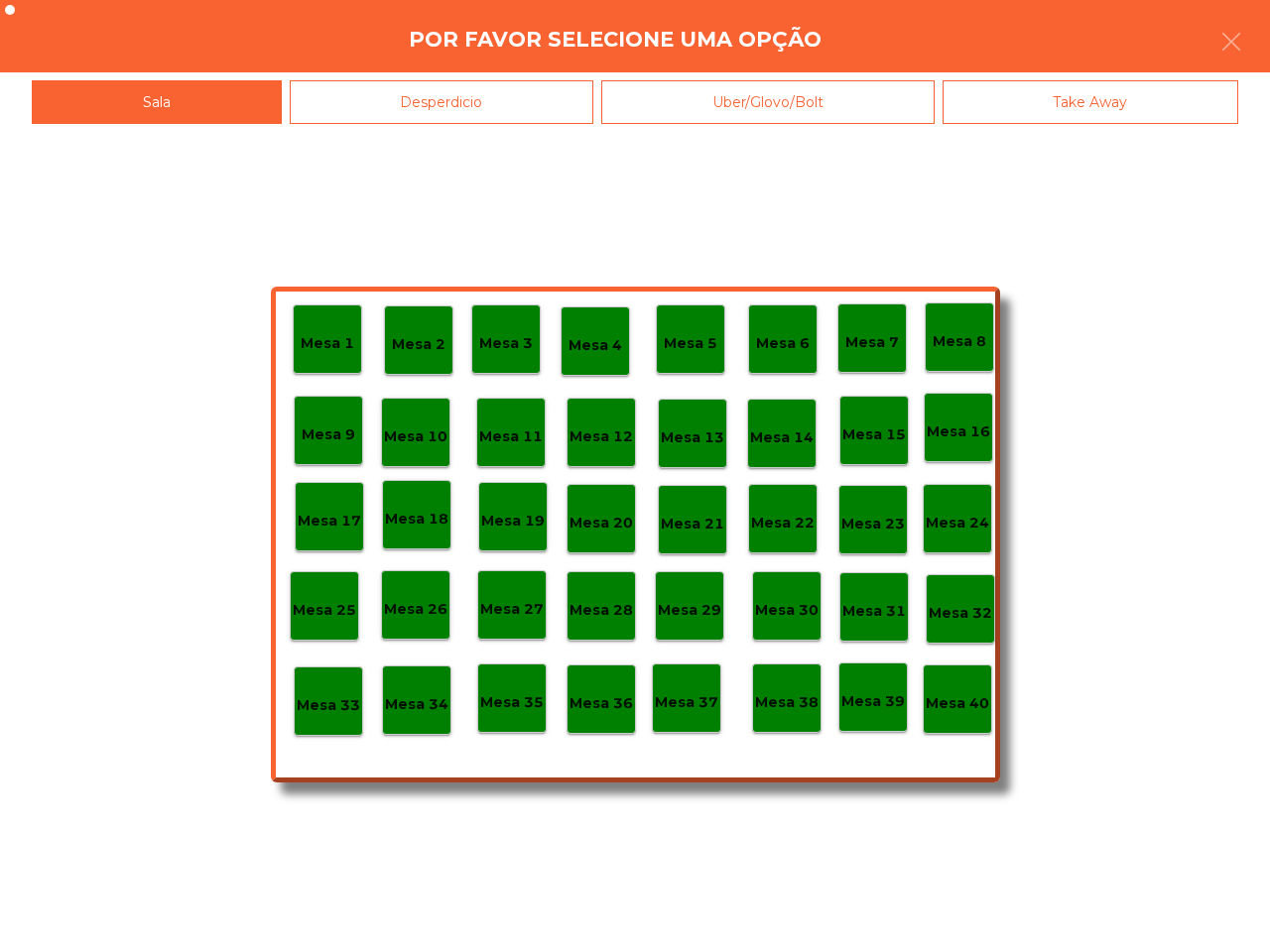 click on "Mesa 40" 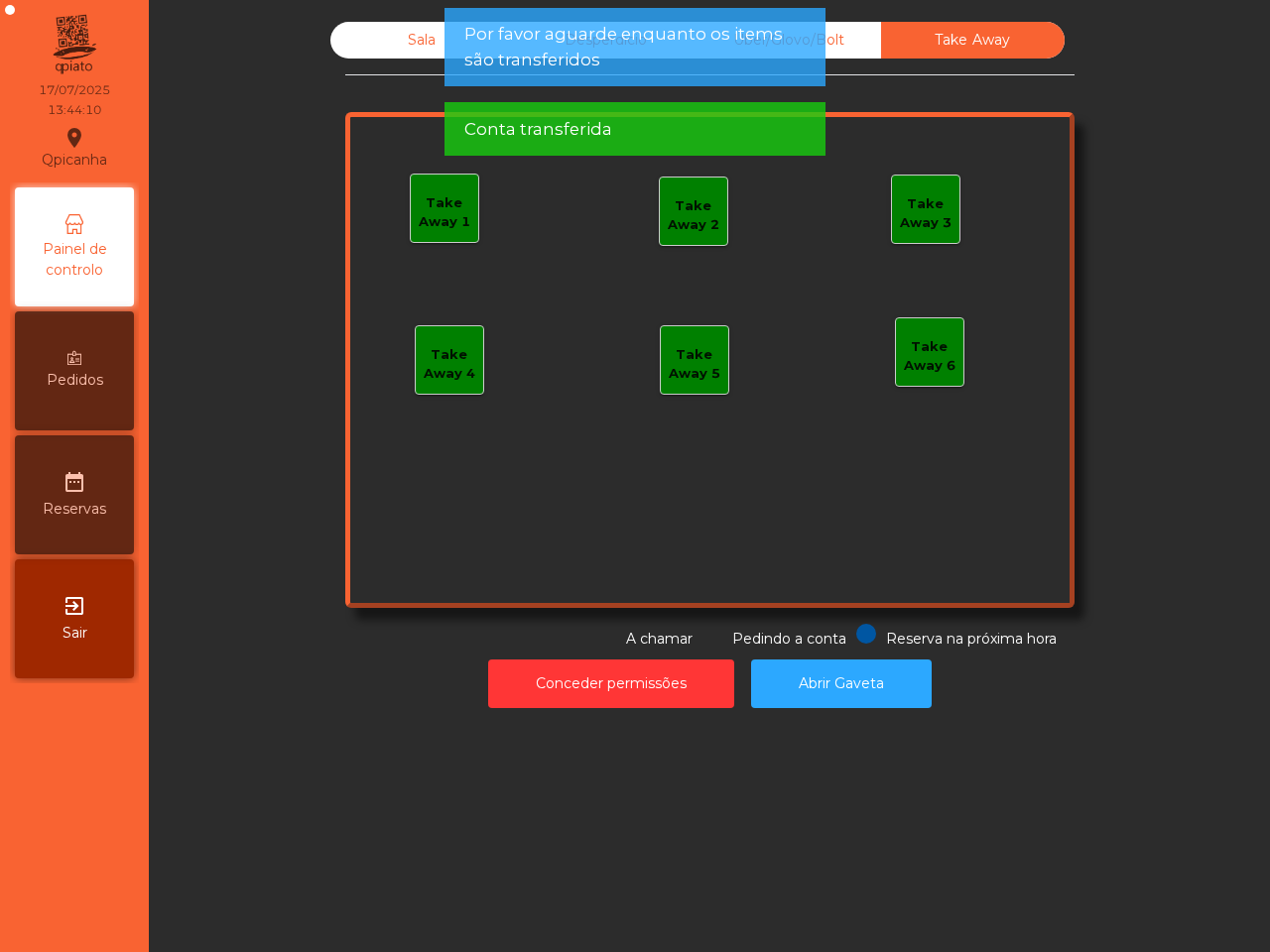 click on "Sala" 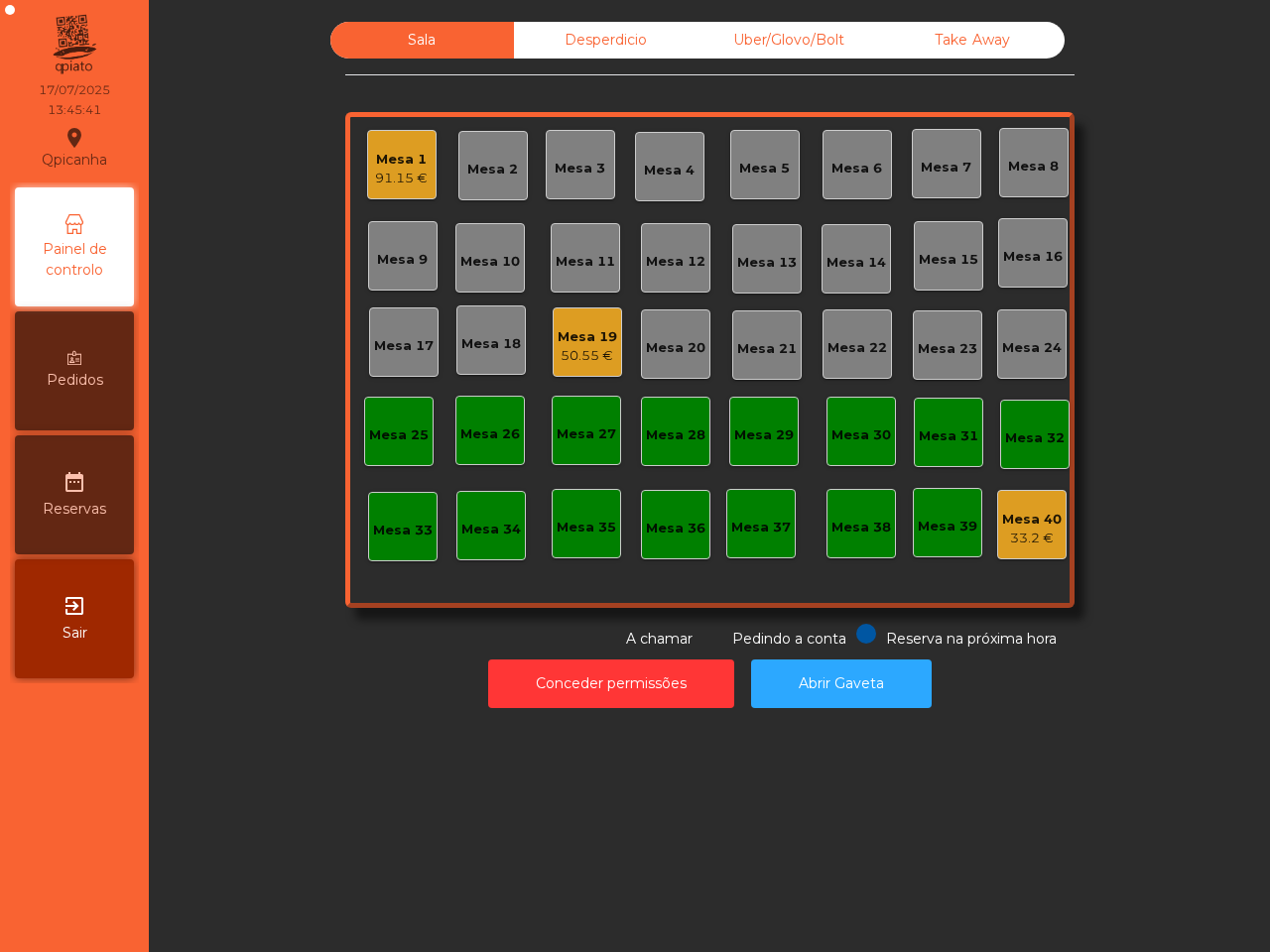 click on "Sala" 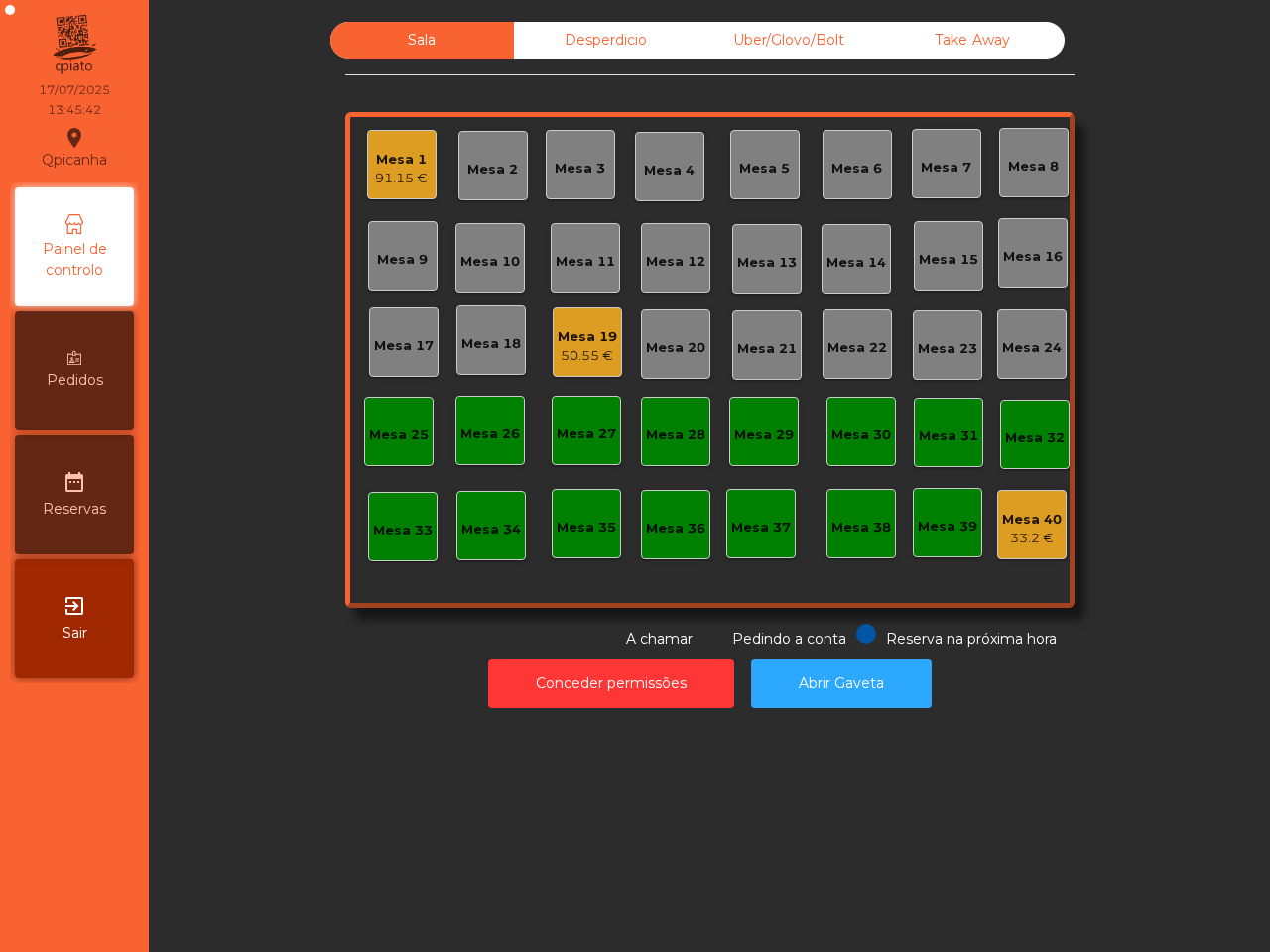 click on "Mesa 19" 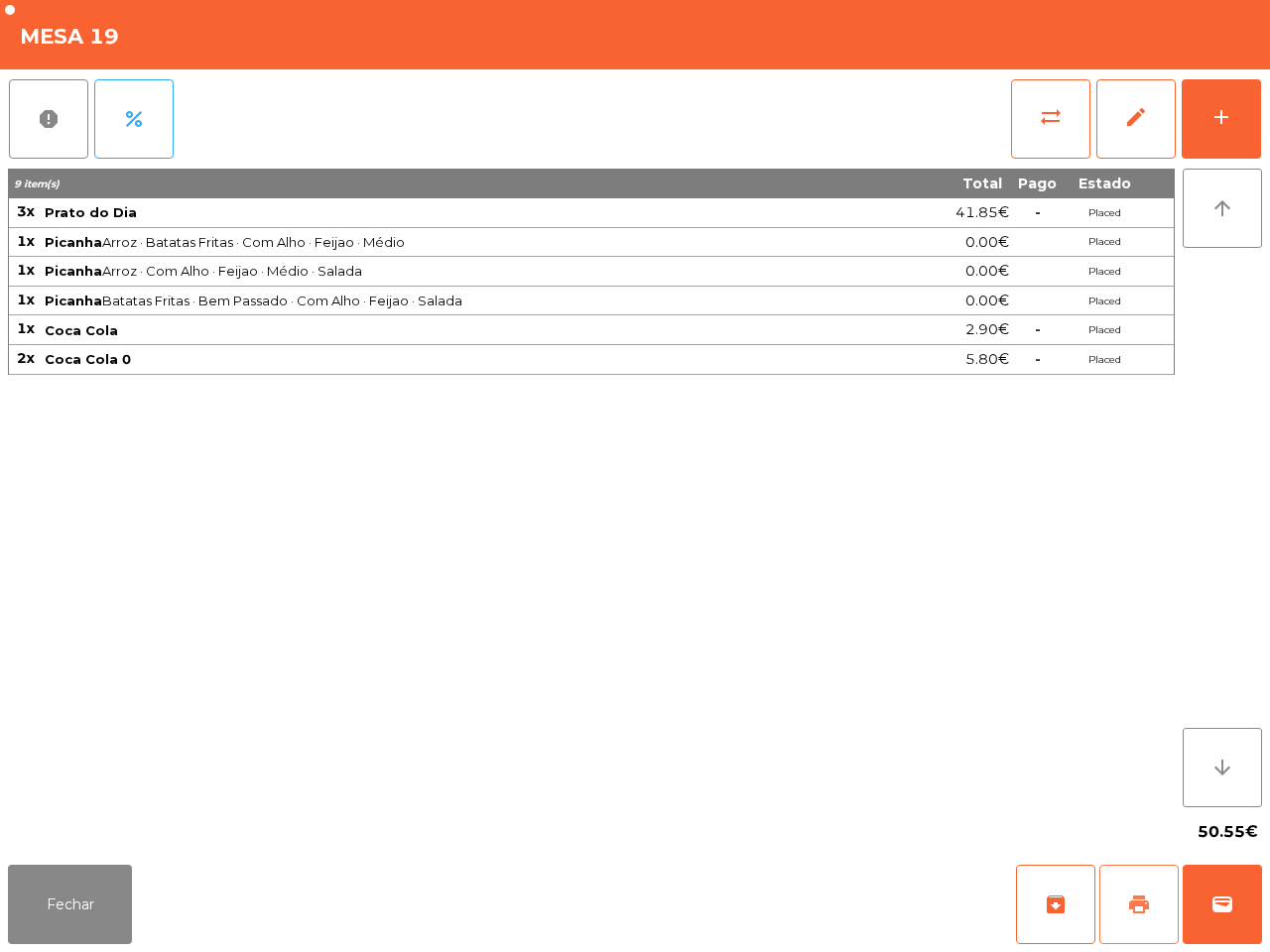 click on "print" 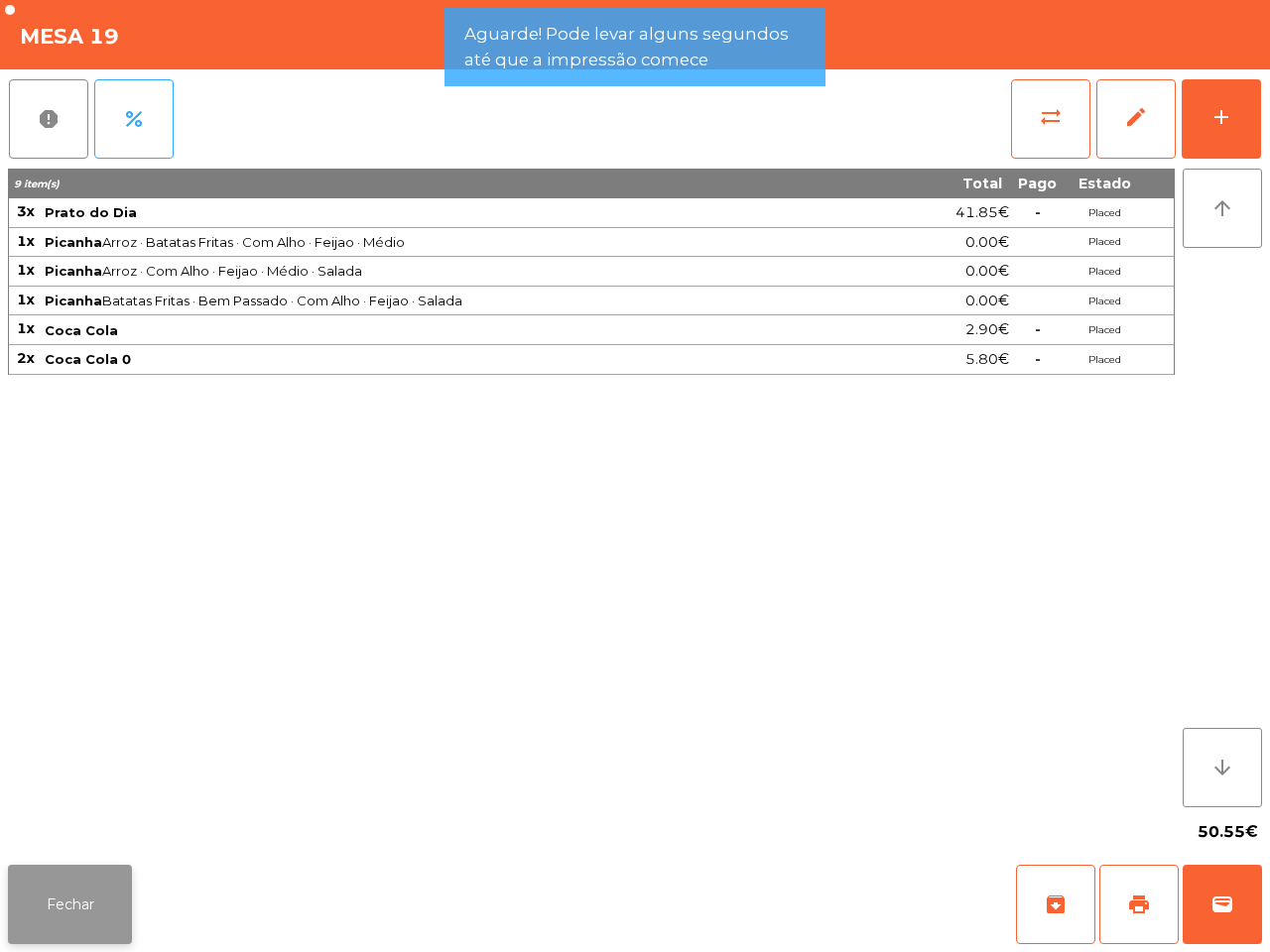 click on "Fechar" 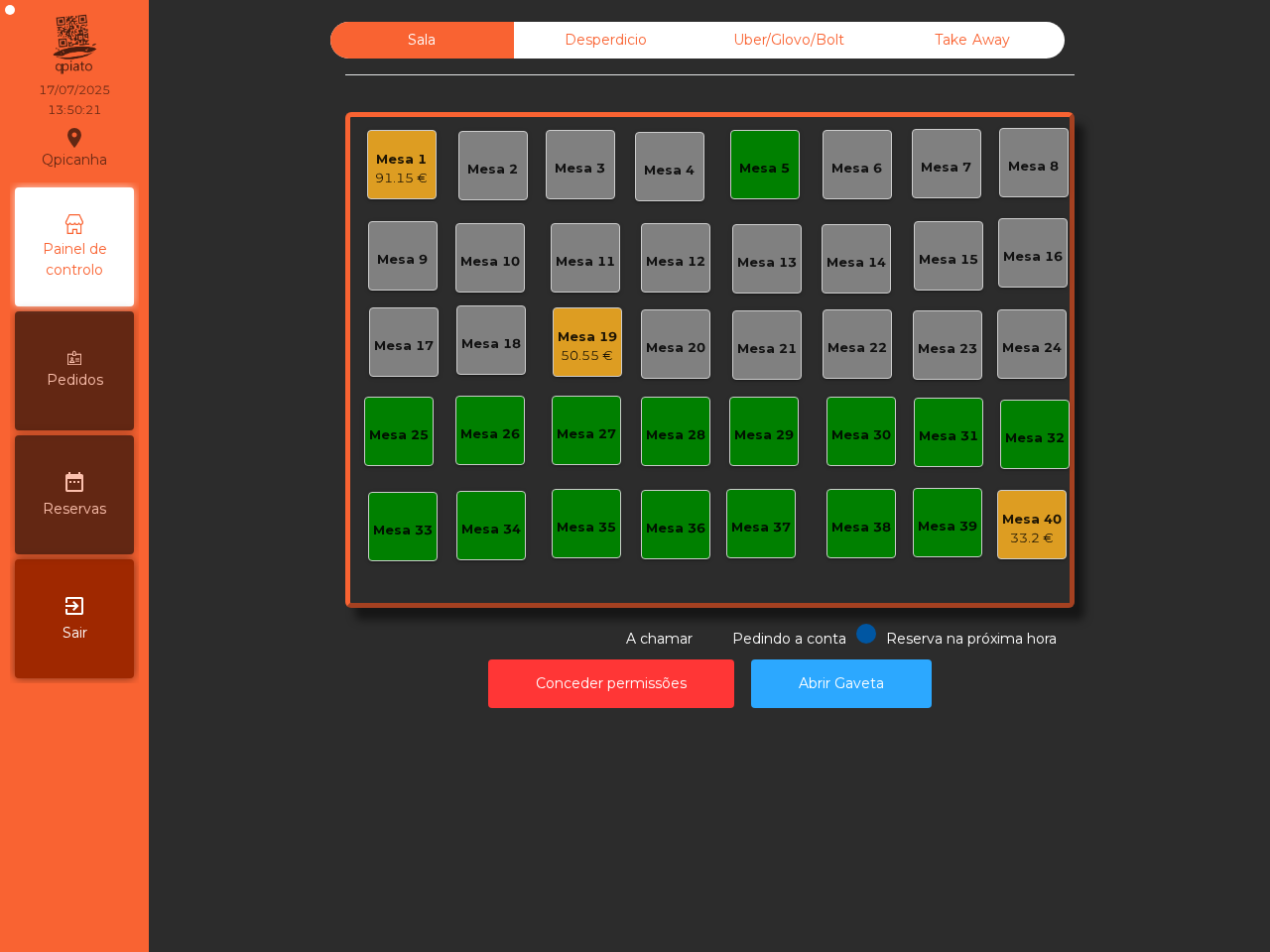 click on "Mesa 19   50.55 €" 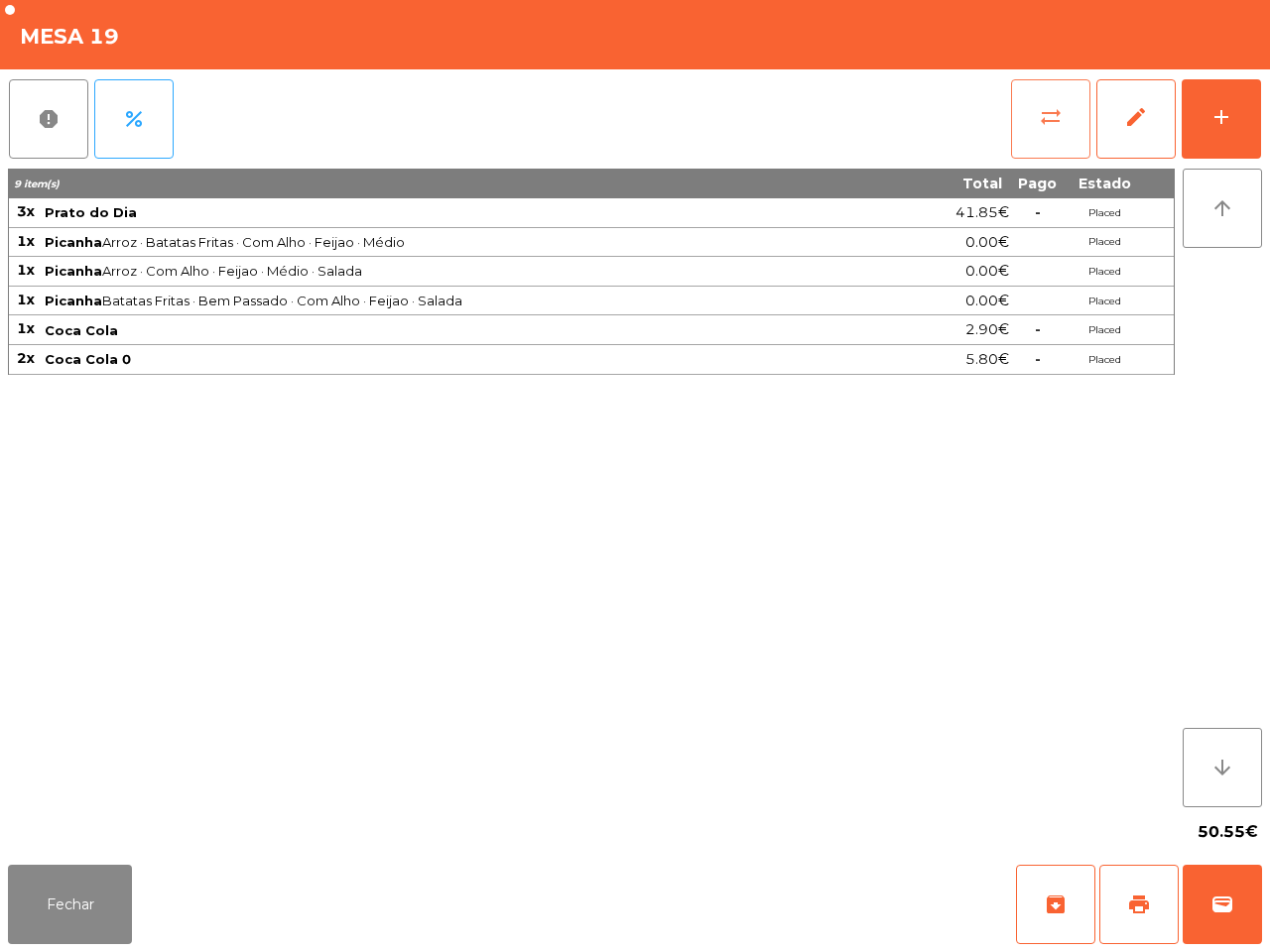 click on "sync_alt" 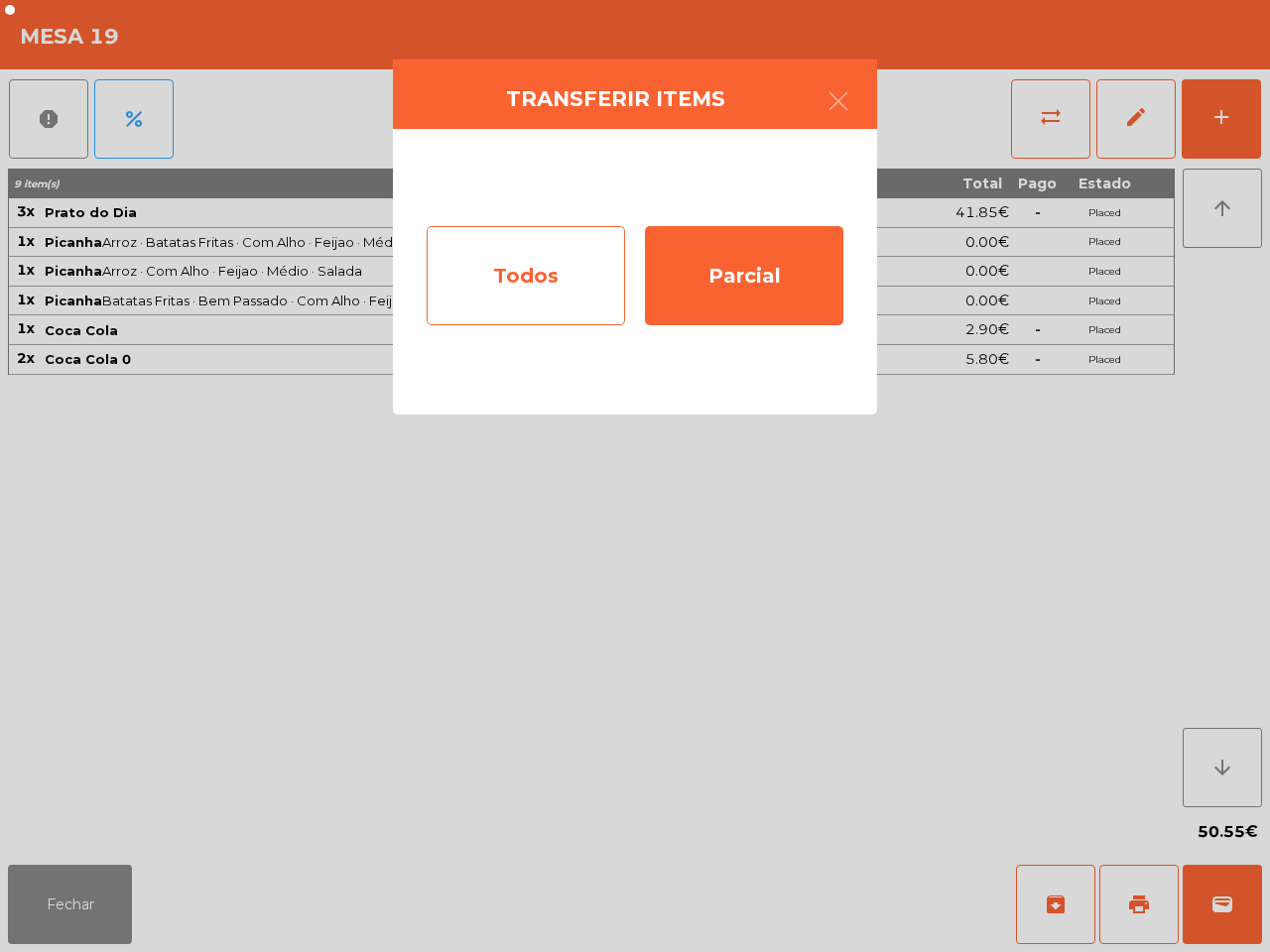 click on "Todos" 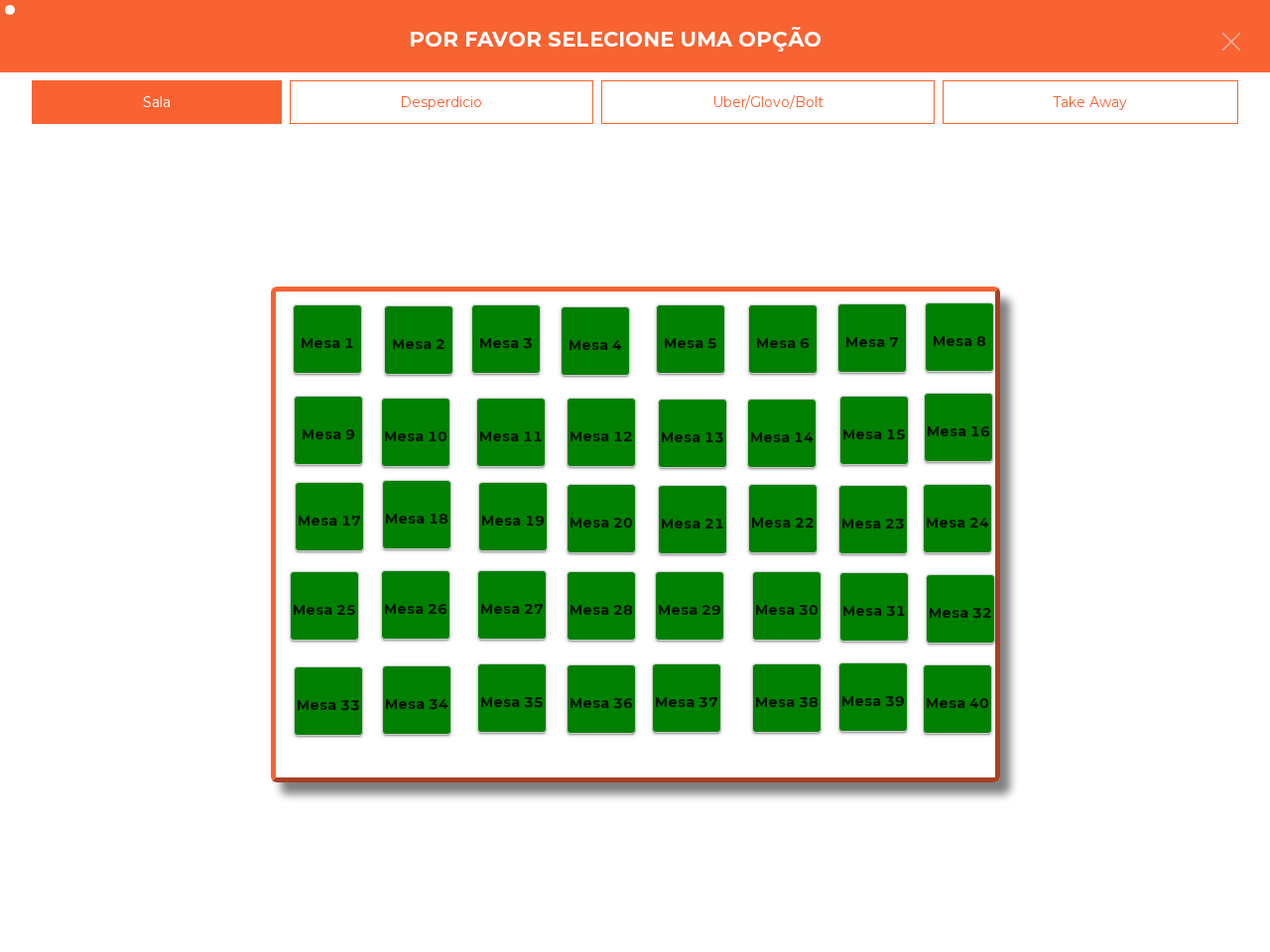 click on "Mesa 40" 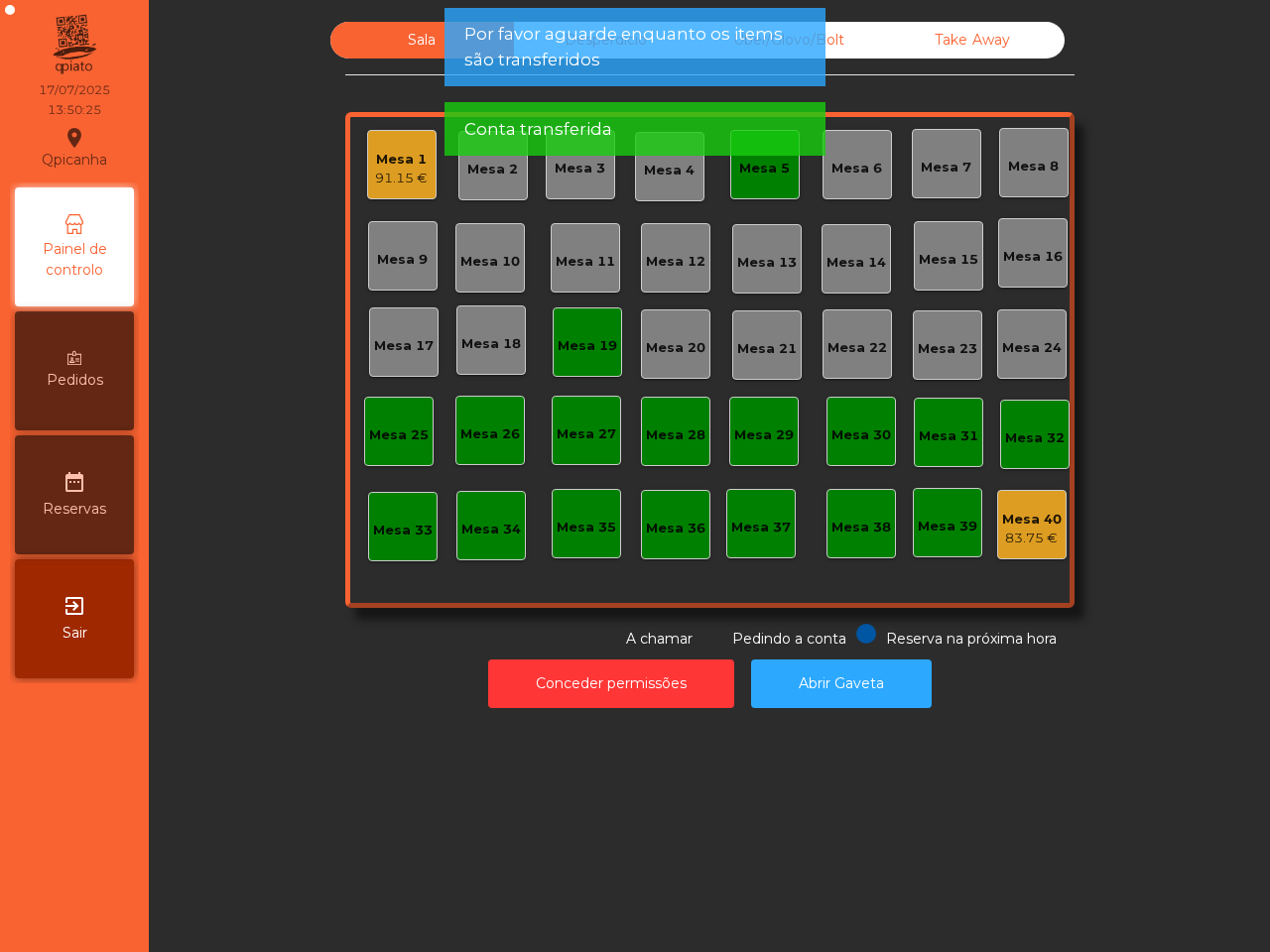 click on "Mesa 19" 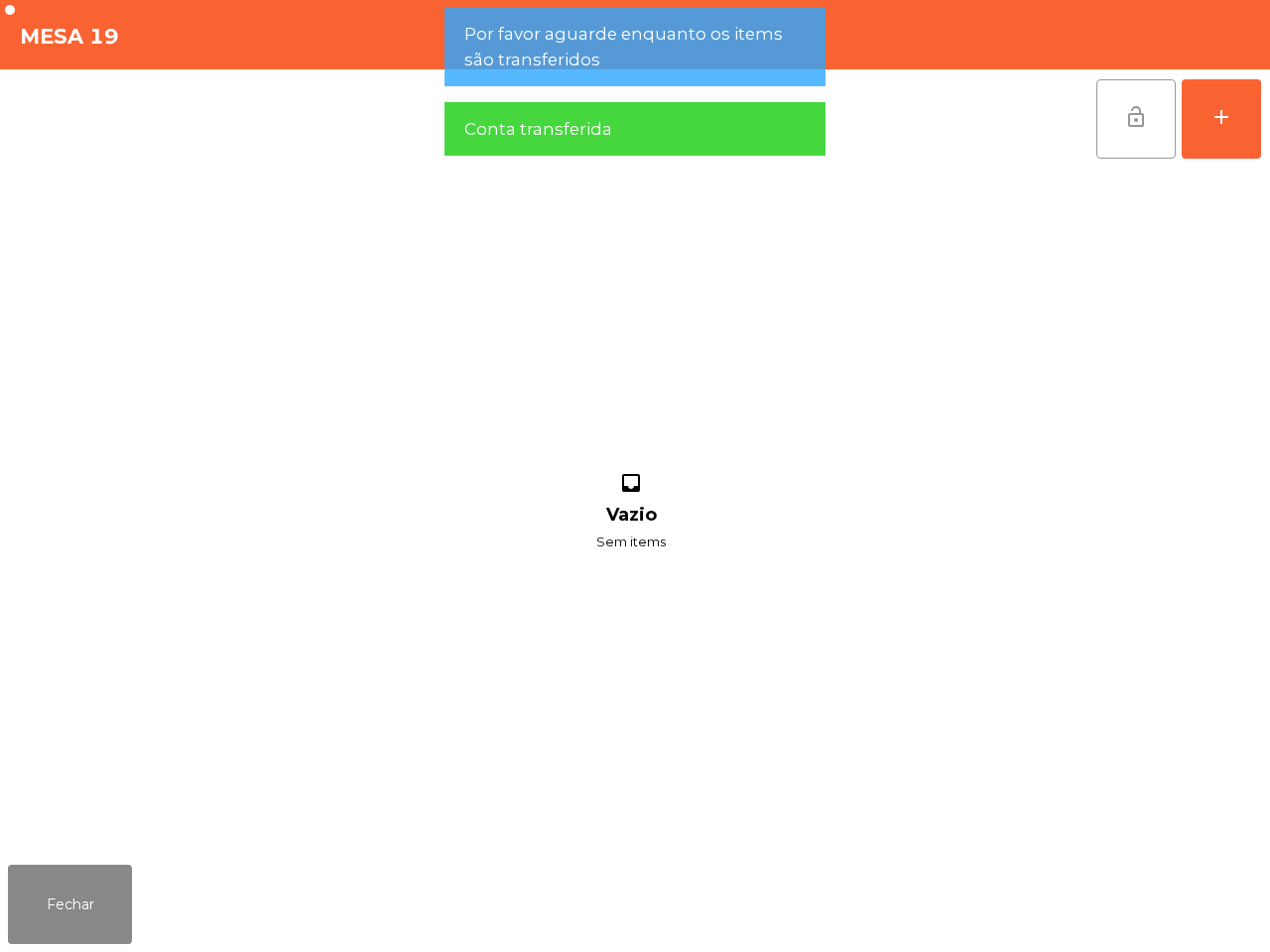 click on "lock_open" 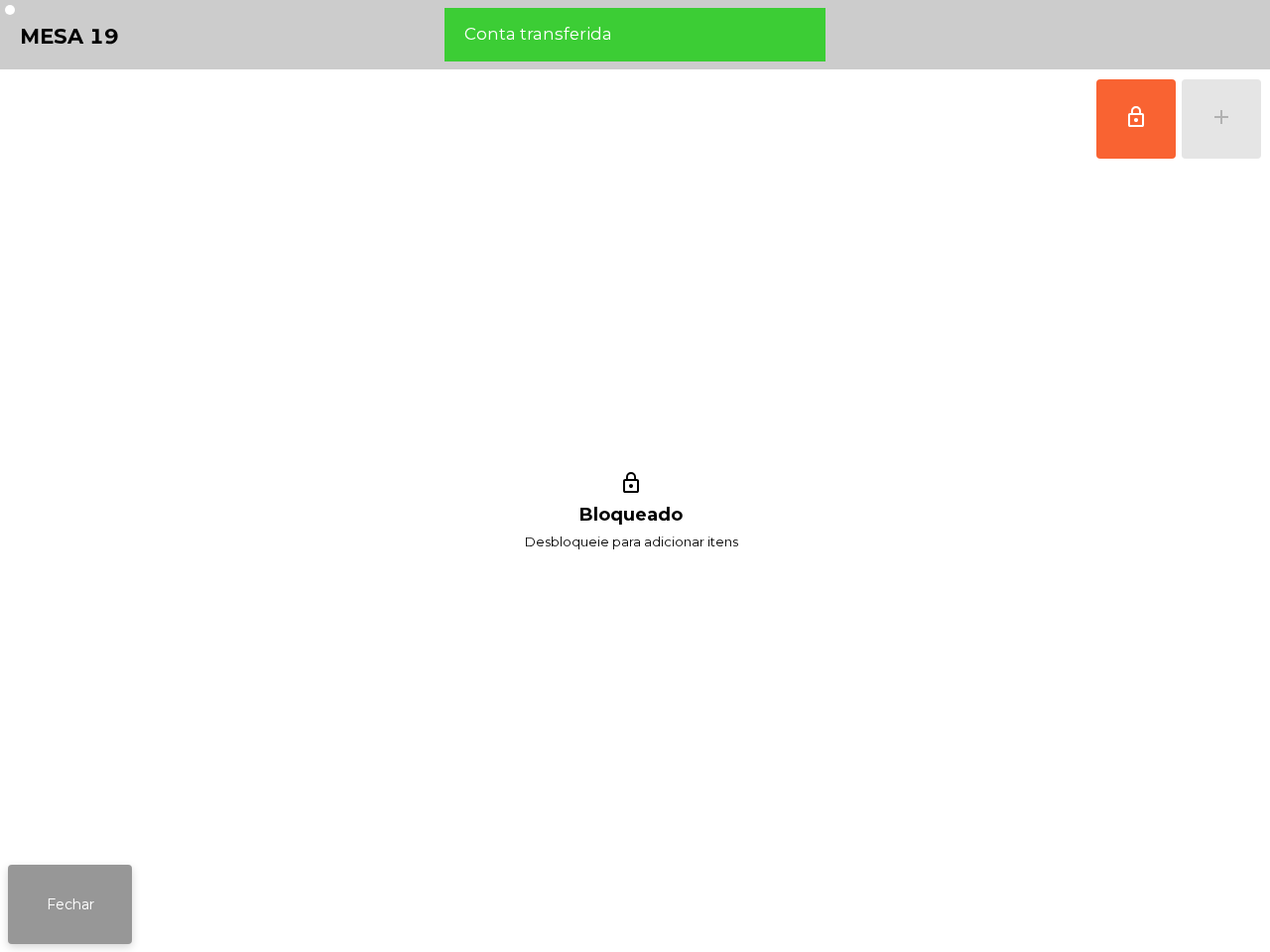click on "Fechar" 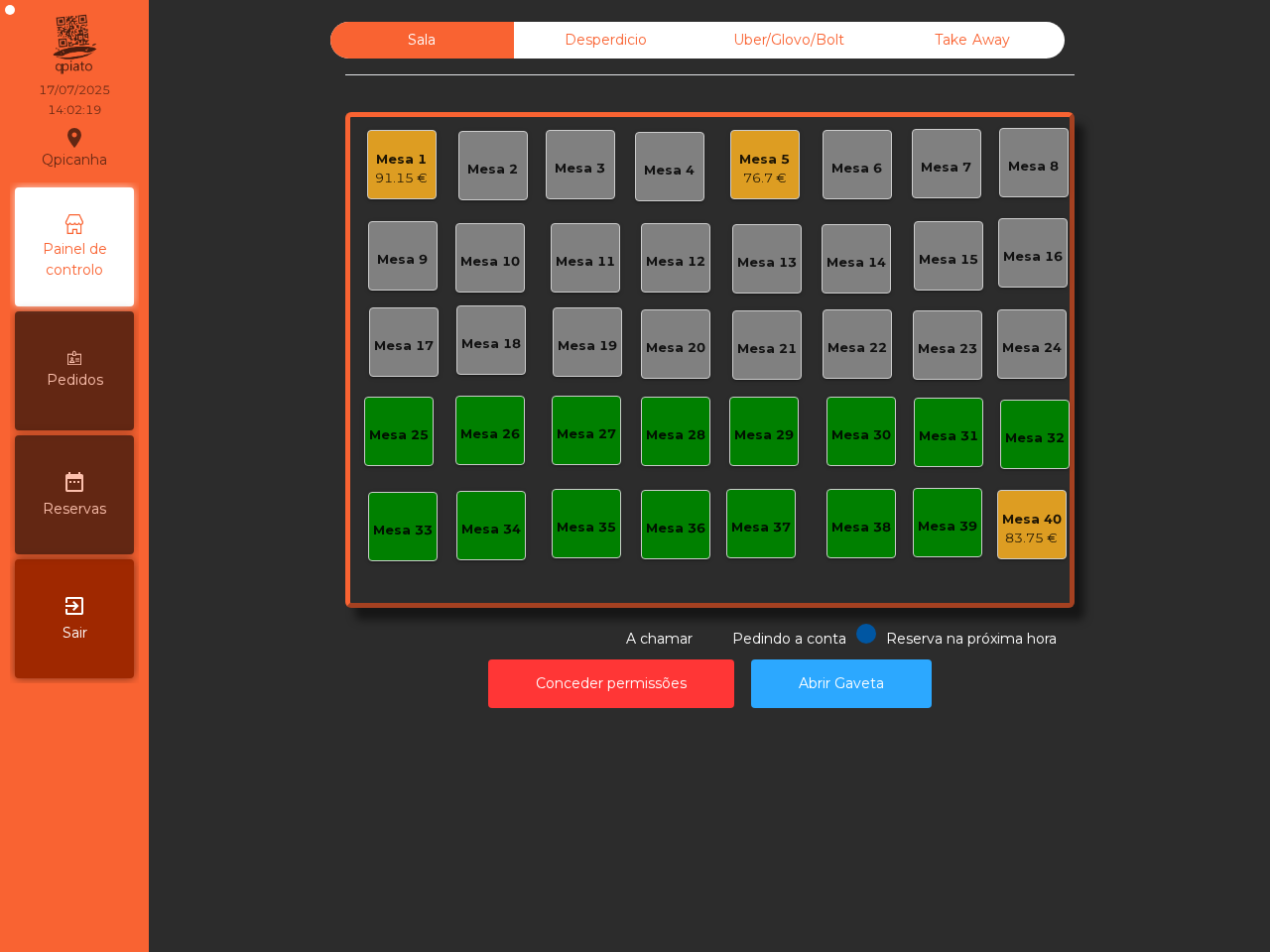 click on "91.15 €" 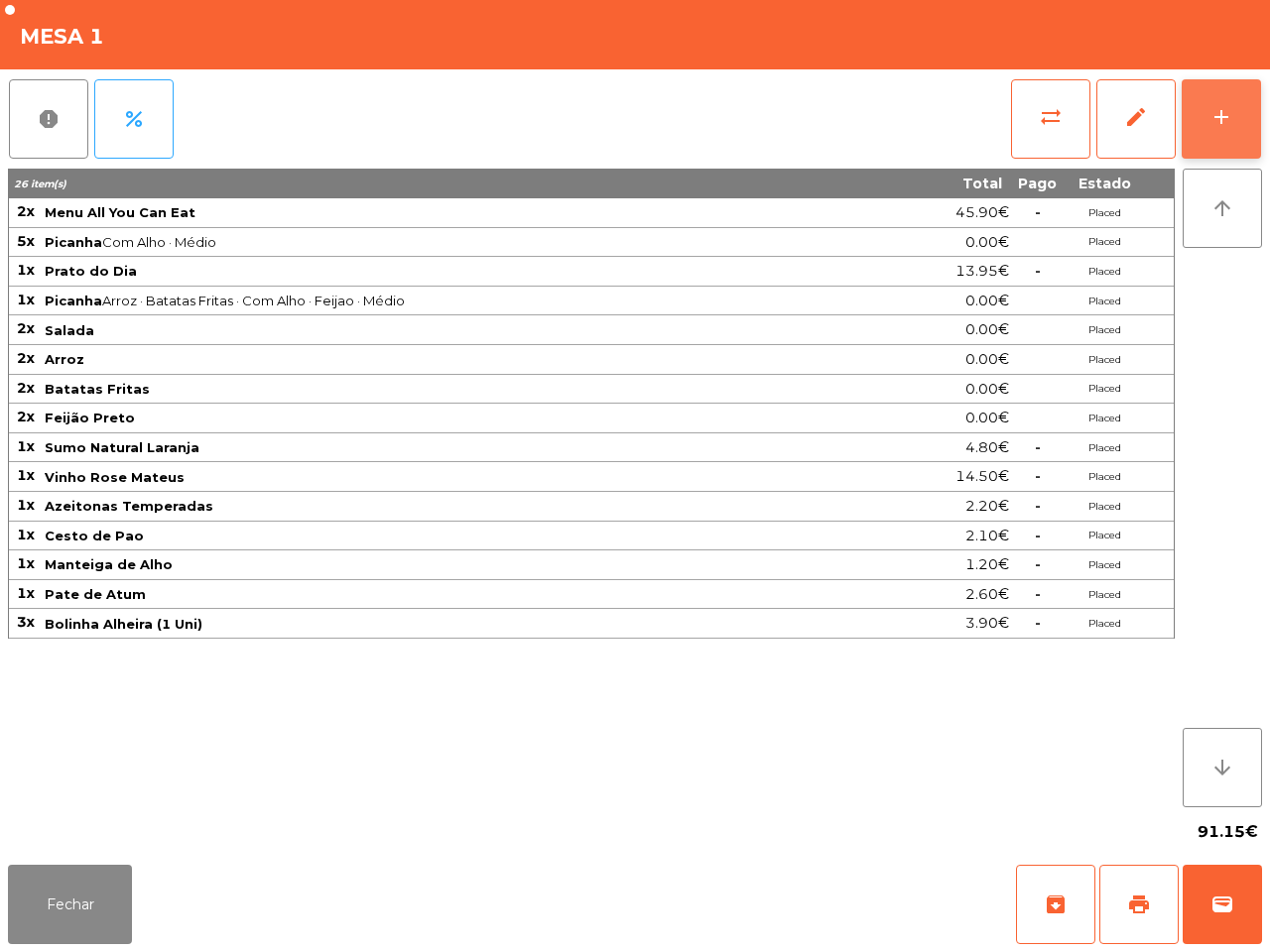 drag, startPoint x: 1230, startPoint y: 122, endPoint x: 1248, endPoint y: 122, distance: 18 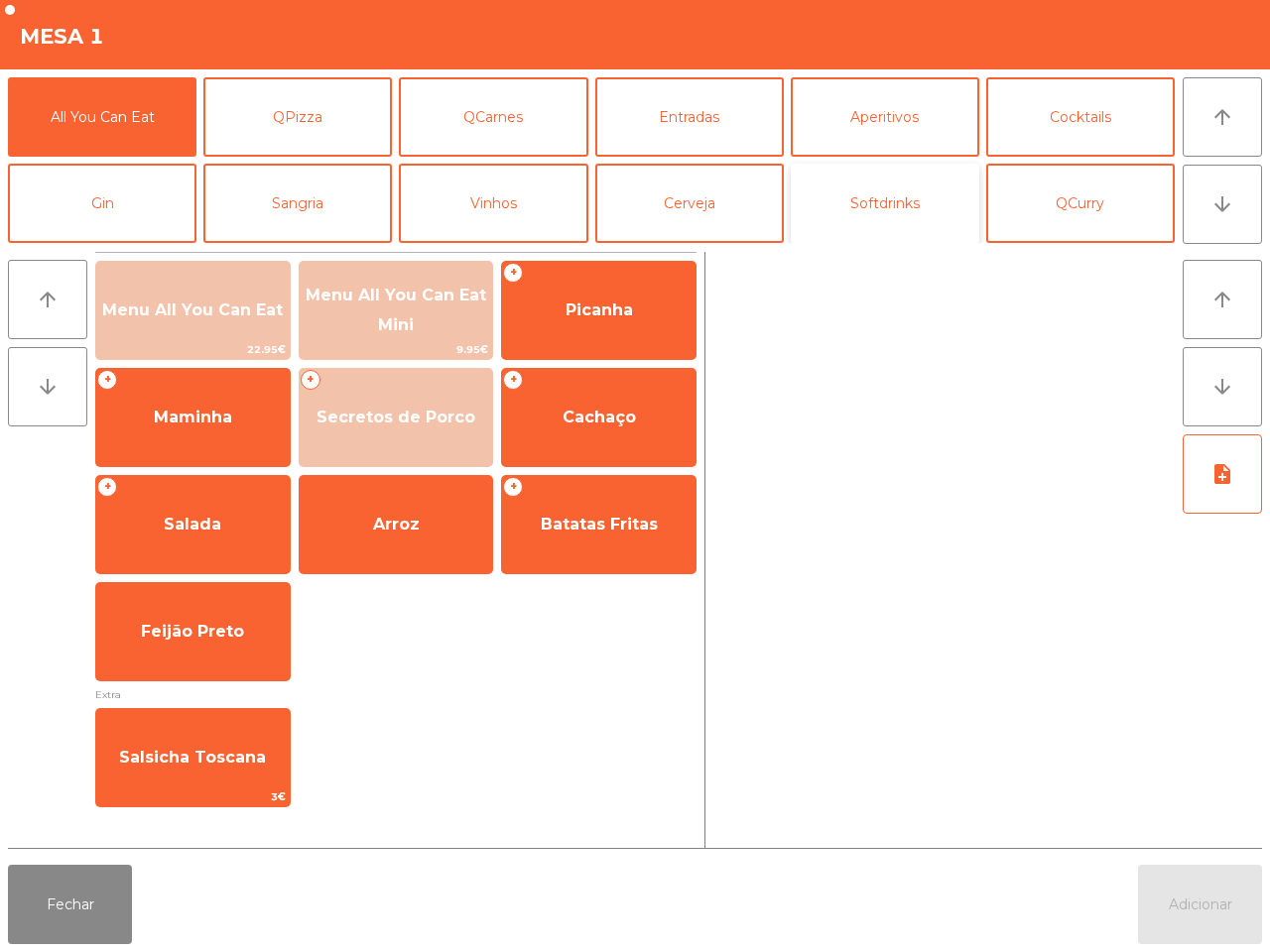 click on "Softdrinks" 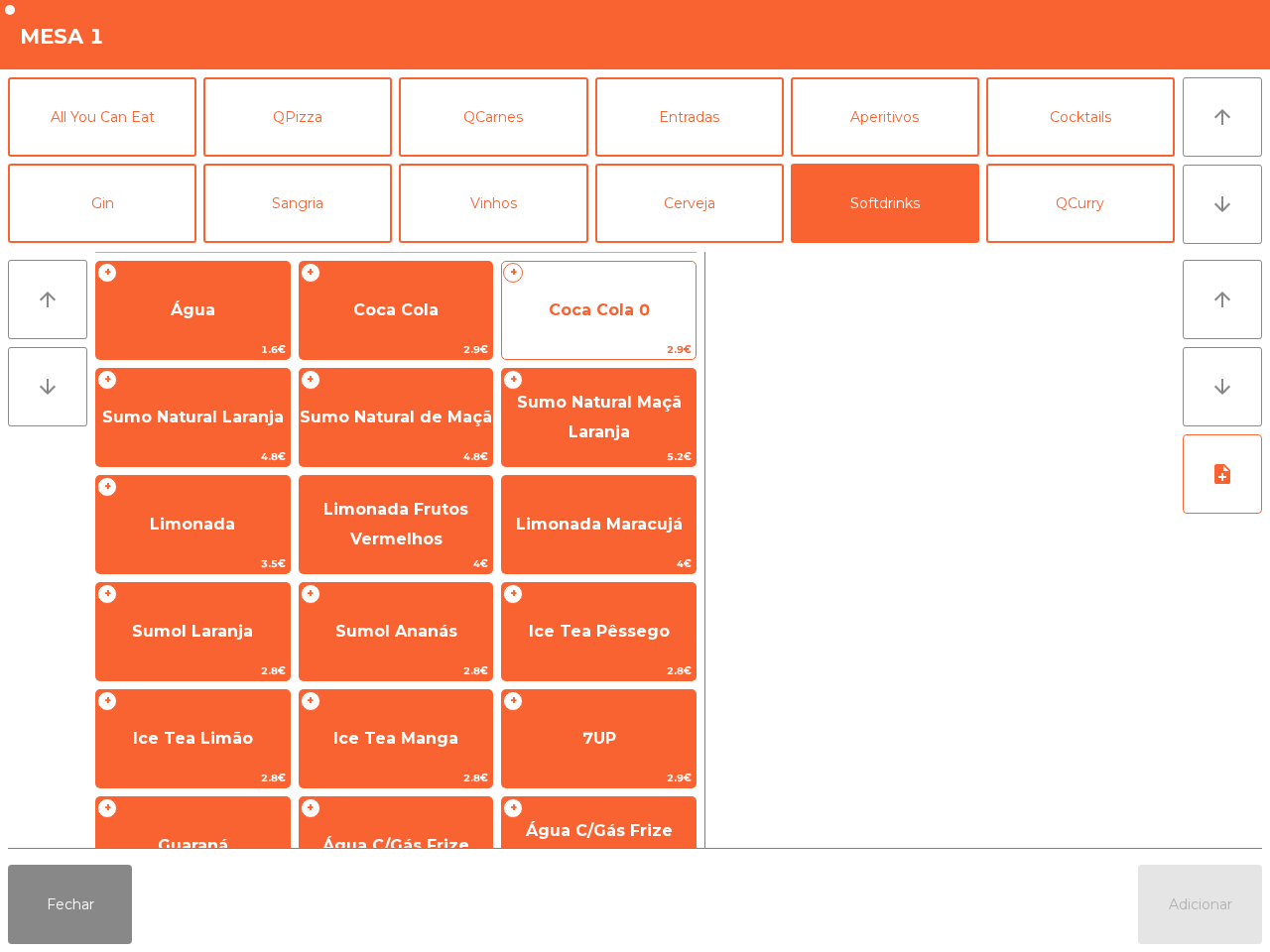 click on "Coca Cola 0" 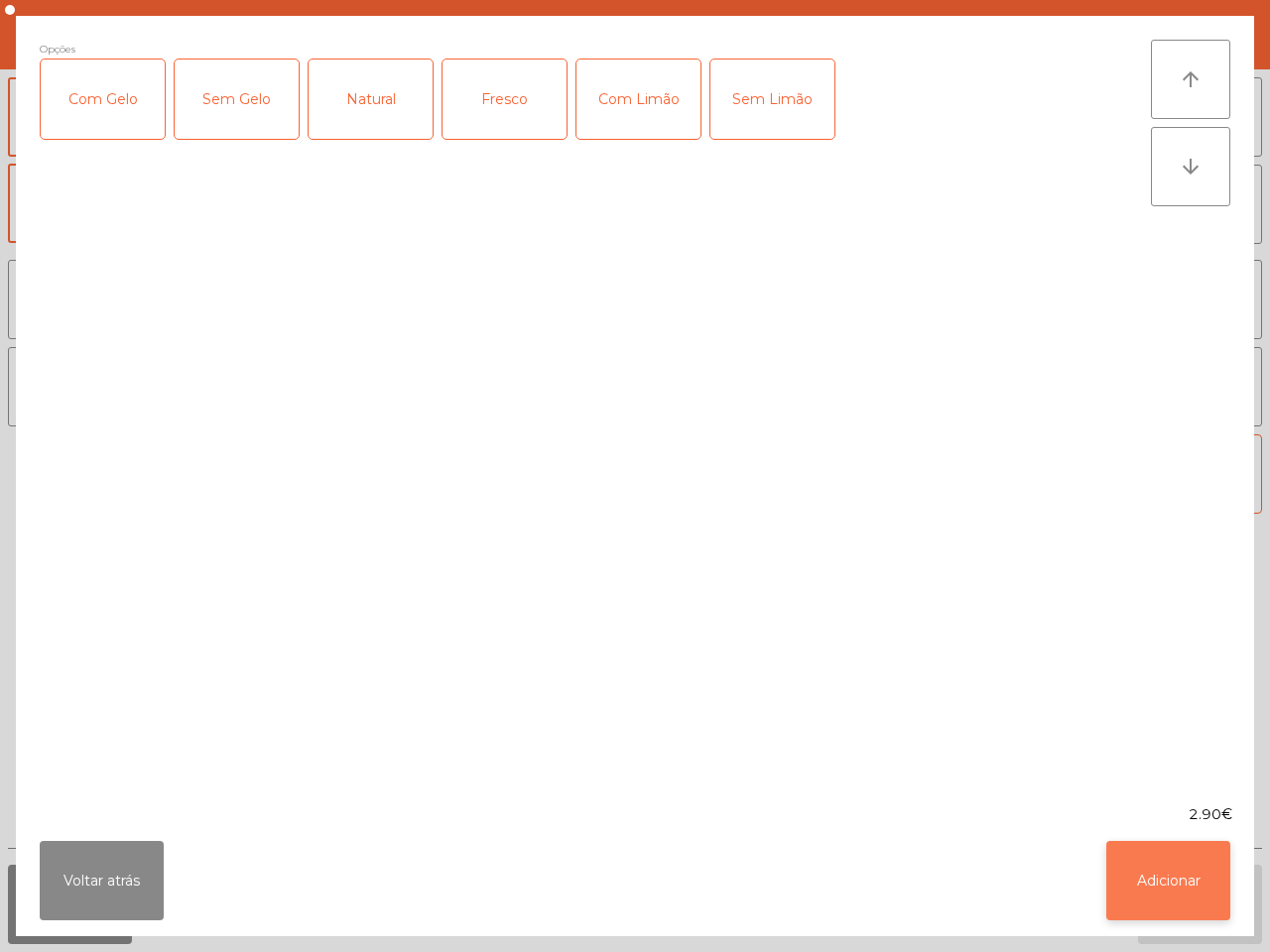 click on "Adicionar" 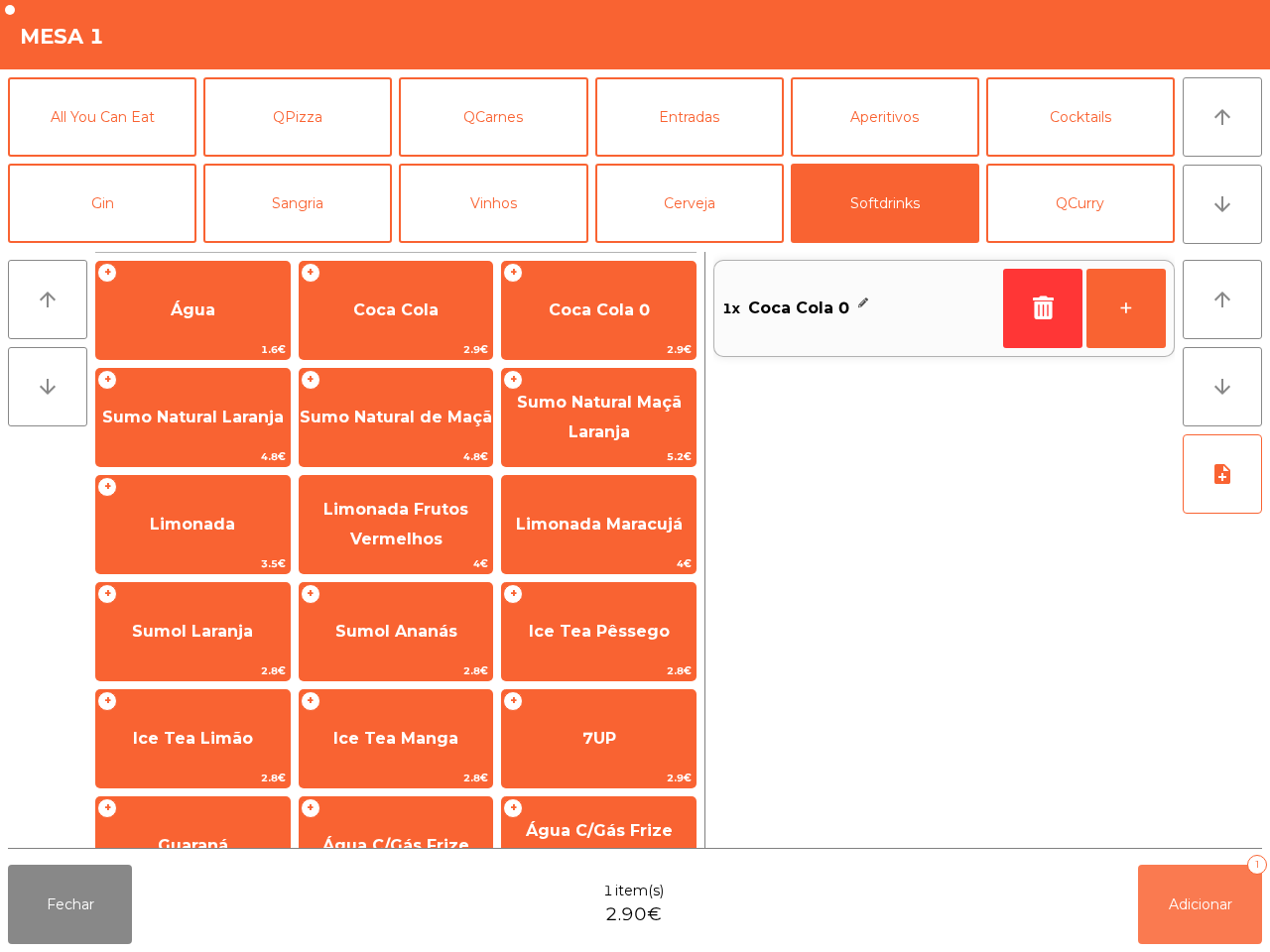 click on "Adicionar   1" 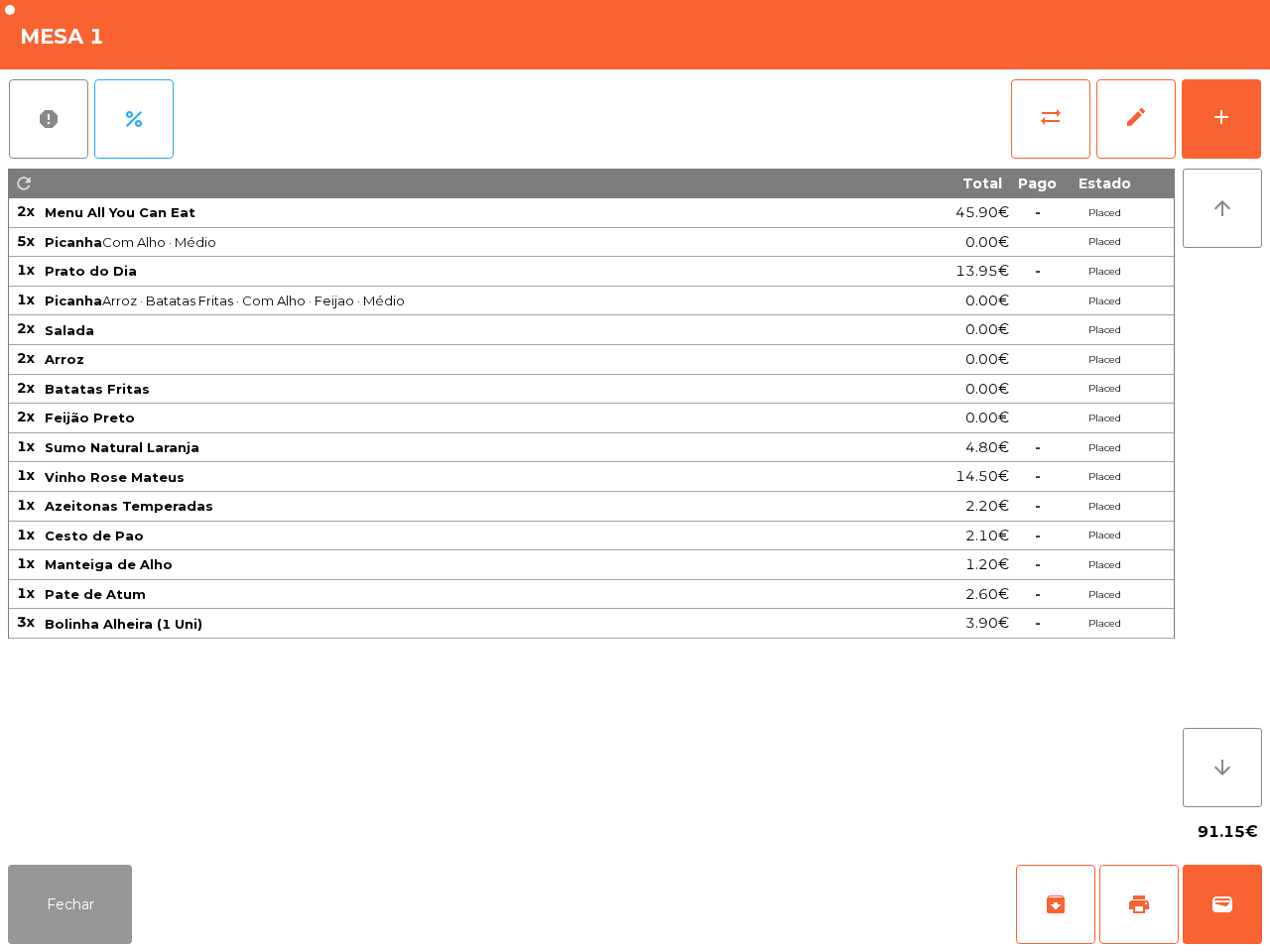 click on "Fechar" 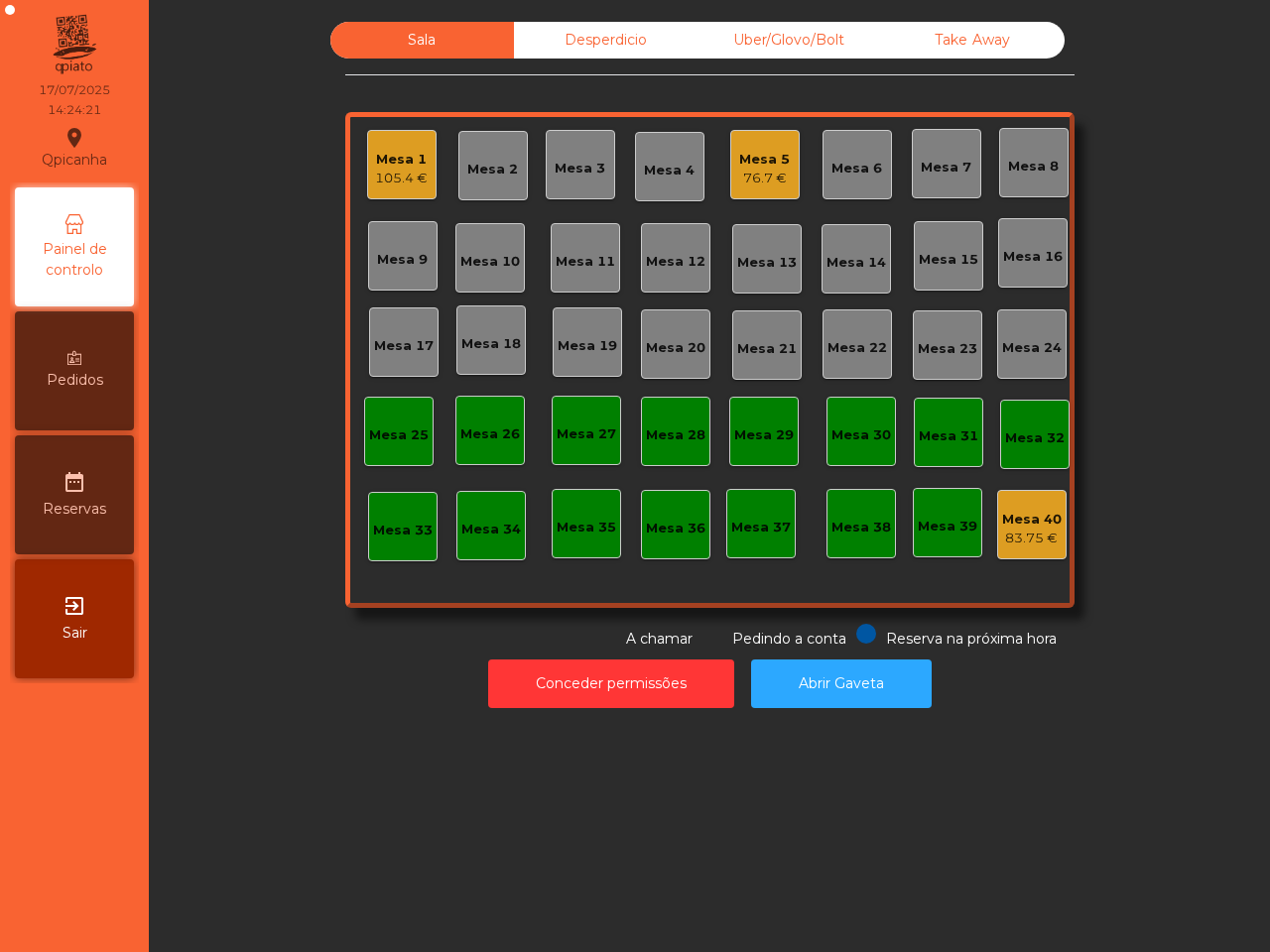 click on "105.4 €" 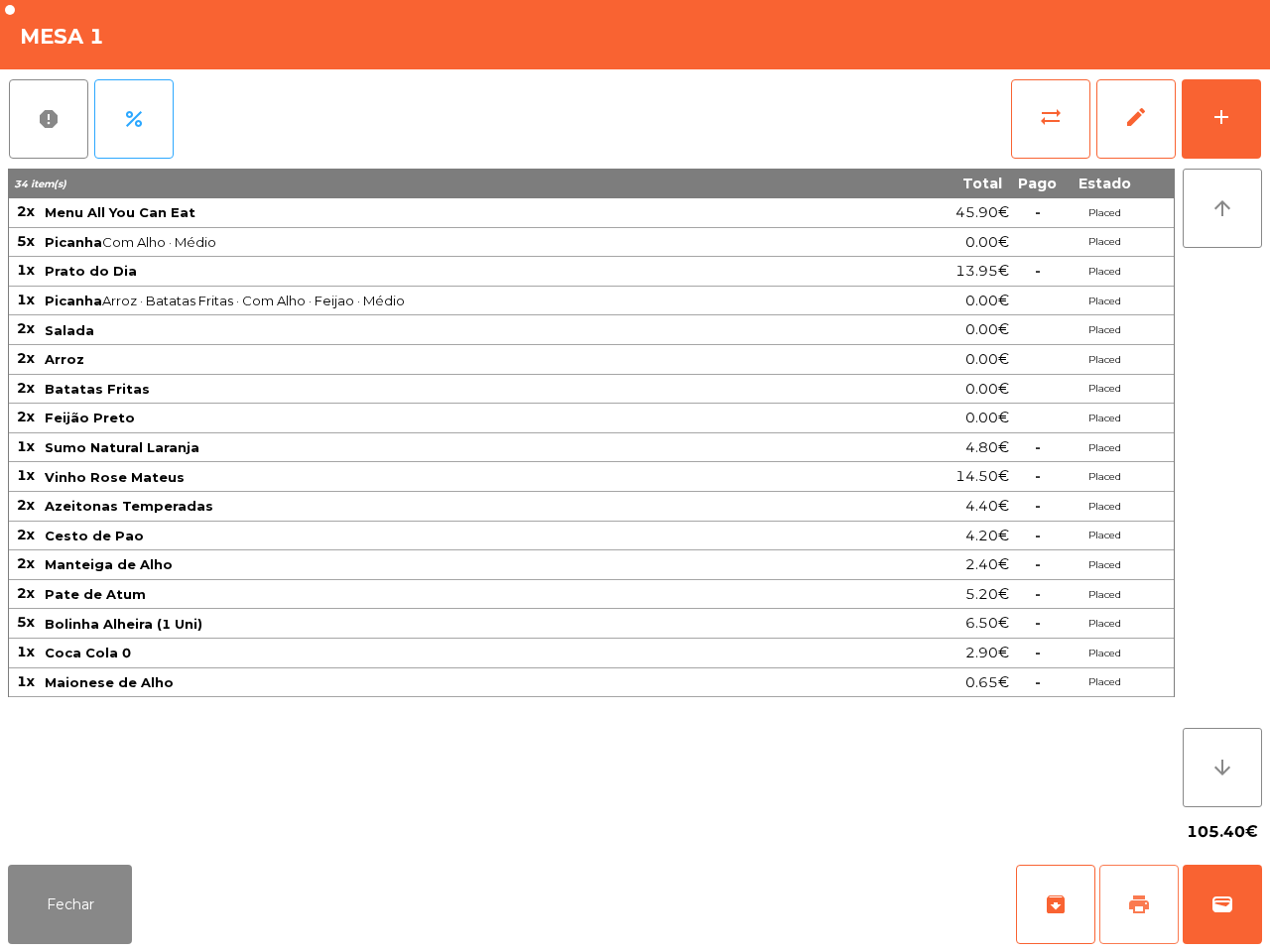 click on "print" 